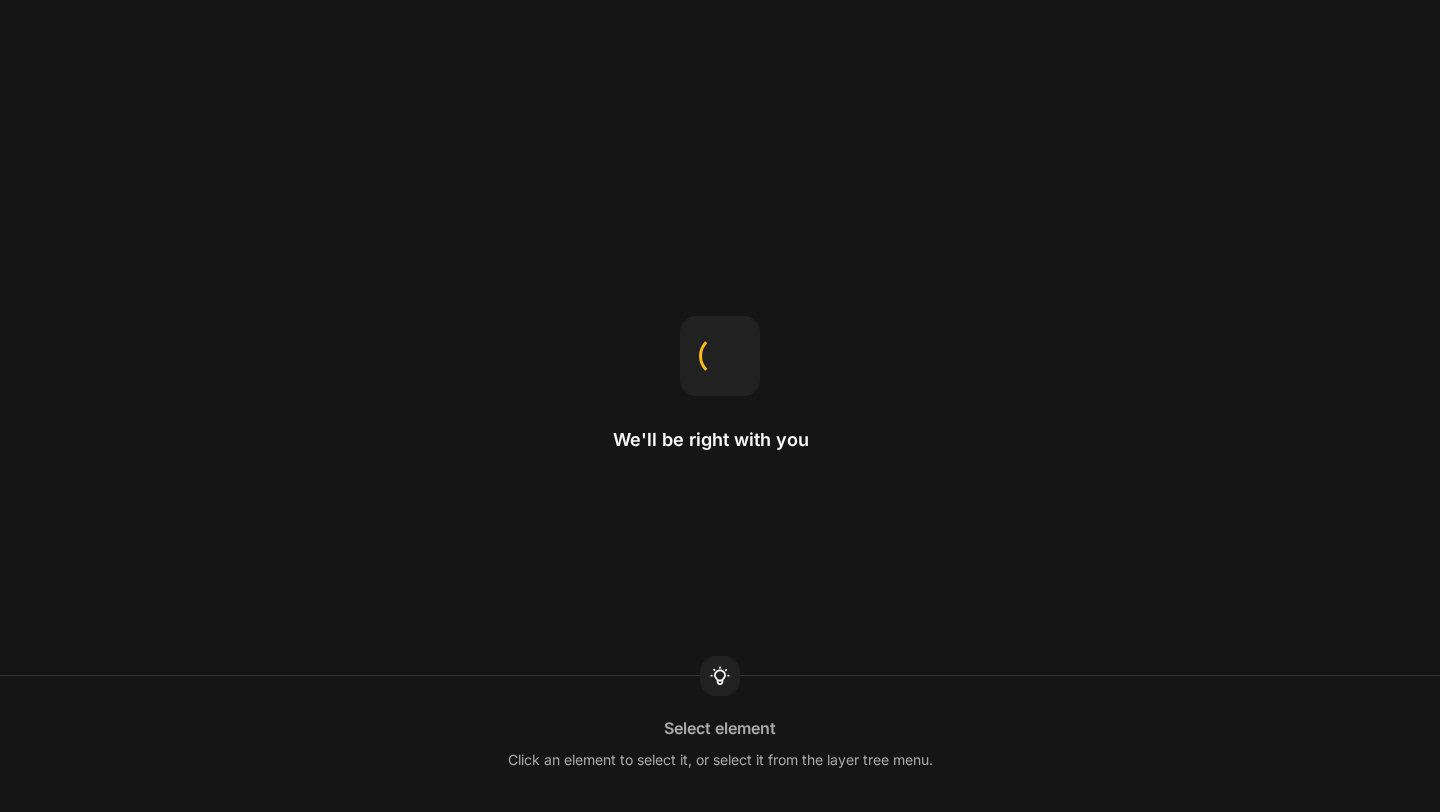 scroll, scrollTop: 0, scrollLeft: 0, axis: both 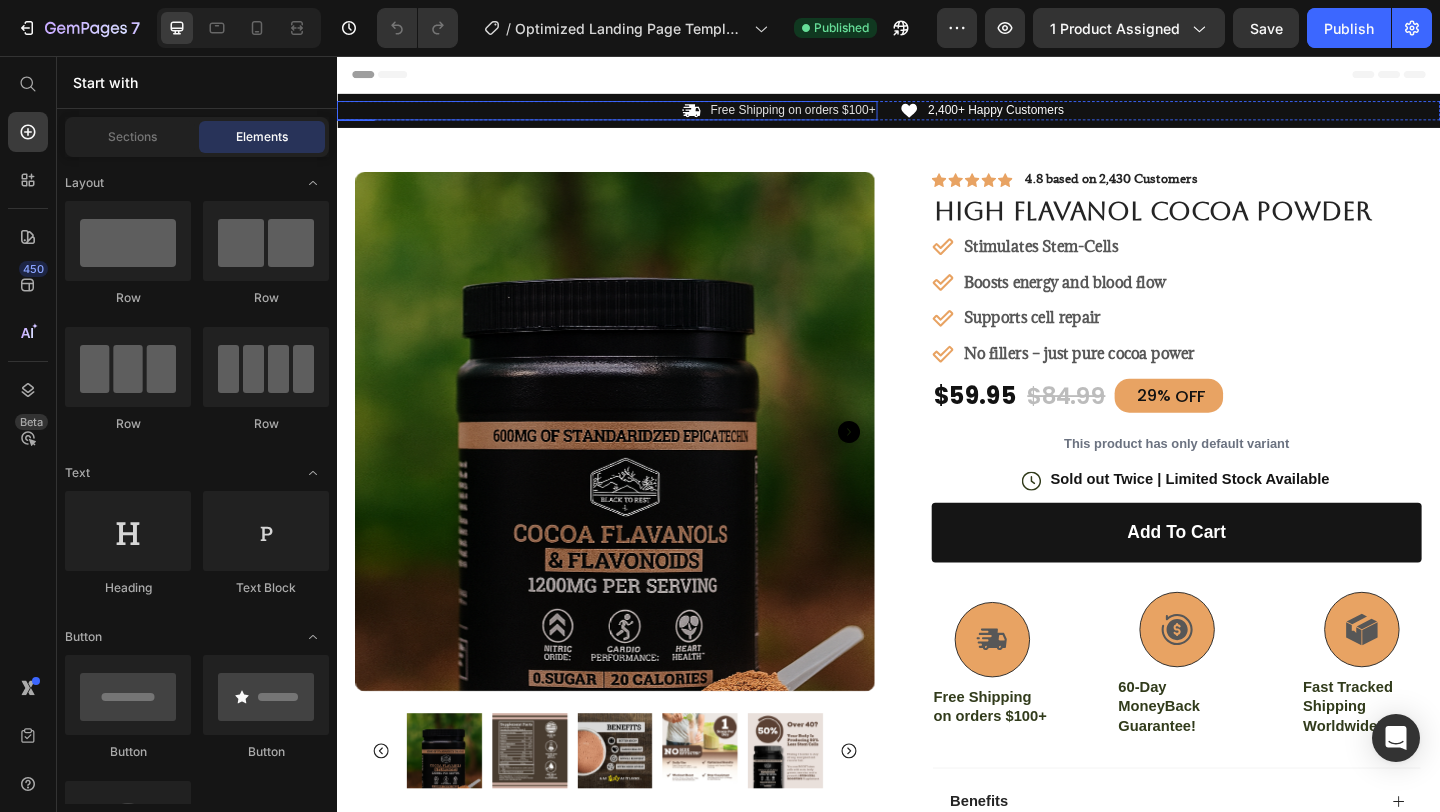 click on "Icon Free Shipping on orders $100+ Text Block Row" at bounding box center [631, 115] 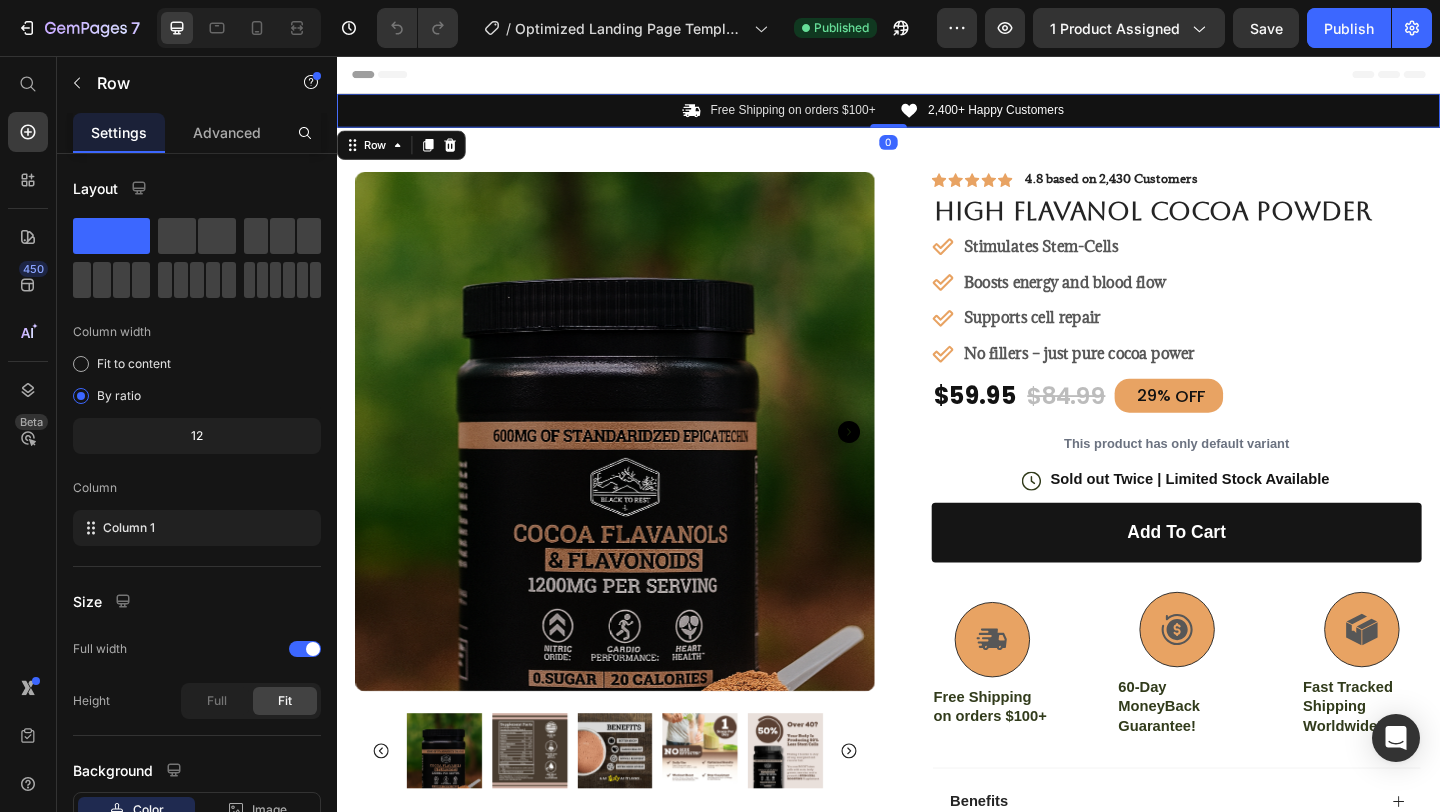 click on "Icon Free Shipping on orders $100+ Text Block Row
Icon 2,400+ Happy Customers Text Block Row Carousel Row   0" at bounding box center (937, 115) 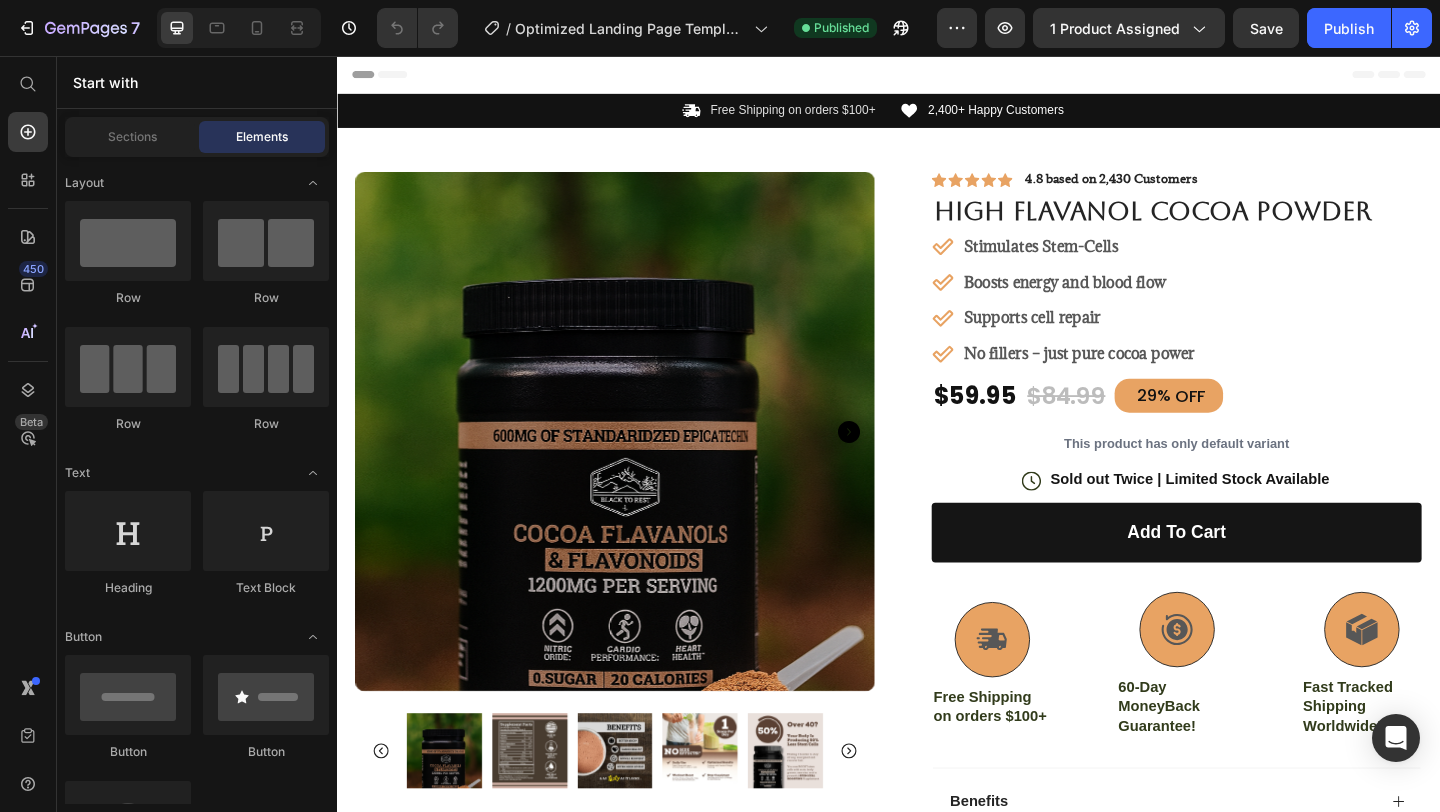 click on "Header" at bounding box center (937, 76) 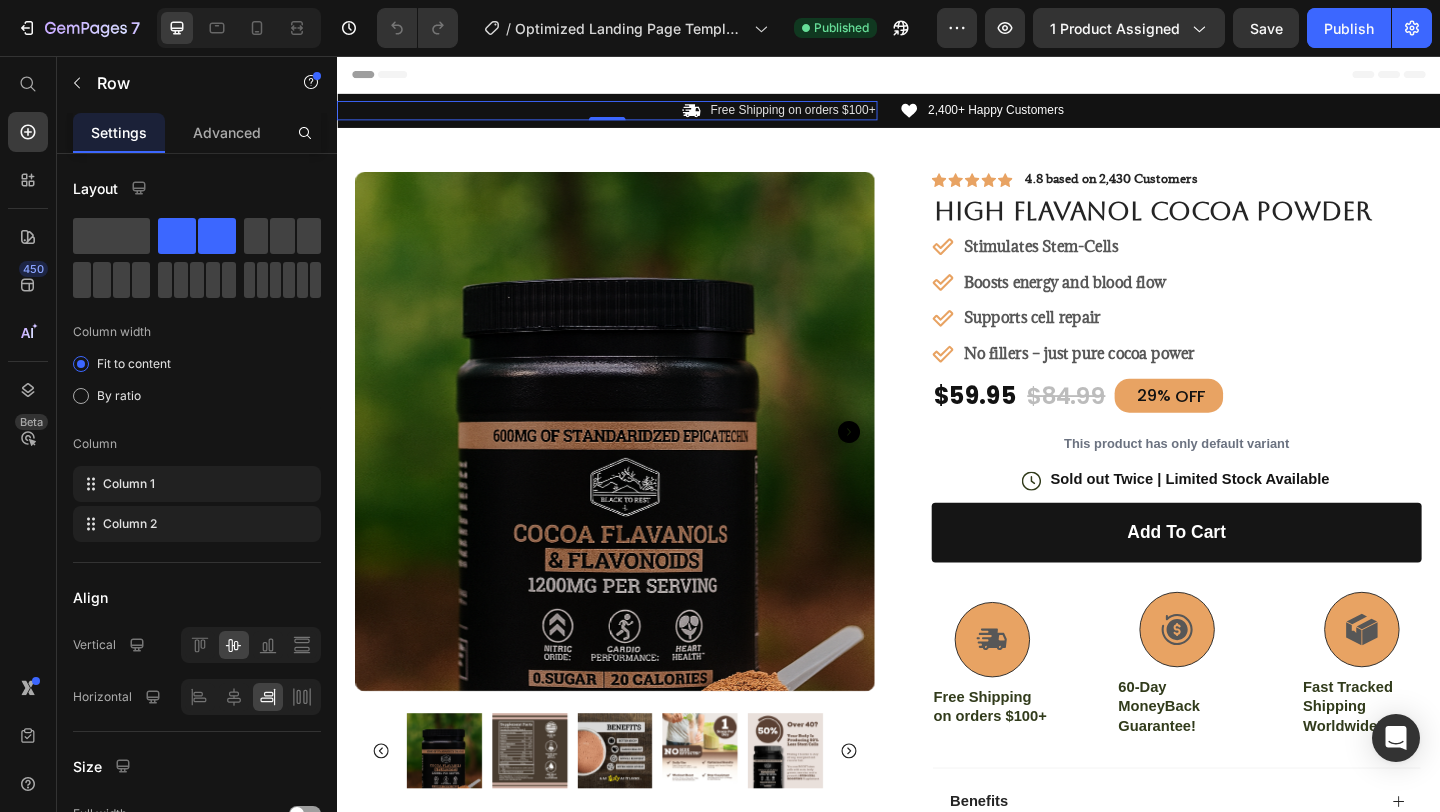 click on "Icon Free Shipping on orders $100+ Text Block Row   0" at bounding box center (631, 115) 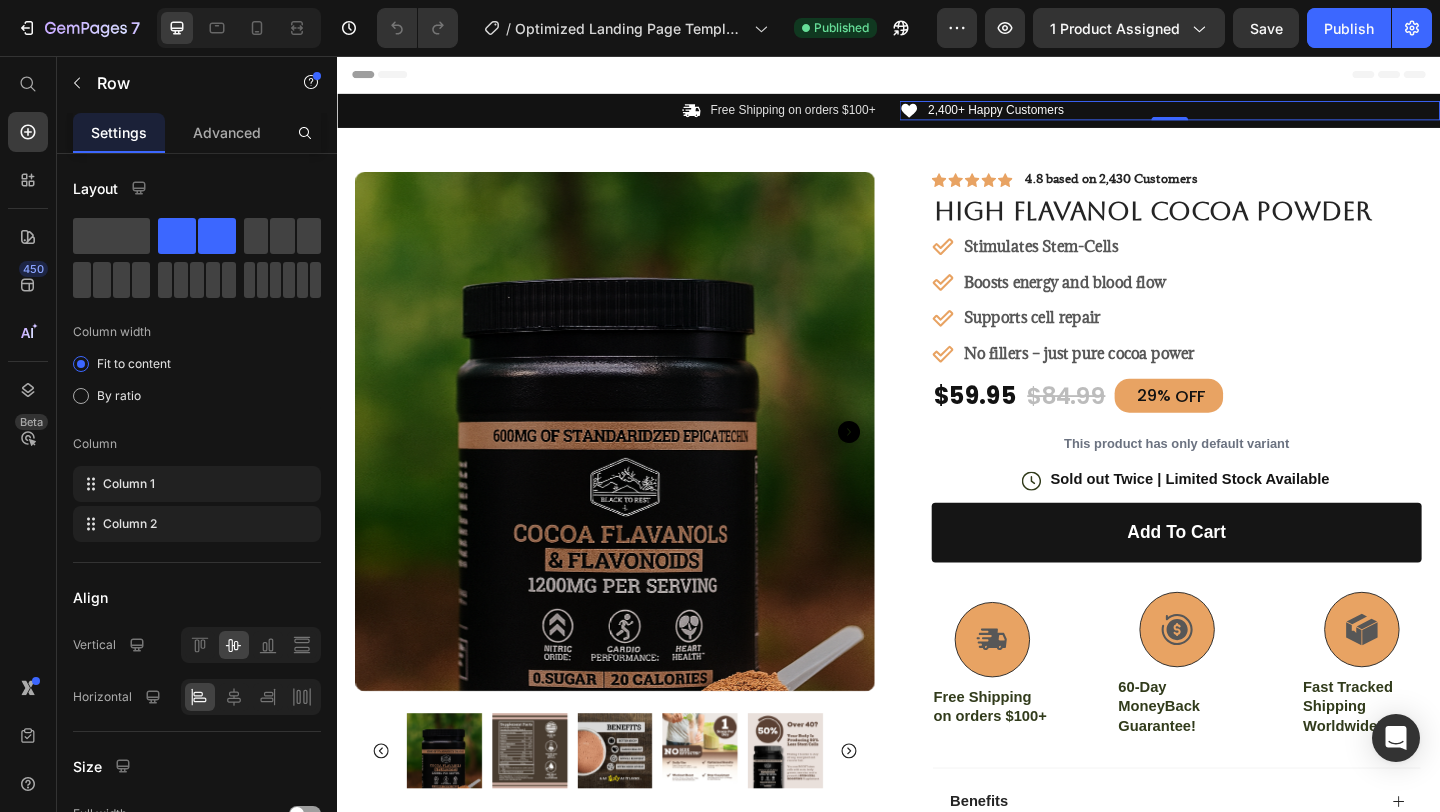click on "Icon 2,400+ Happy Customers Text Block Row   0" at bounding box center (1243, 115) 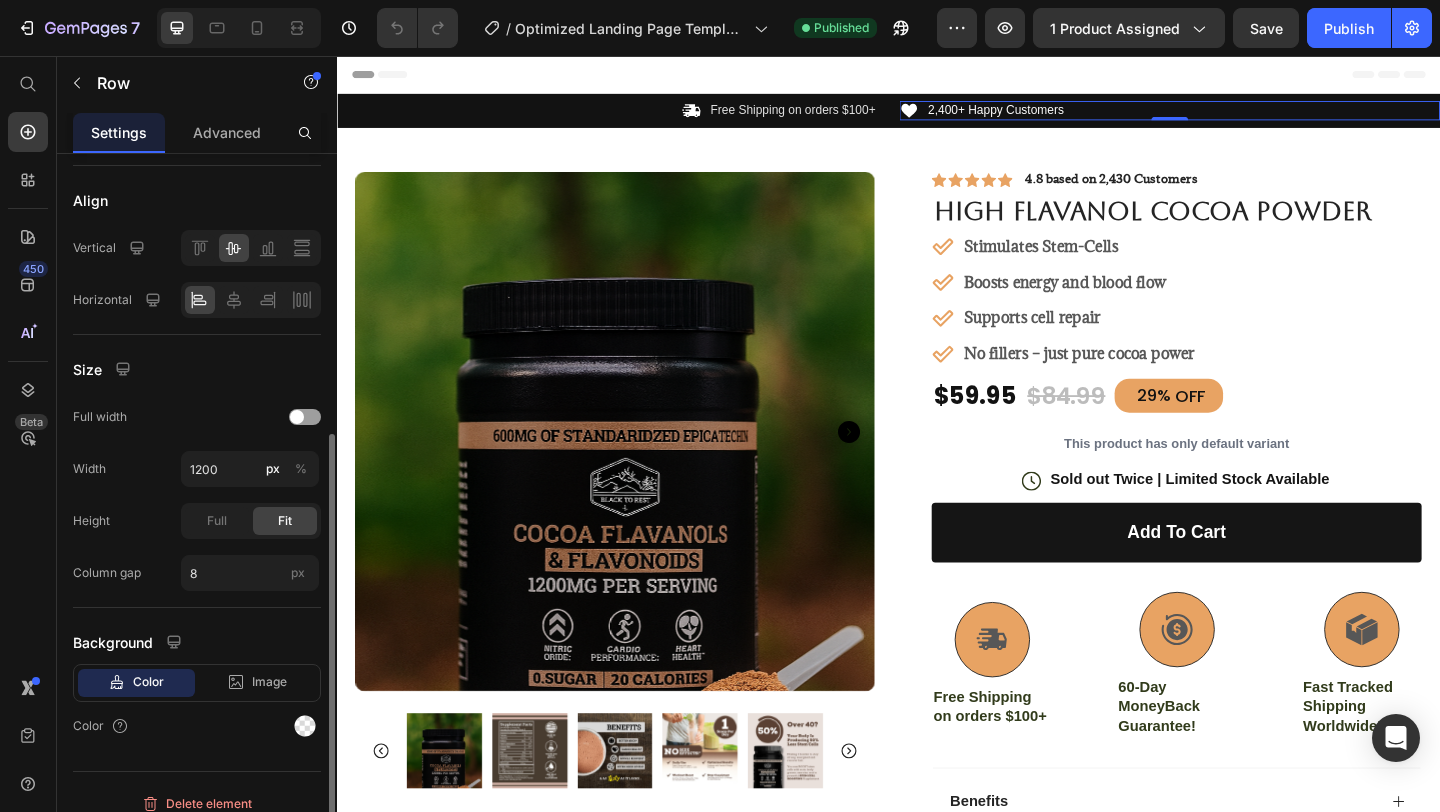 scroll, scrollTop: 414, scrollLeft: 0, axis: vertical 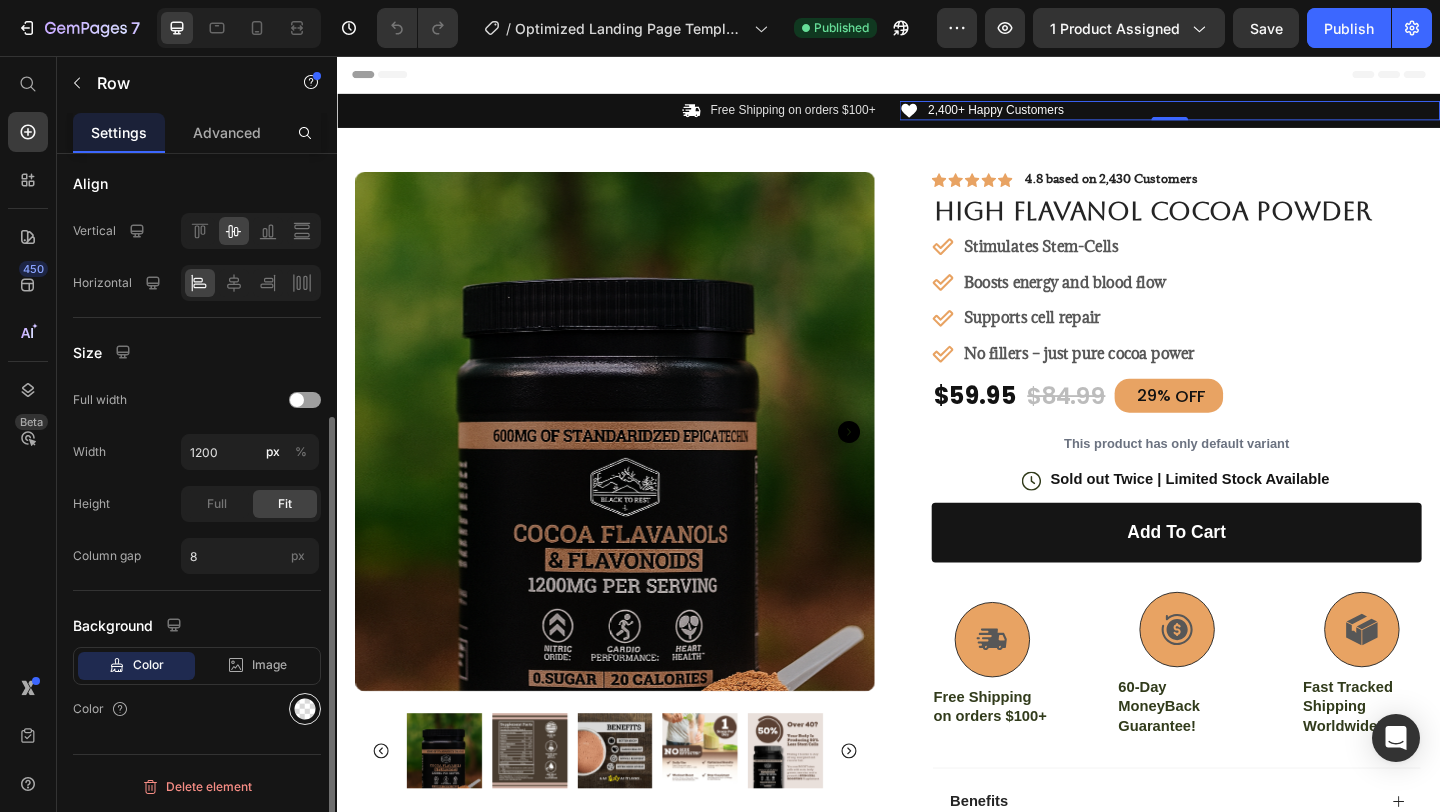 click at bounding box center (305, 709) 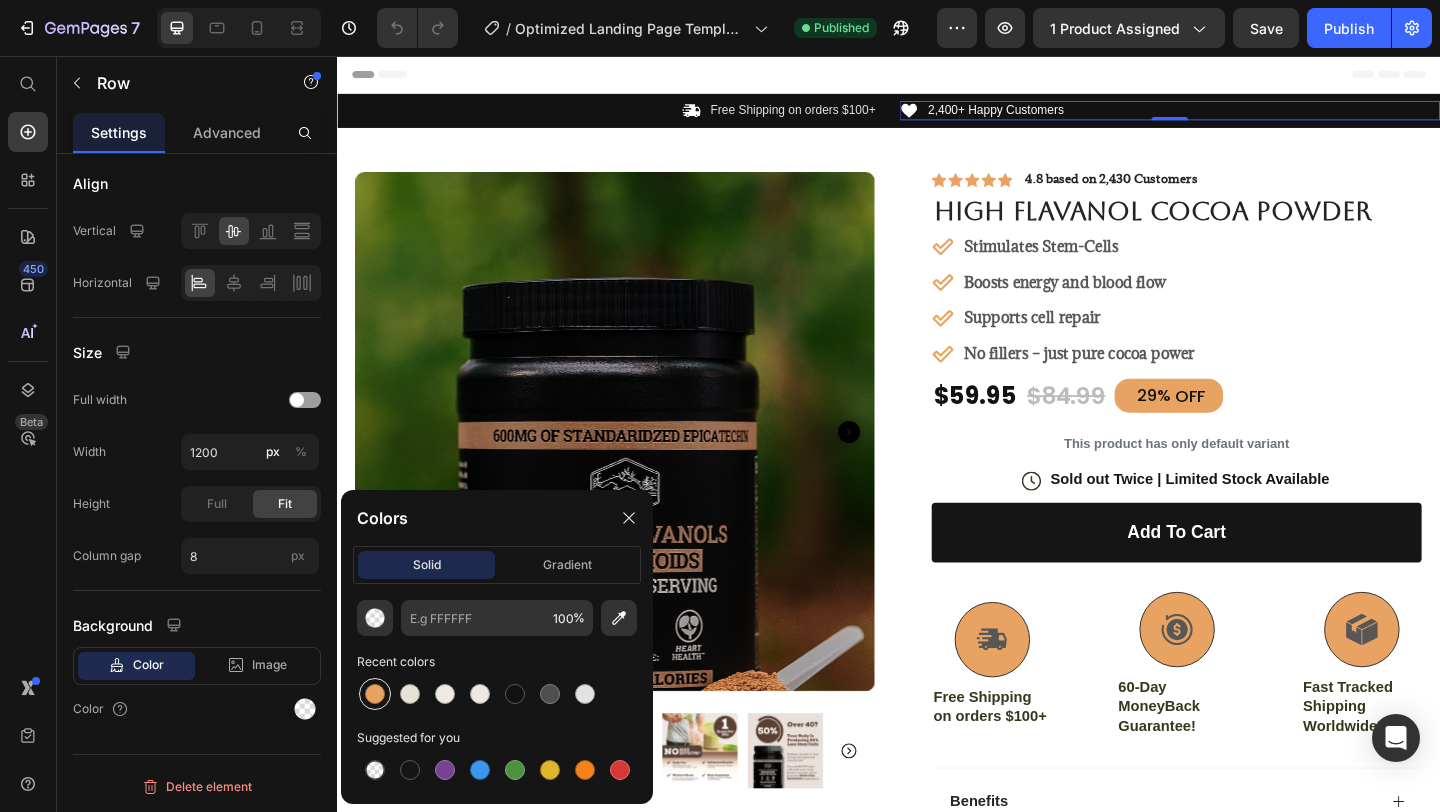 click at bounding box center (375, 694) 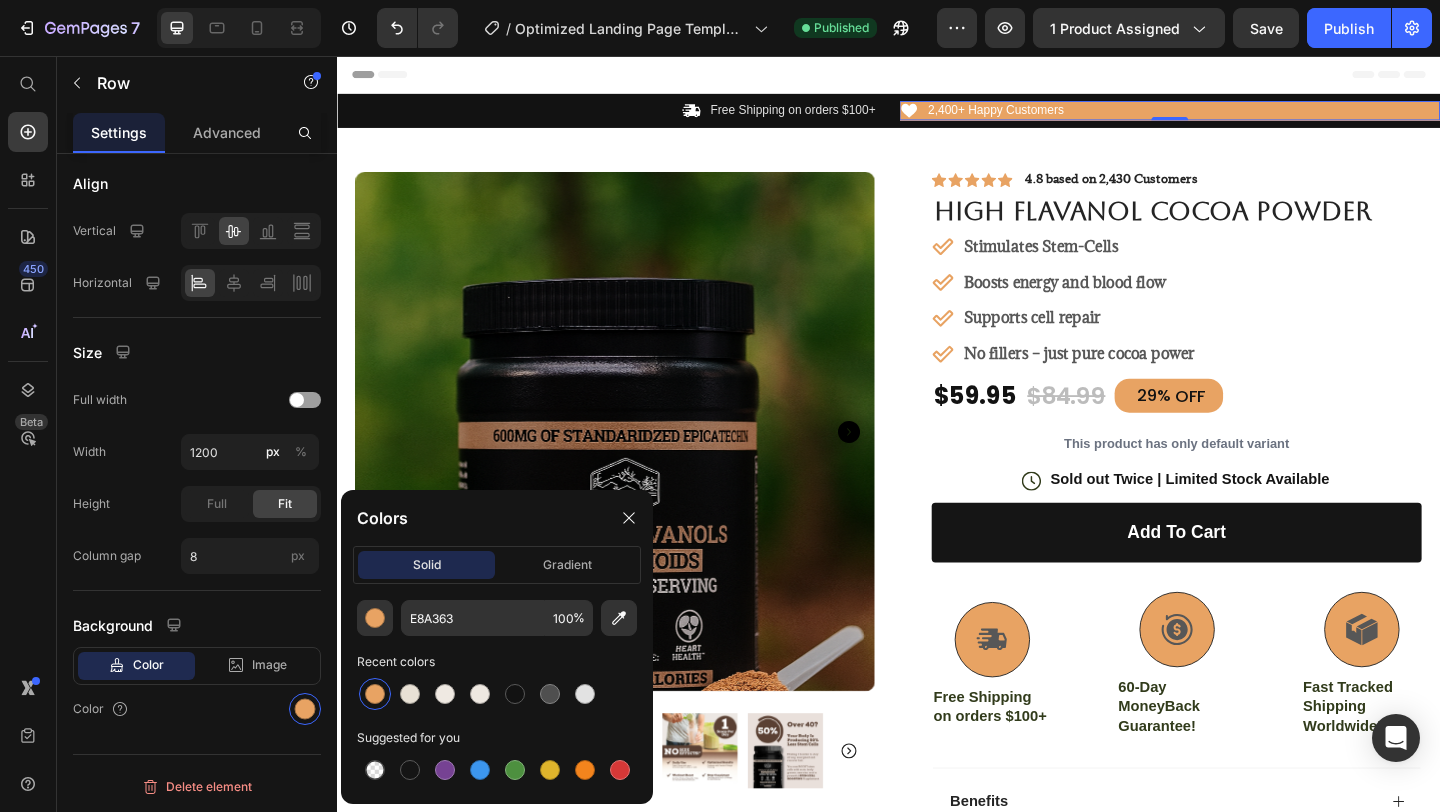 click at bounding box center [375, 694] 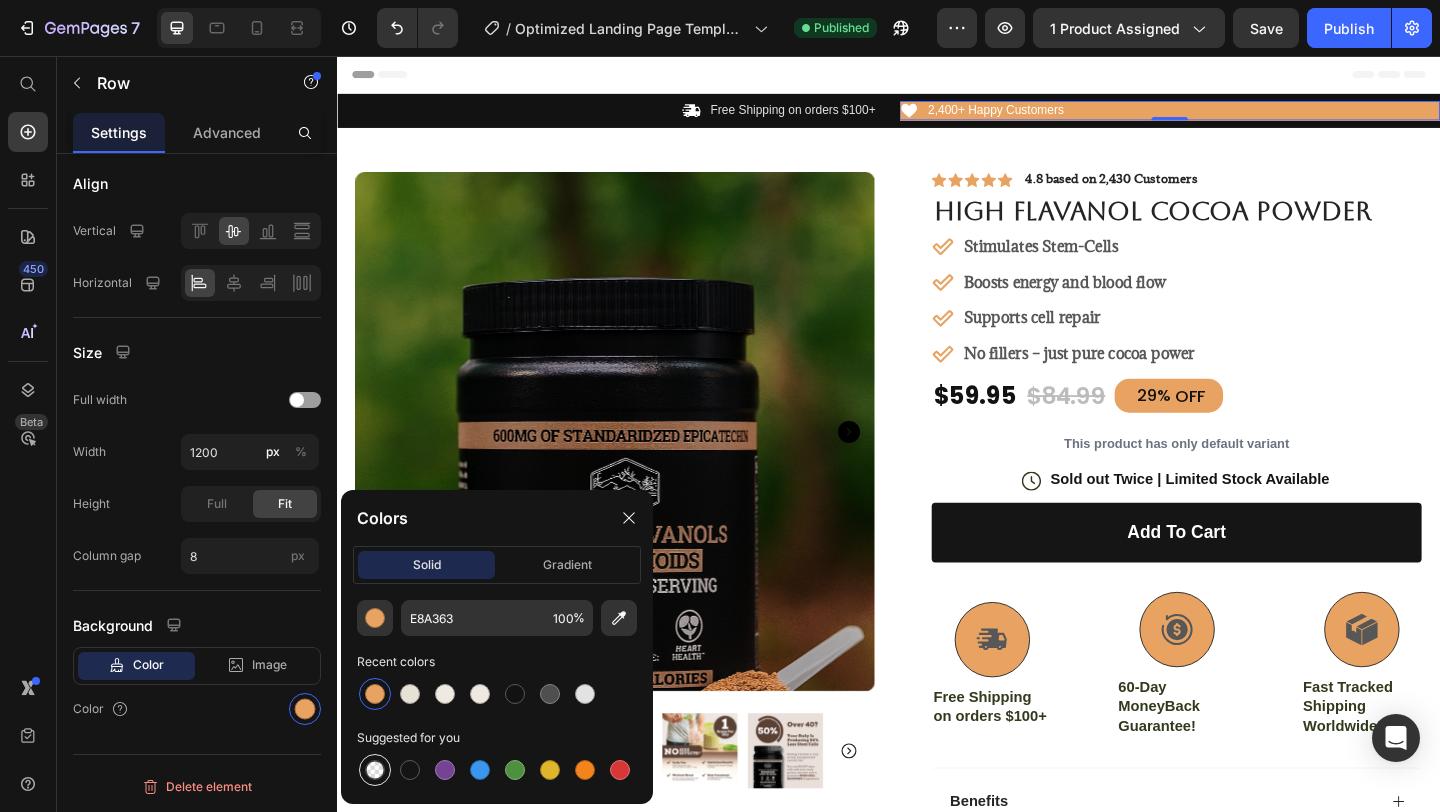 click at bounding box center (375, 770) 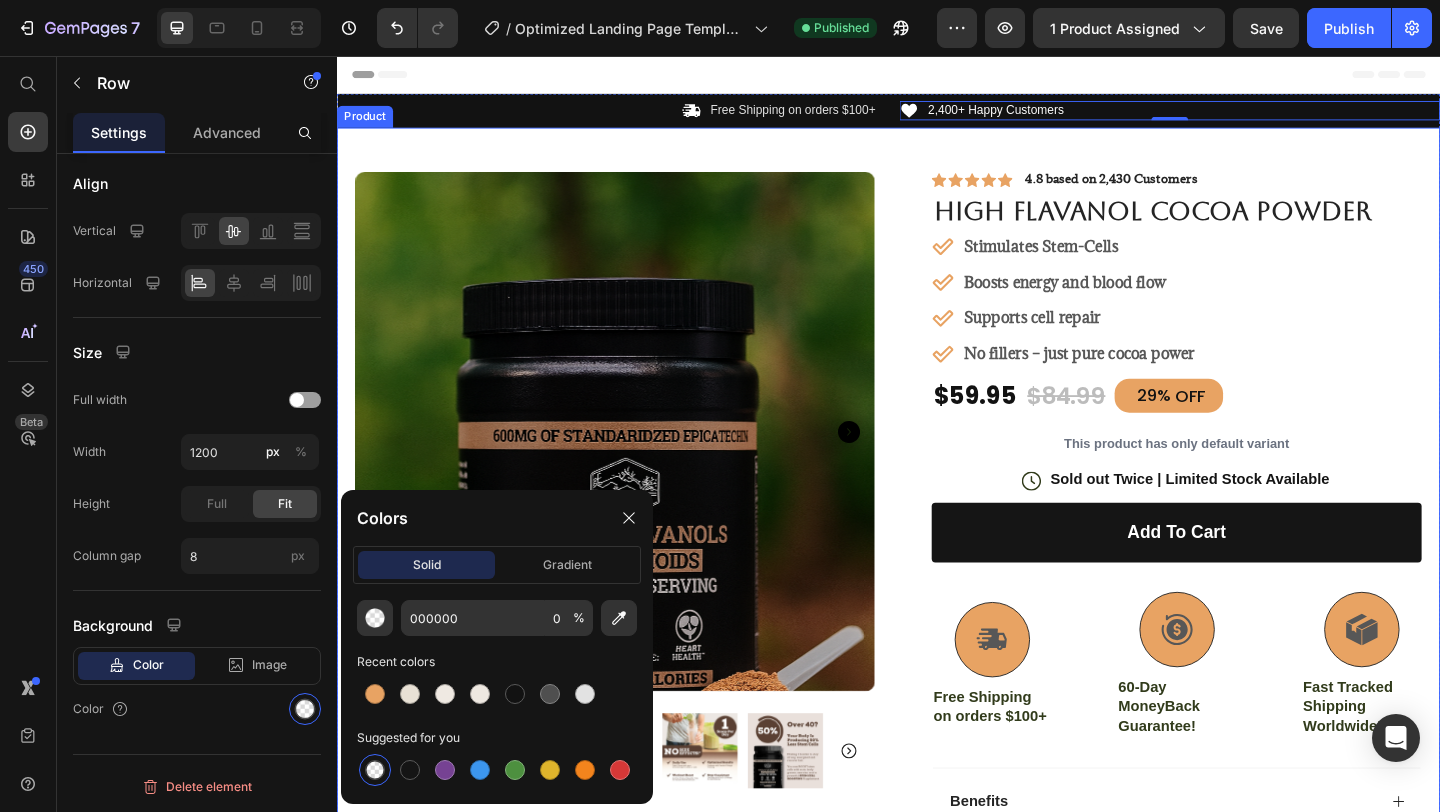 click on "Product" at bounding box center (367, 122) 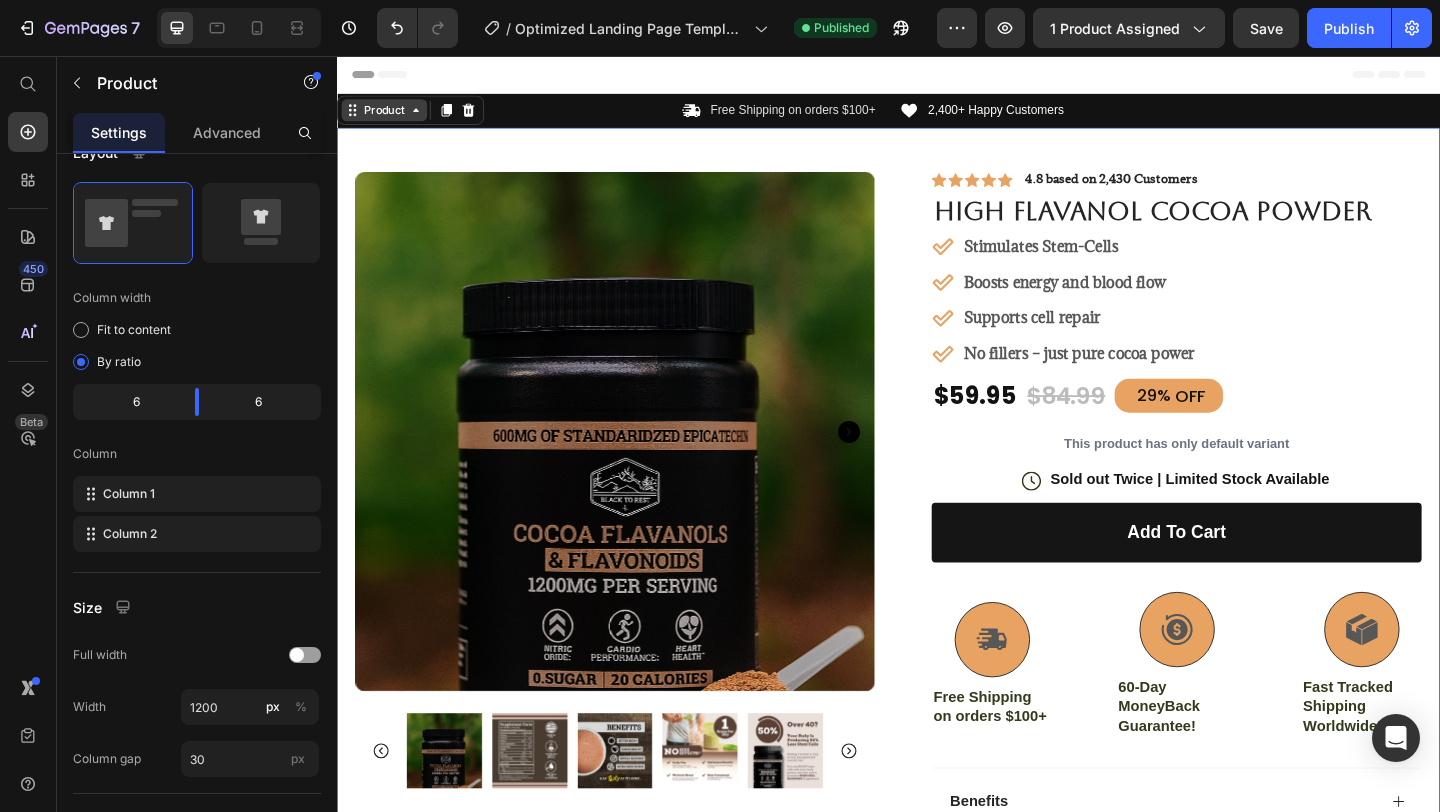 scroll, scrollTop: 0, scrollLeft: 0, axis: both 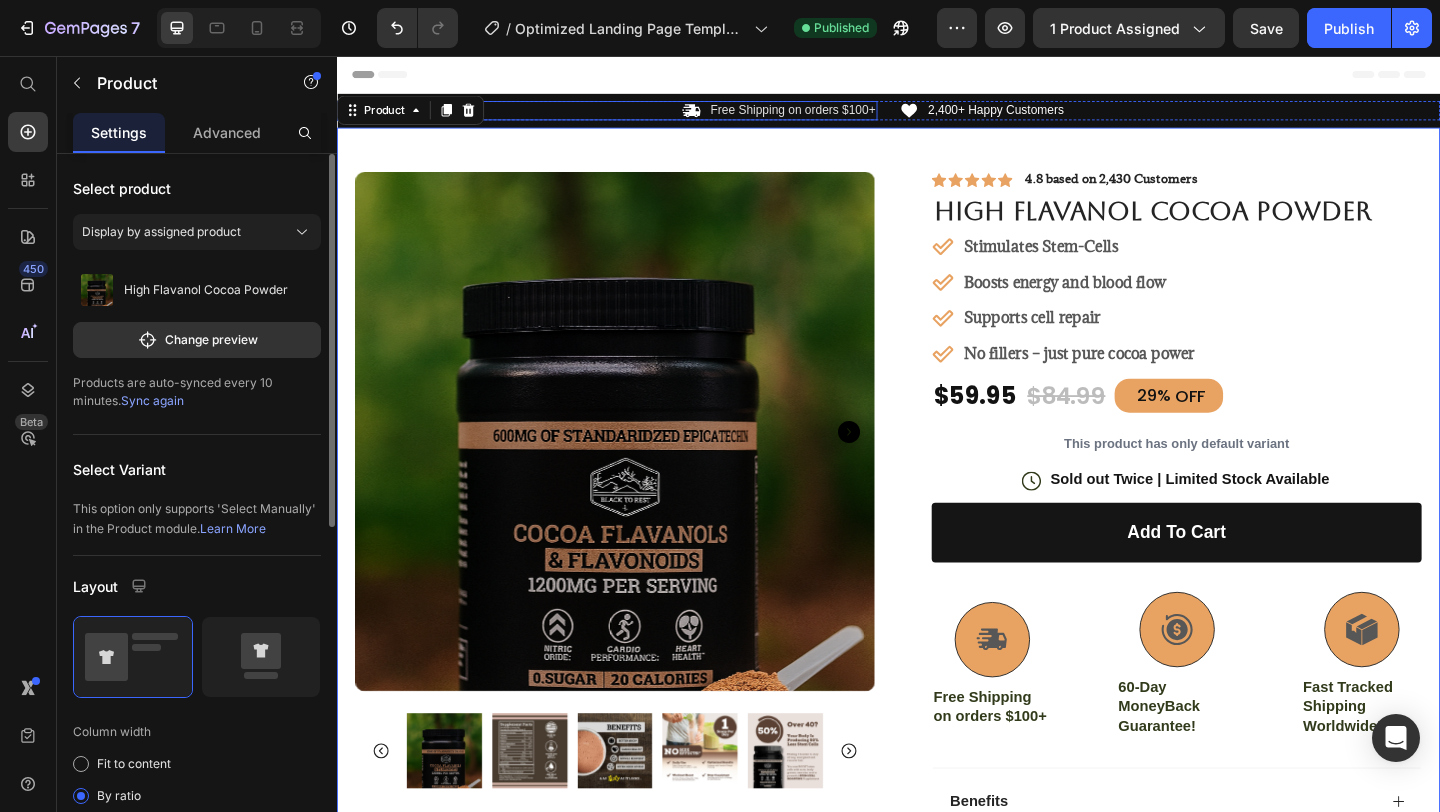 click on "Icon Free Shipping on orders $100+ Text Block Row" at bounding box center (631, 115) 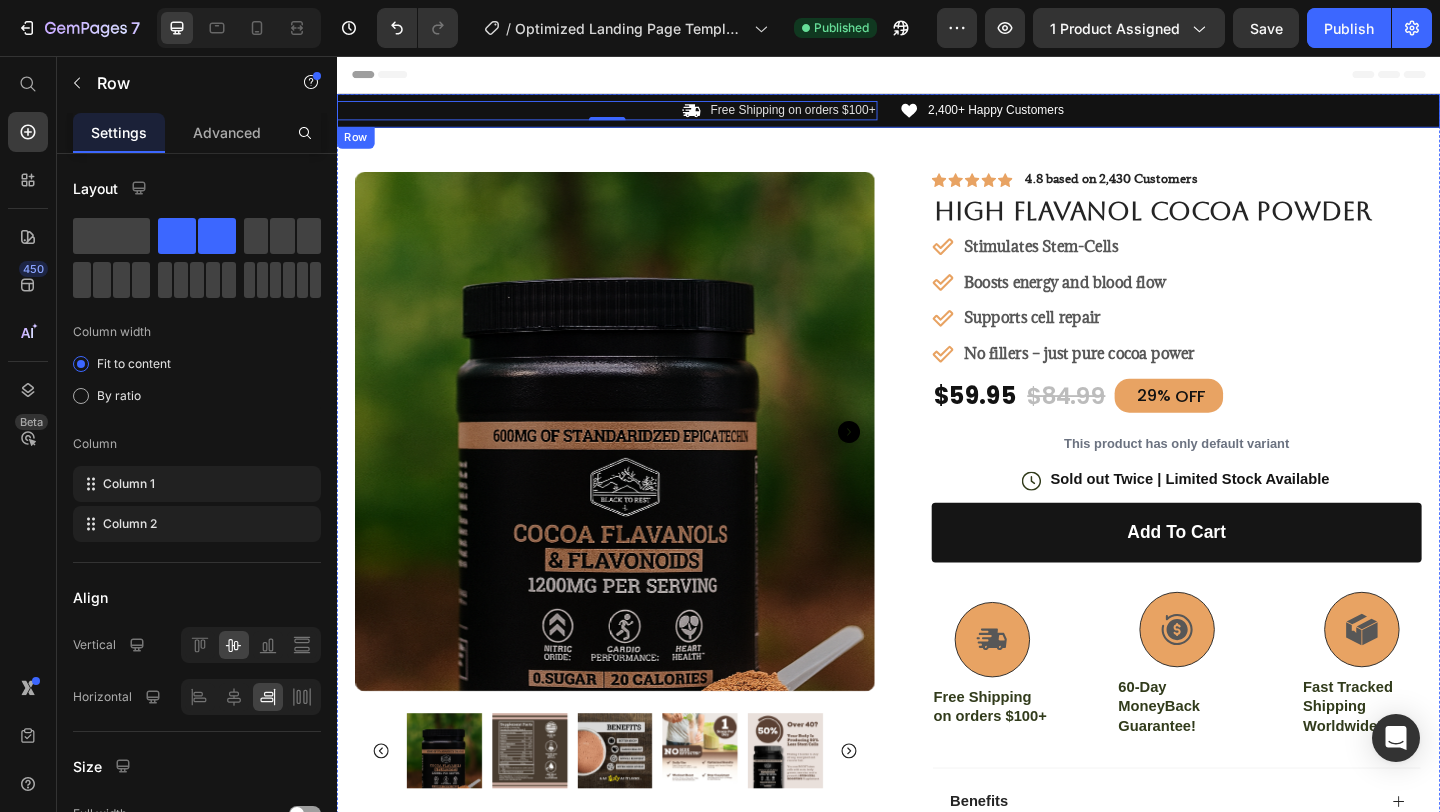 click on "Icon Free Shipping on orders $100+ Text Block Row   0
Icon 2,400+ Happy Customers Text Block Row Carousel Row" at bounding box center [937, 115] 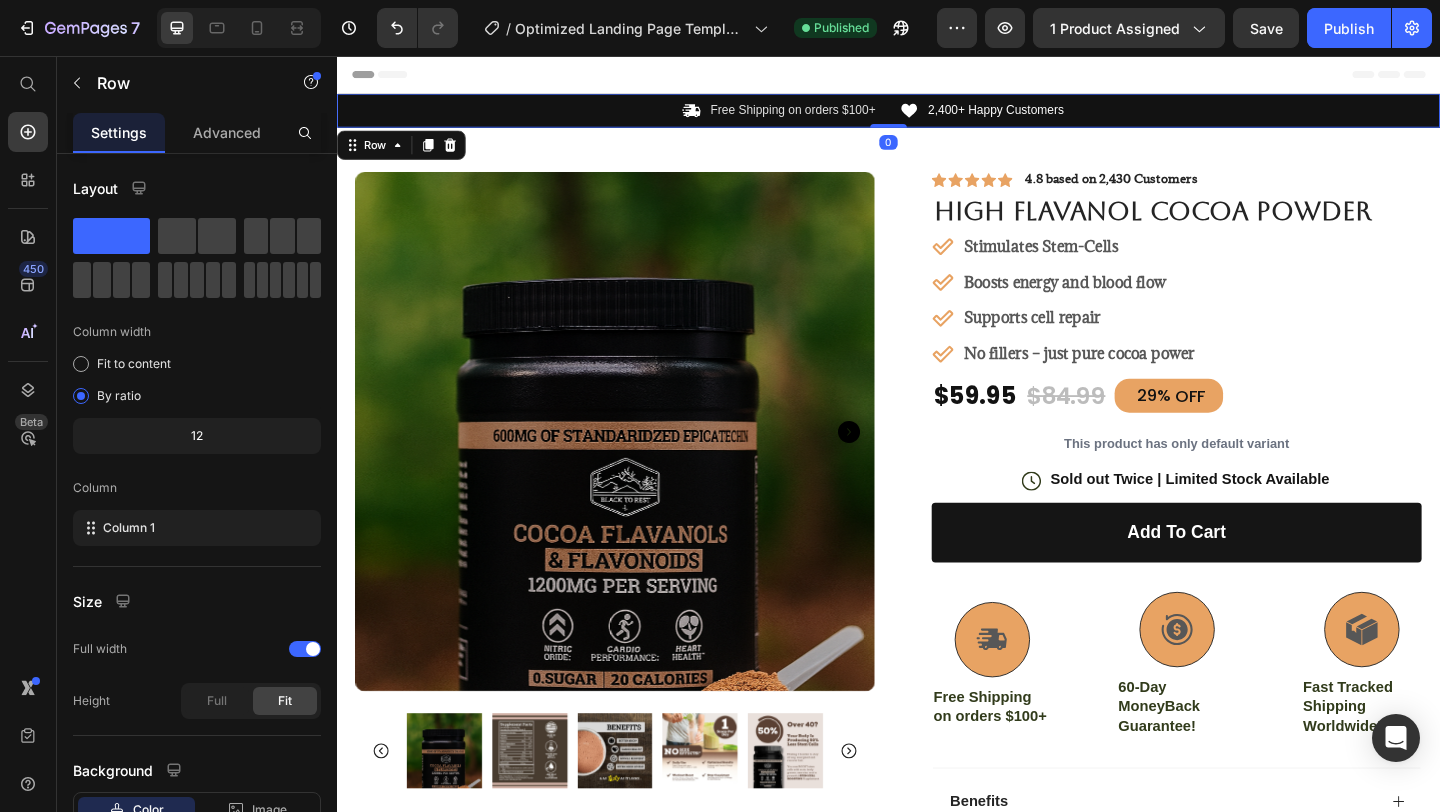 click on "Icon Free Shipping on orders $100+ Text Block Row
Icon 2,400+ Happy Customers Text Block Row Carousel Row   0" at bounding box center [937, 115] 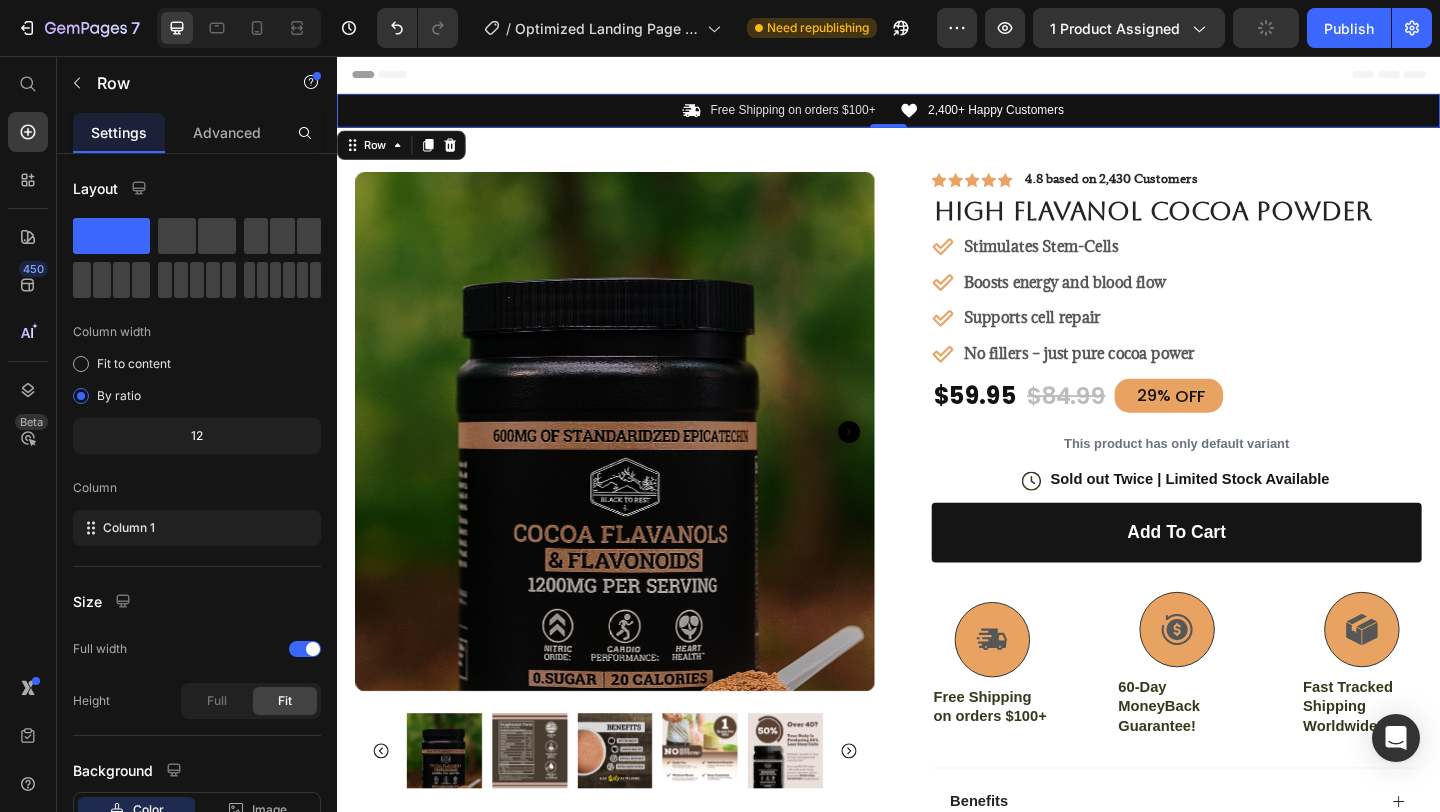 click on "Icon Free Shipping on orders $100+ Text Block Row
Icon 2,400+ Happy Customers Text Block Row Carousel Row   0" at bounding box center (937, 115) 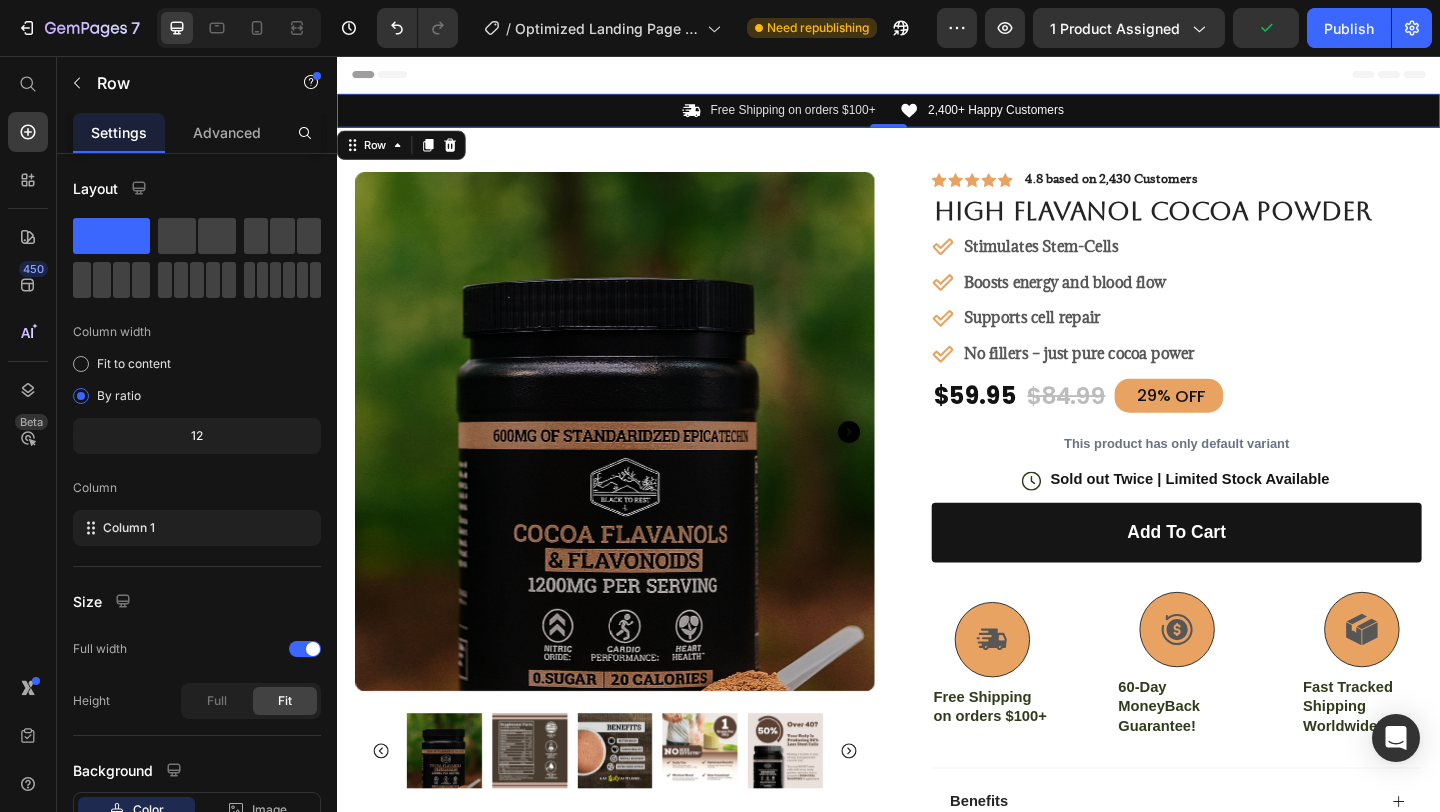 click on "Icon Free Shipping on orders $100+ Text Block Row
Icon 2,400+ Happy Customers Text Block Row" at bounding box center (937, 115) 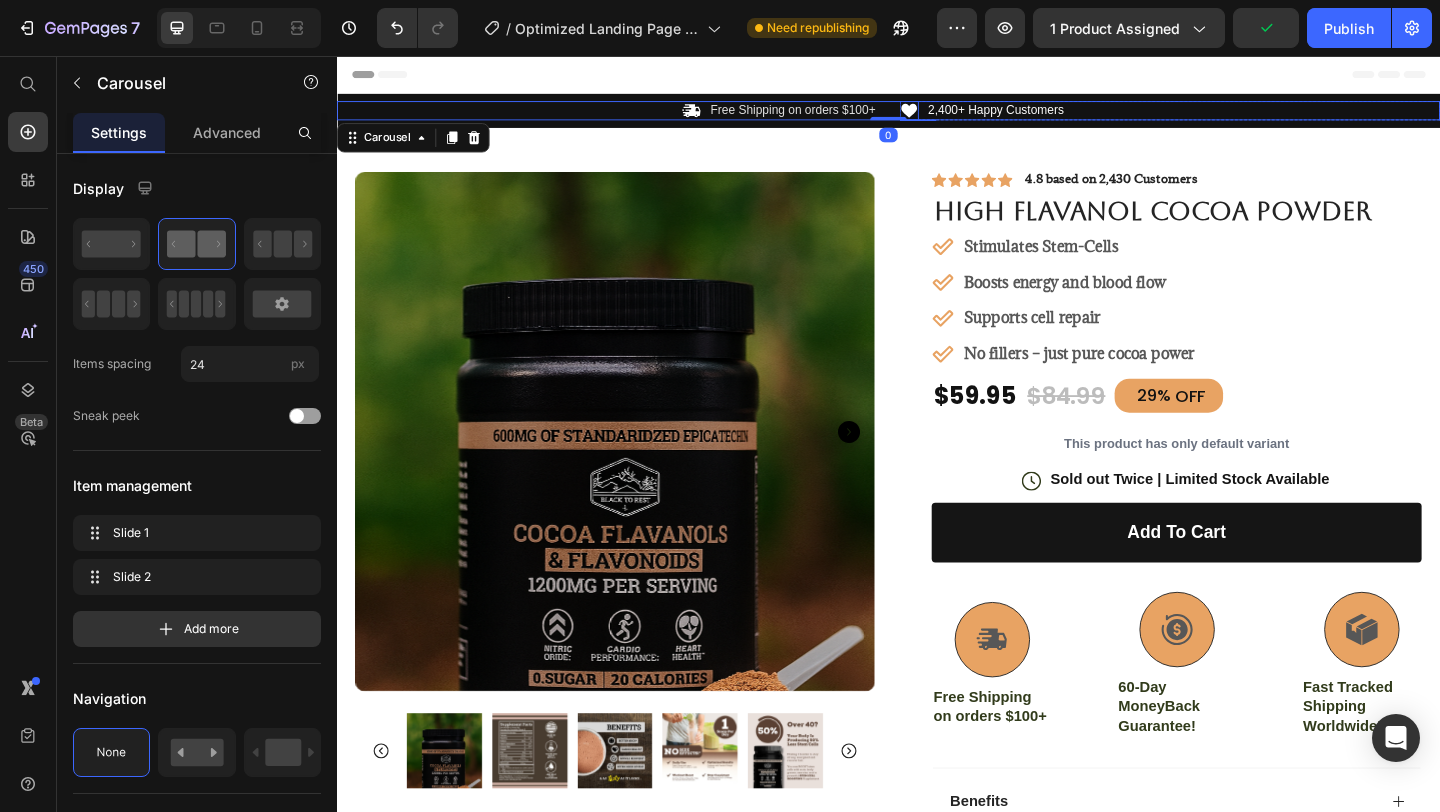 click on "Icon Free Shipping on orders $100+ Text Block Row
Icon 2,400+ Happy Customers Text Block Row" at bounding box center [937, 115] 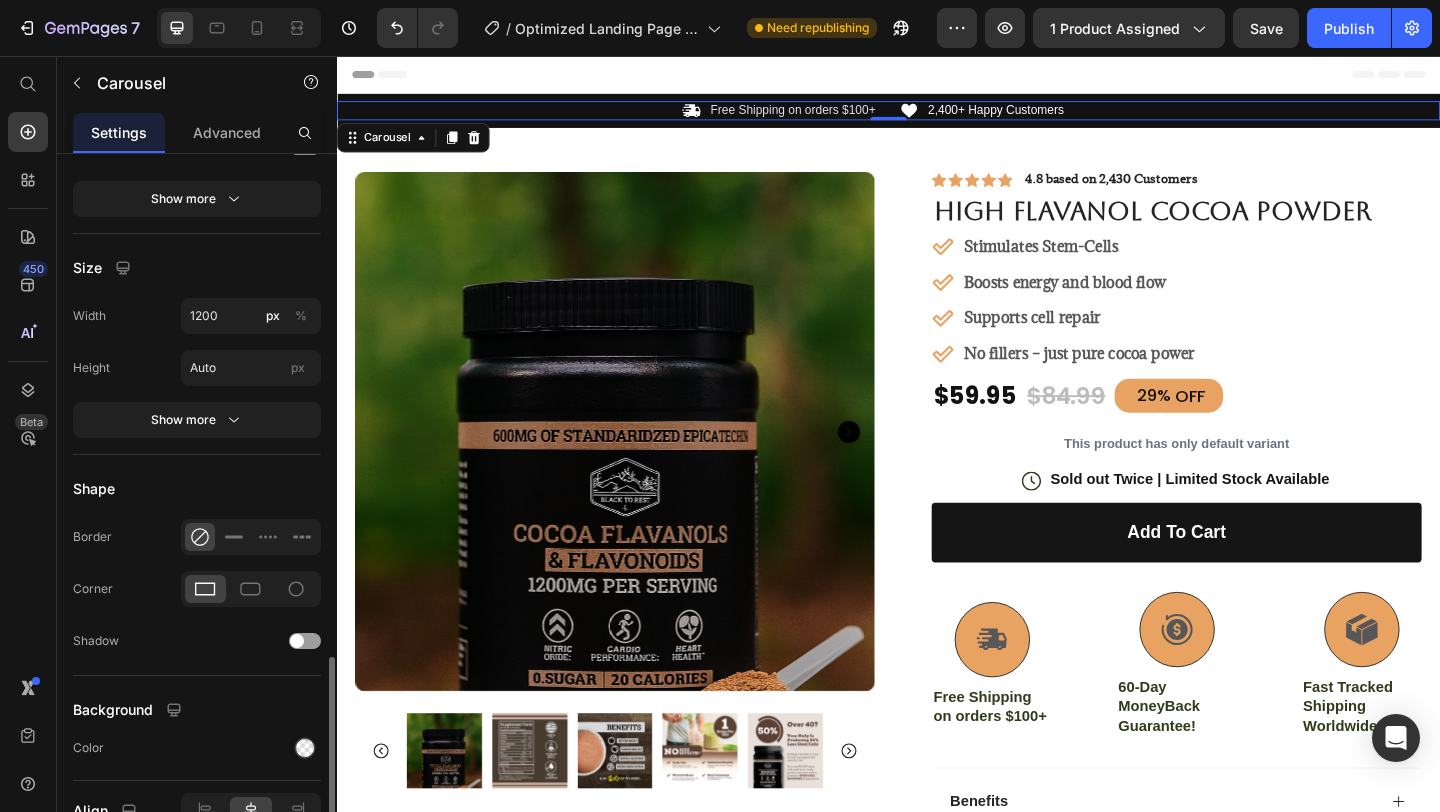 scroll, scrollTop: 1275, scrollLeft: 0, axis: vertical 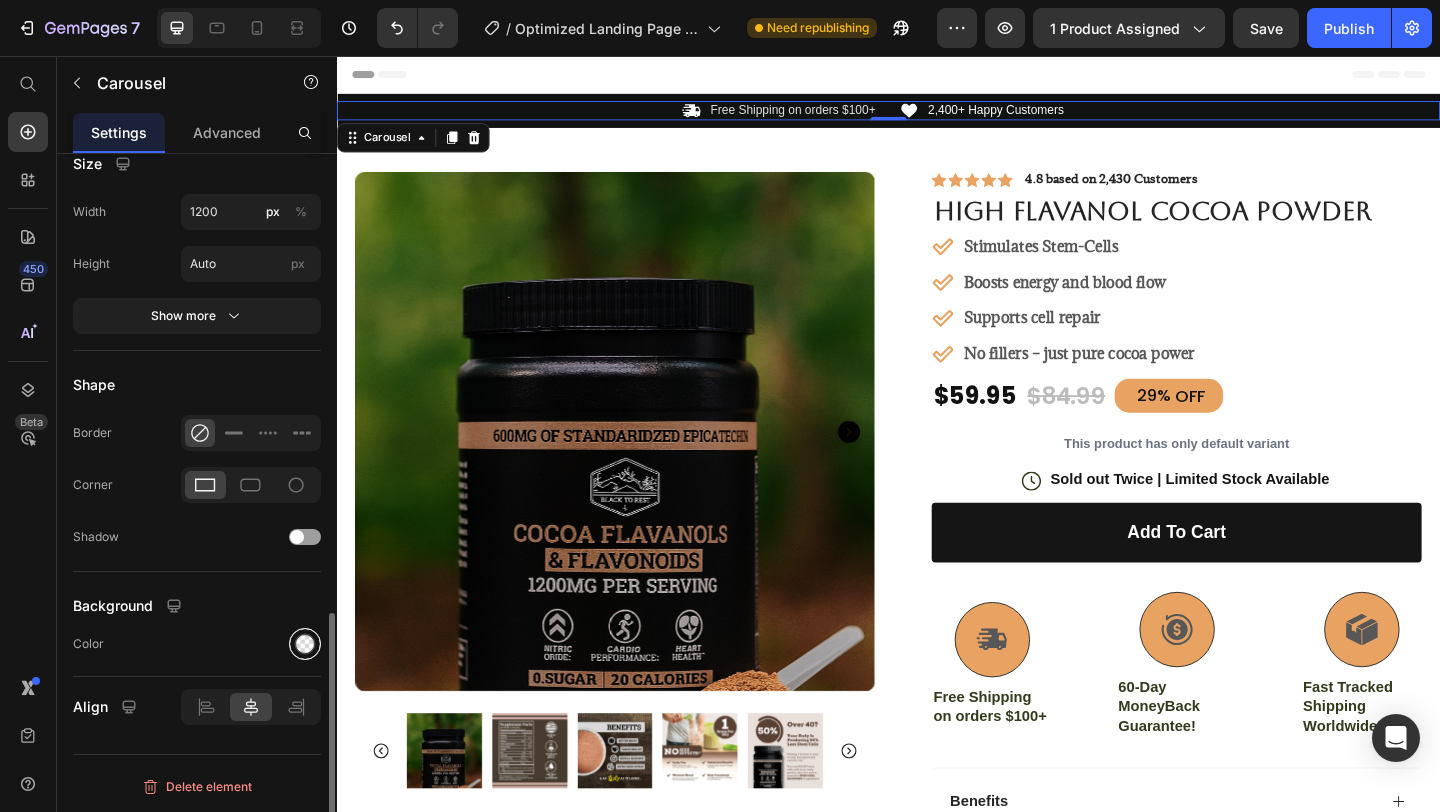 click at bounding box center (305, 643) 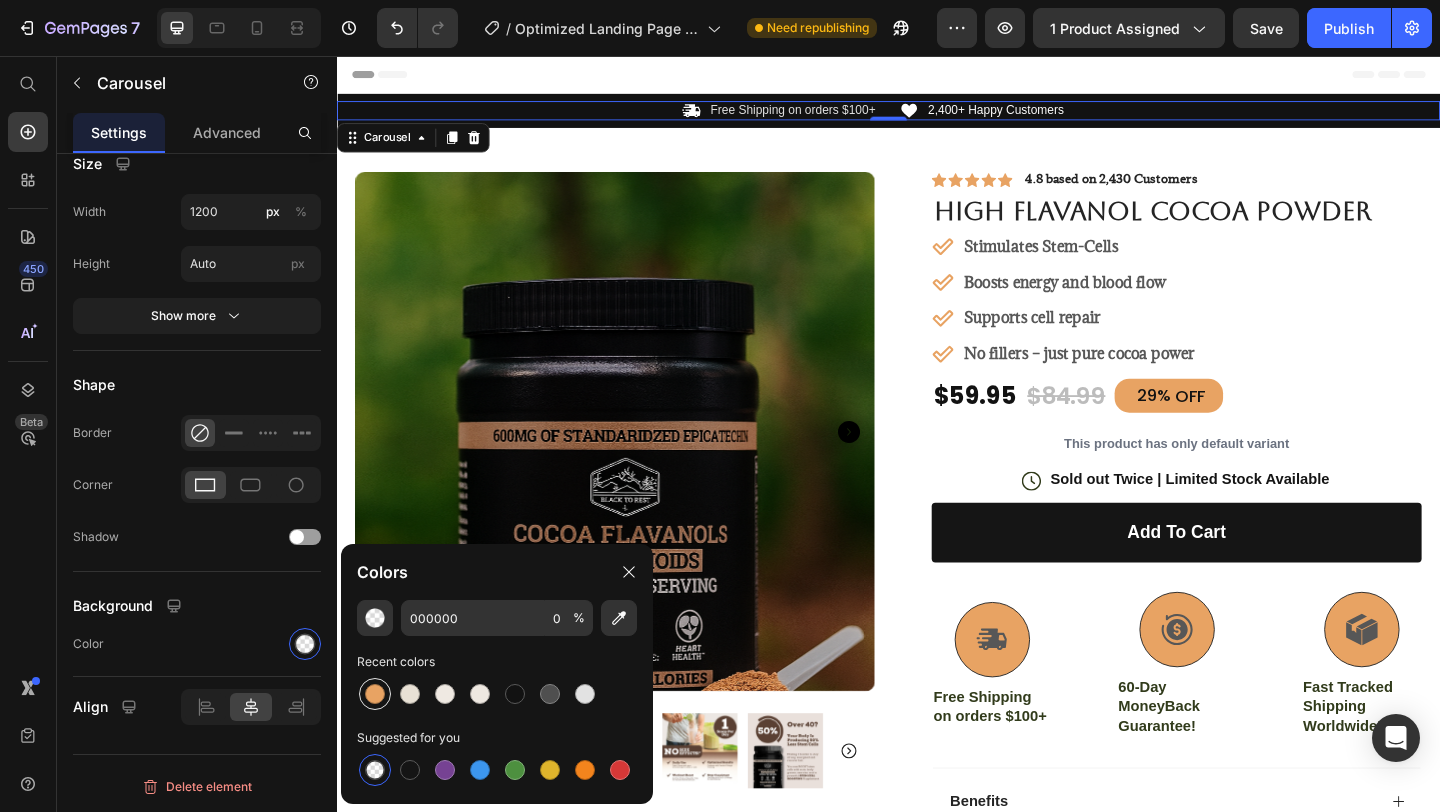 click at bounding box center [375, 694] 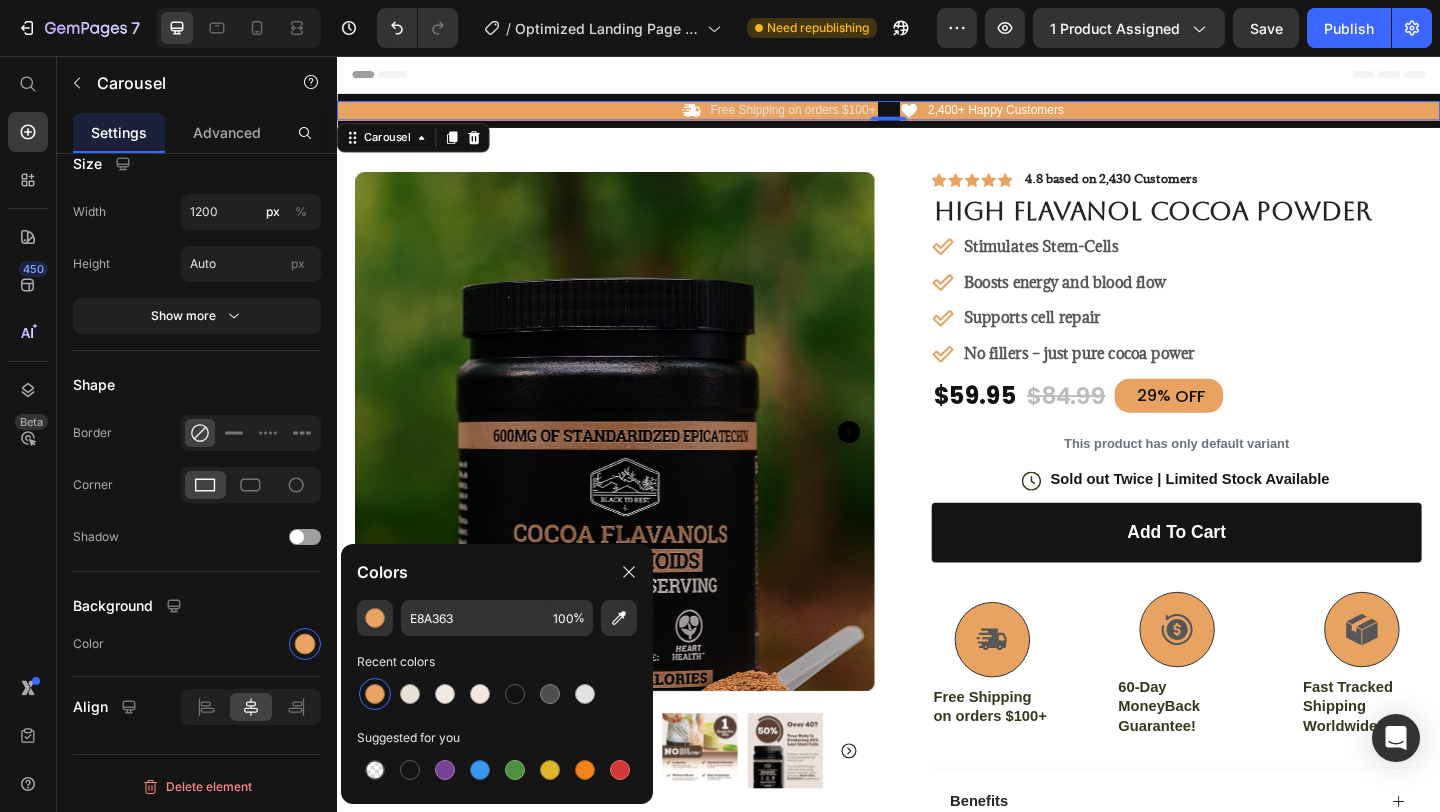 click at bounding box center [375, 694] 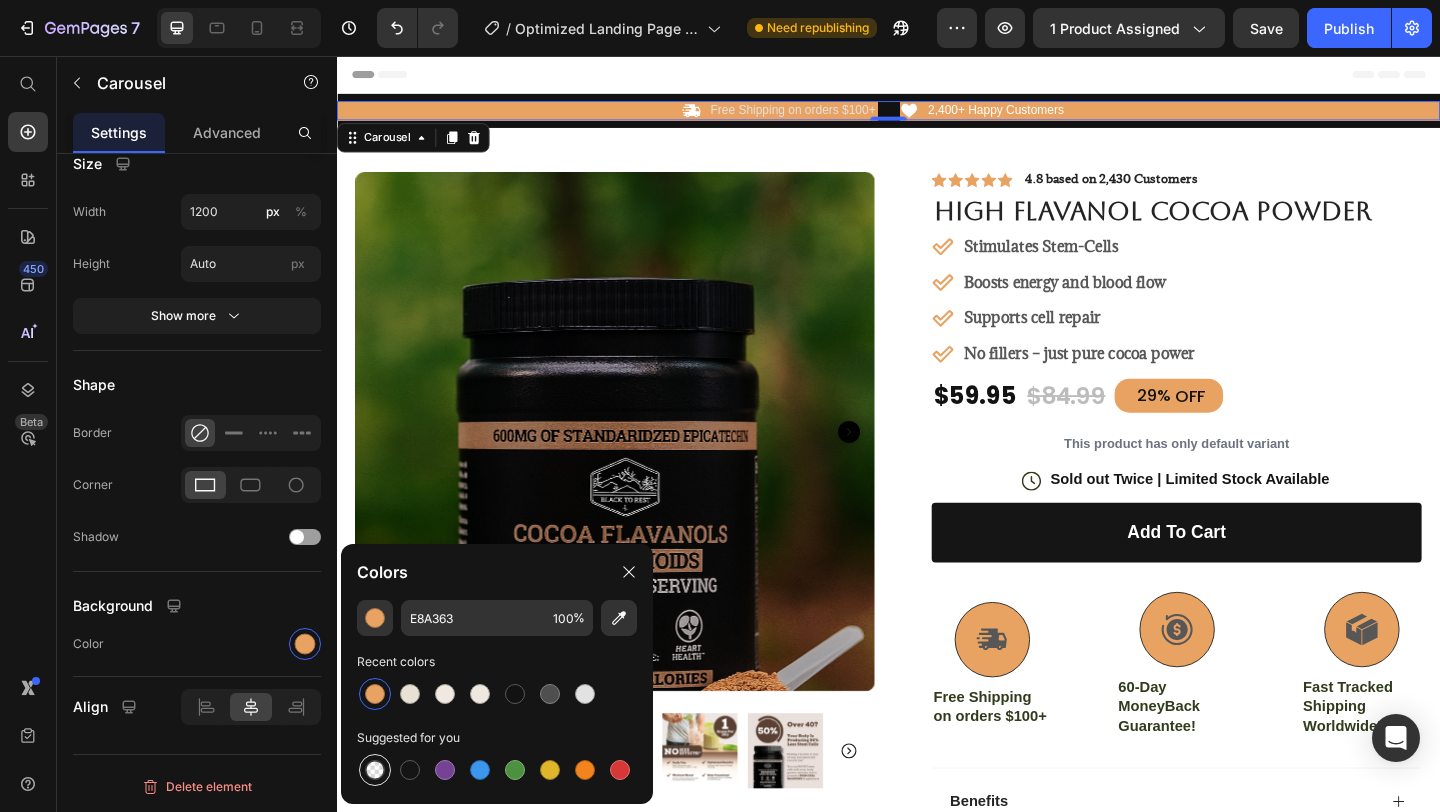 click at bounding box center [375, 770] 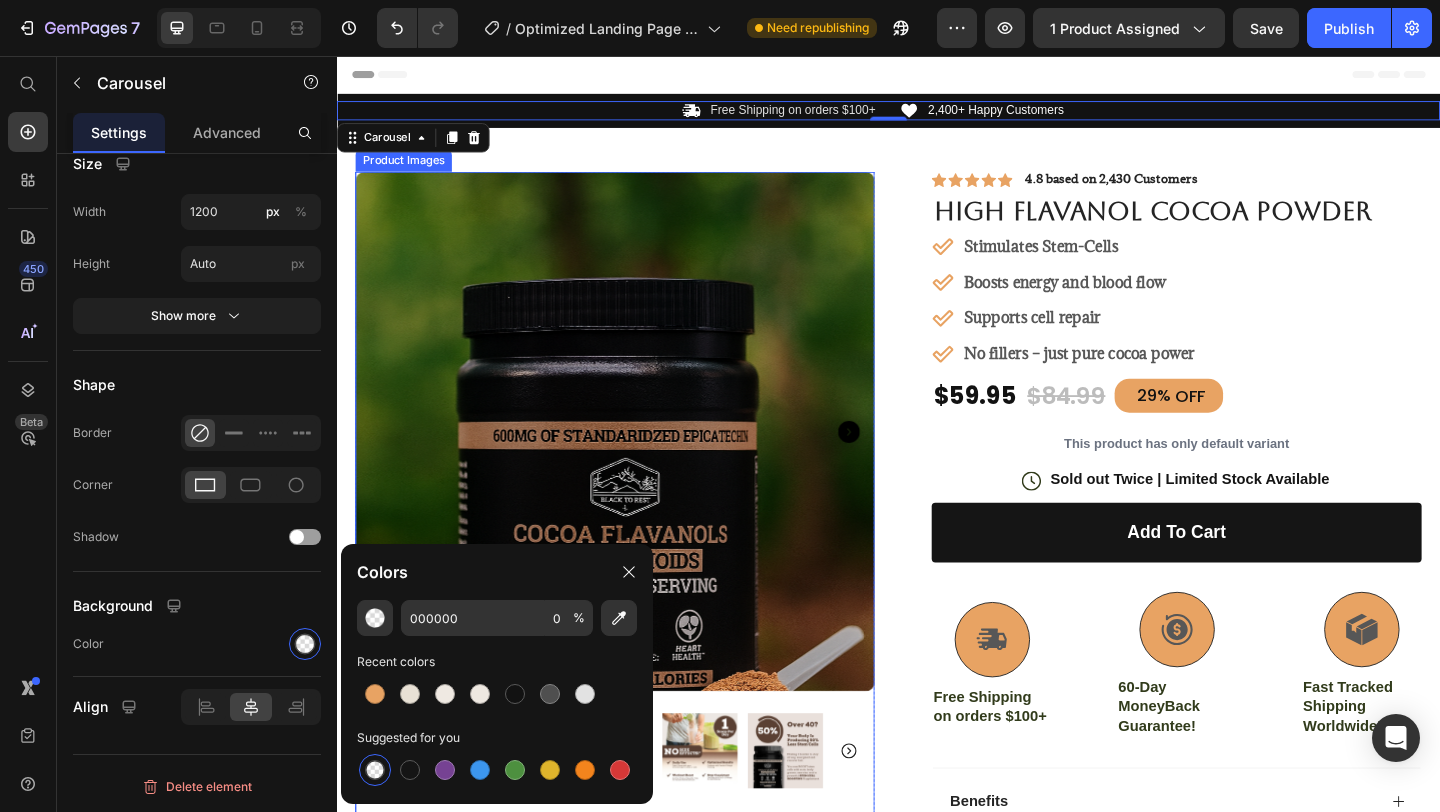 click on "Product Images #1 Health Supplement of 2025 Text Block Image Icon Icon Icon Icon Icon Icon List “I’ve been taking this every morning for the past few weeks and I can genuinely feel a difference — better focus at work, more energy during workouts, and even my skin looks clearer. Didn’t expect it to work this well.” Text Block
Icon [PERSON_NAME] ([US_STATE], [GEOGRAPHIC_DATA]) Text Block Row Row Row Icon Icon Icon Icon Icon Icon List 4.8 based on 2,430 Customers Text Block Row High Flavanol Cocoa Powder Product Title
Stimulates Stem-Cells
Boosts energy and blood flow
Supports cell repair
No fillers – just pure cocoa power Item List $59.95 Product Price $84.99 Product Price 29% OFF Discount Tag Row This product has only default variant Product Variants & Swatches
Icon Sold out Twice | Limited Stock Available Text Block Row add to cart Add to Cart
Icon Text Block" at bounding box center [937, 670] 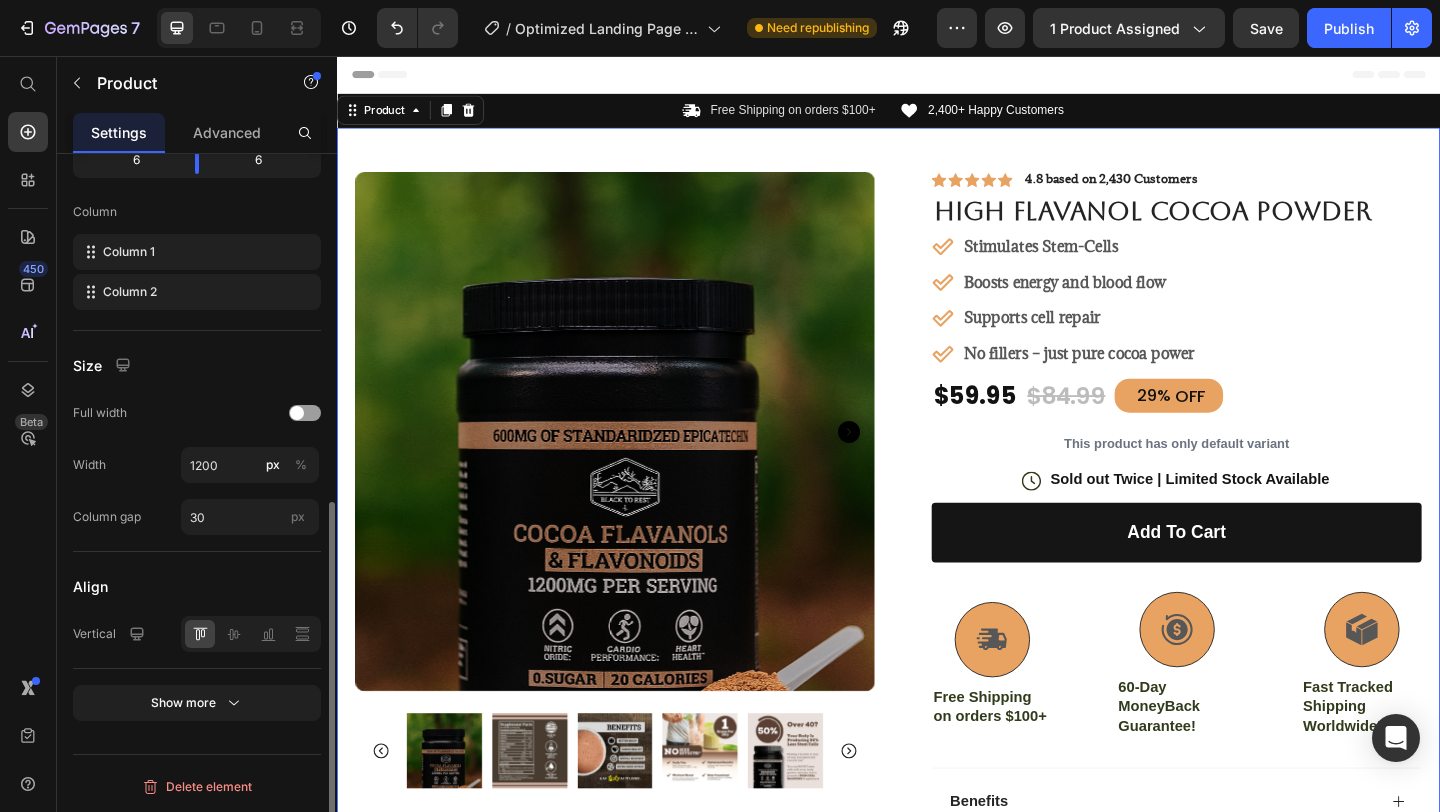 scroll, scrollTop: 0, scrollLeft: 0, axis: both 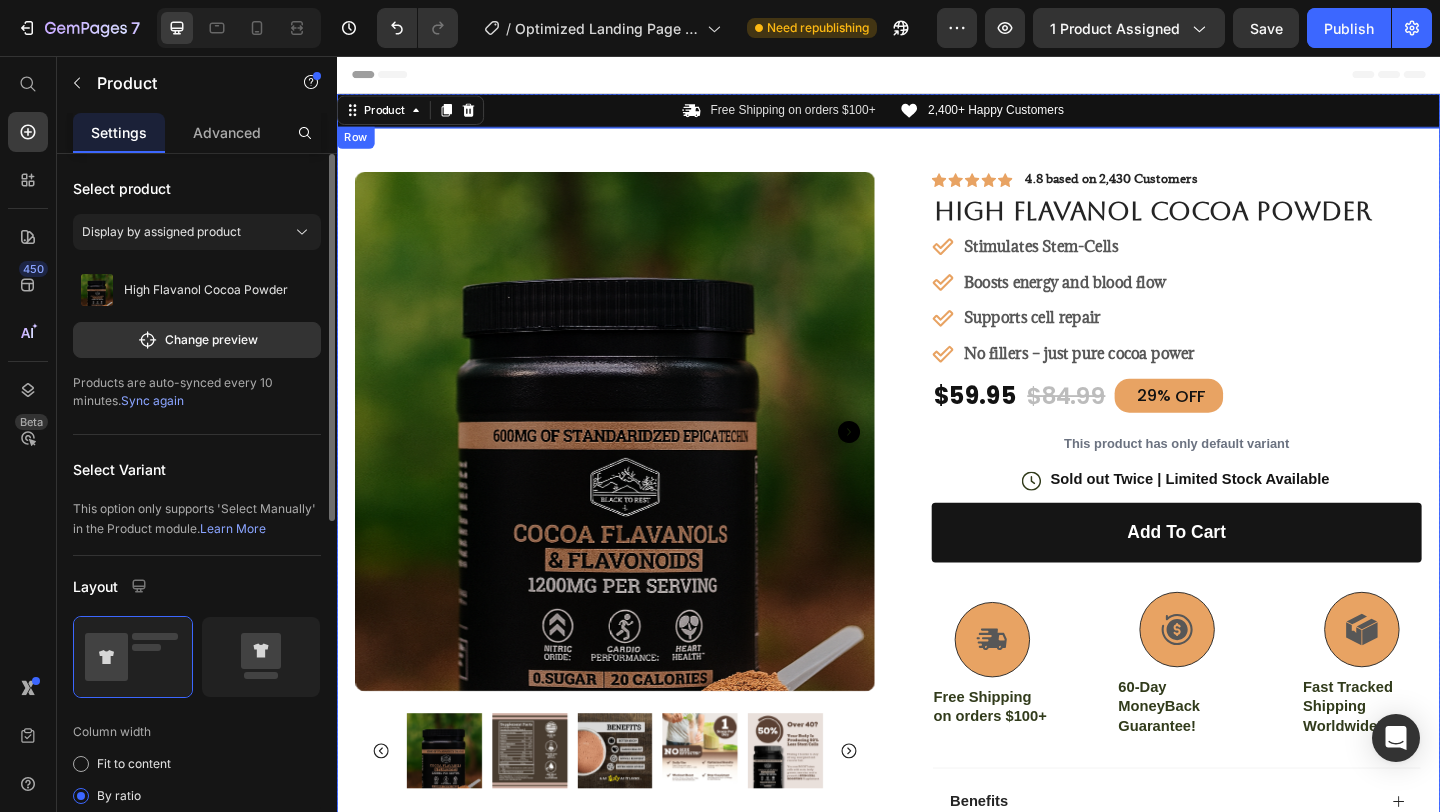 click on "Icon Free Shipping on orders $100+ Text Block Row
Icon 2,400+ Happy Customers Text Block Row Carousel Row" at bounding box center (937, 115) 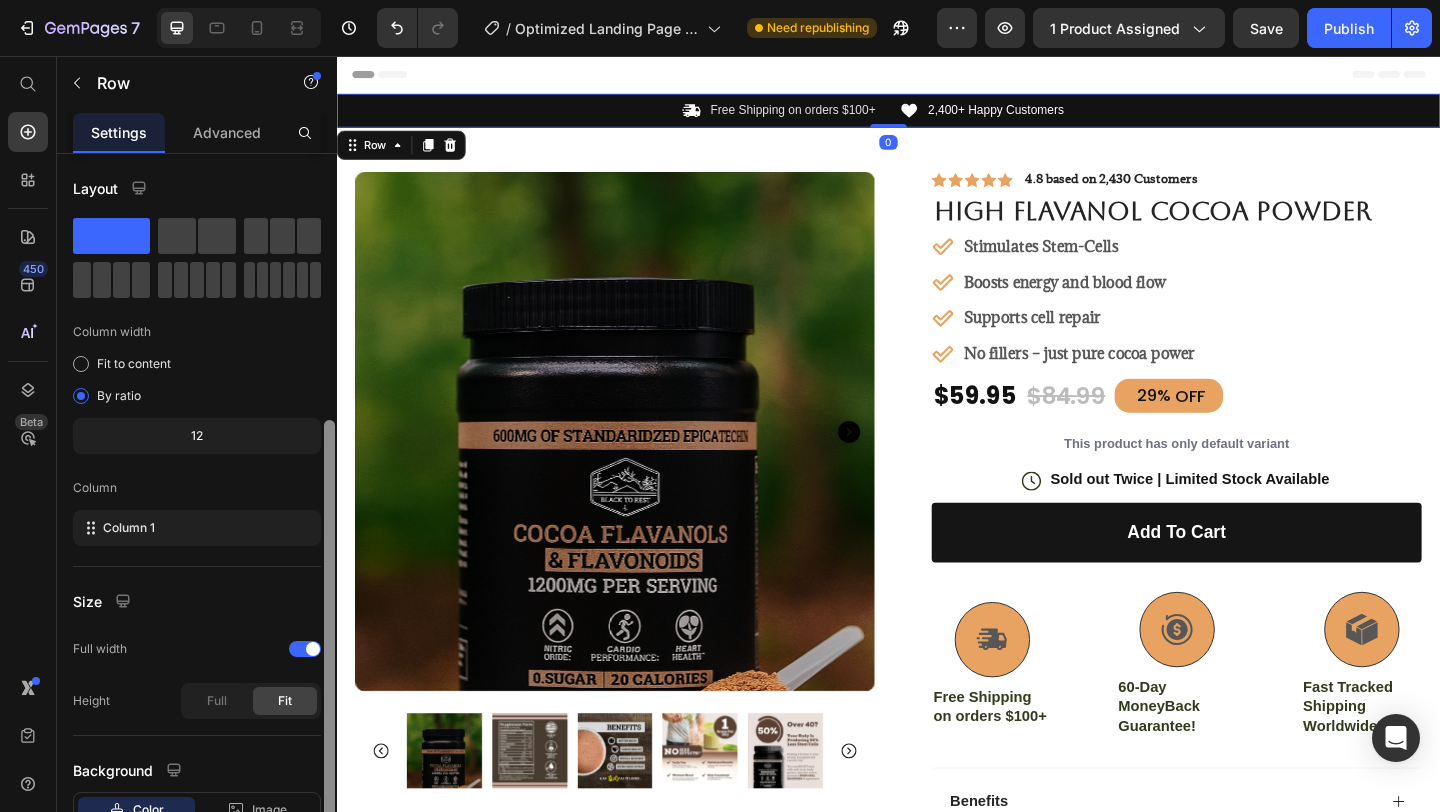 scroll, scrollTop: 145, scrollLeft: 0, axis: vertical 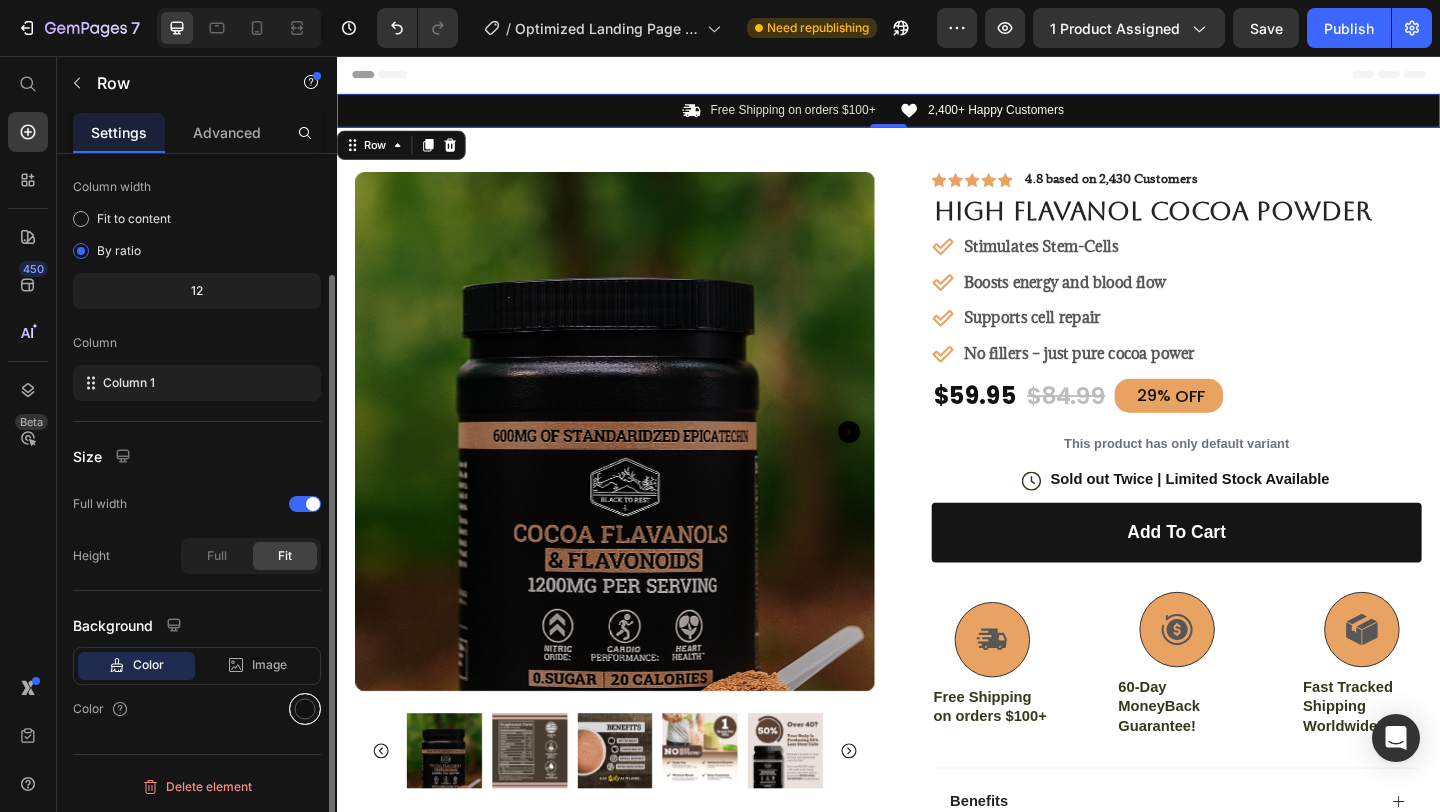 click at bounding box center [305, 709] 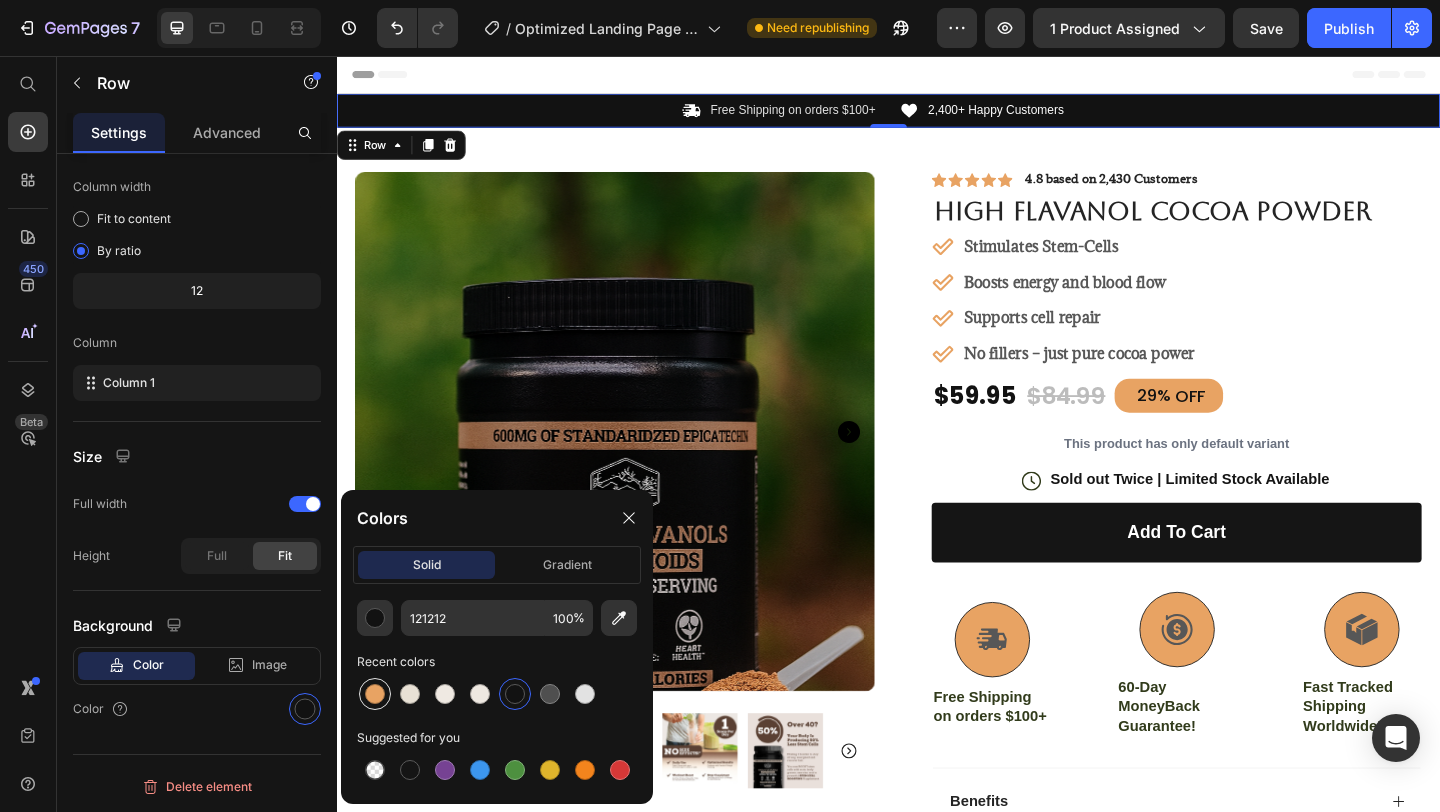 click at bounding box center [375, 694] 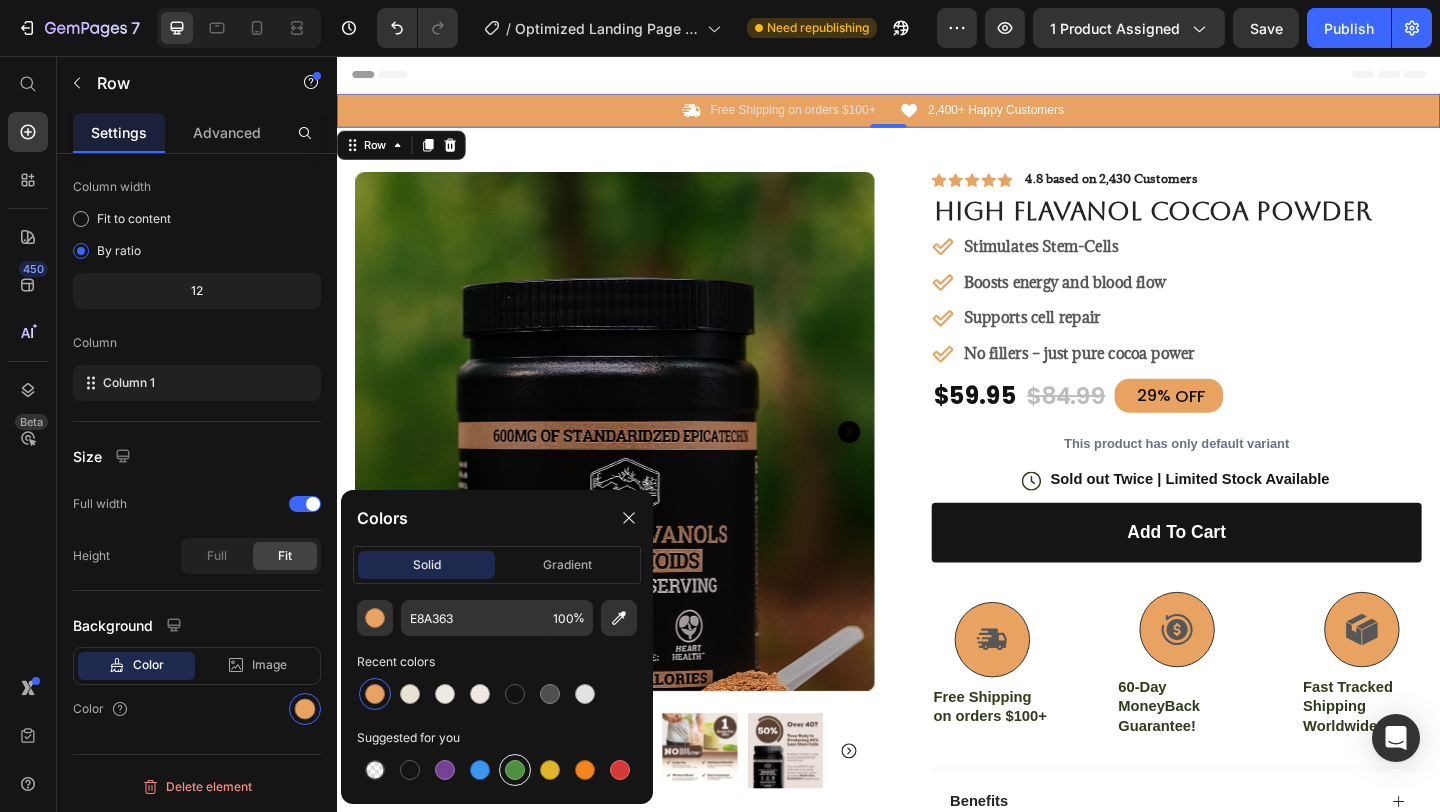 click at bounding box center [515, 770] 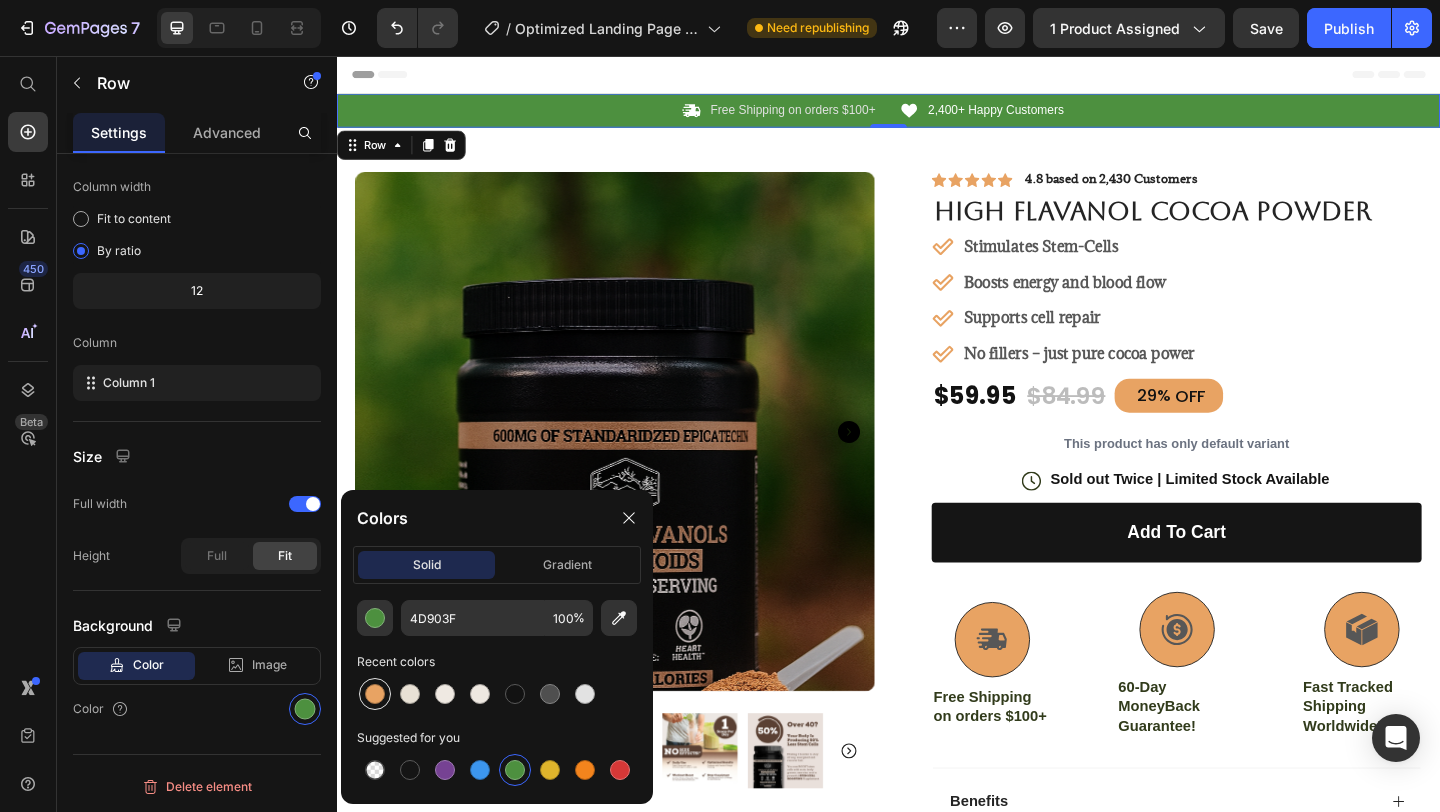 click at bounding box center [375, 694] 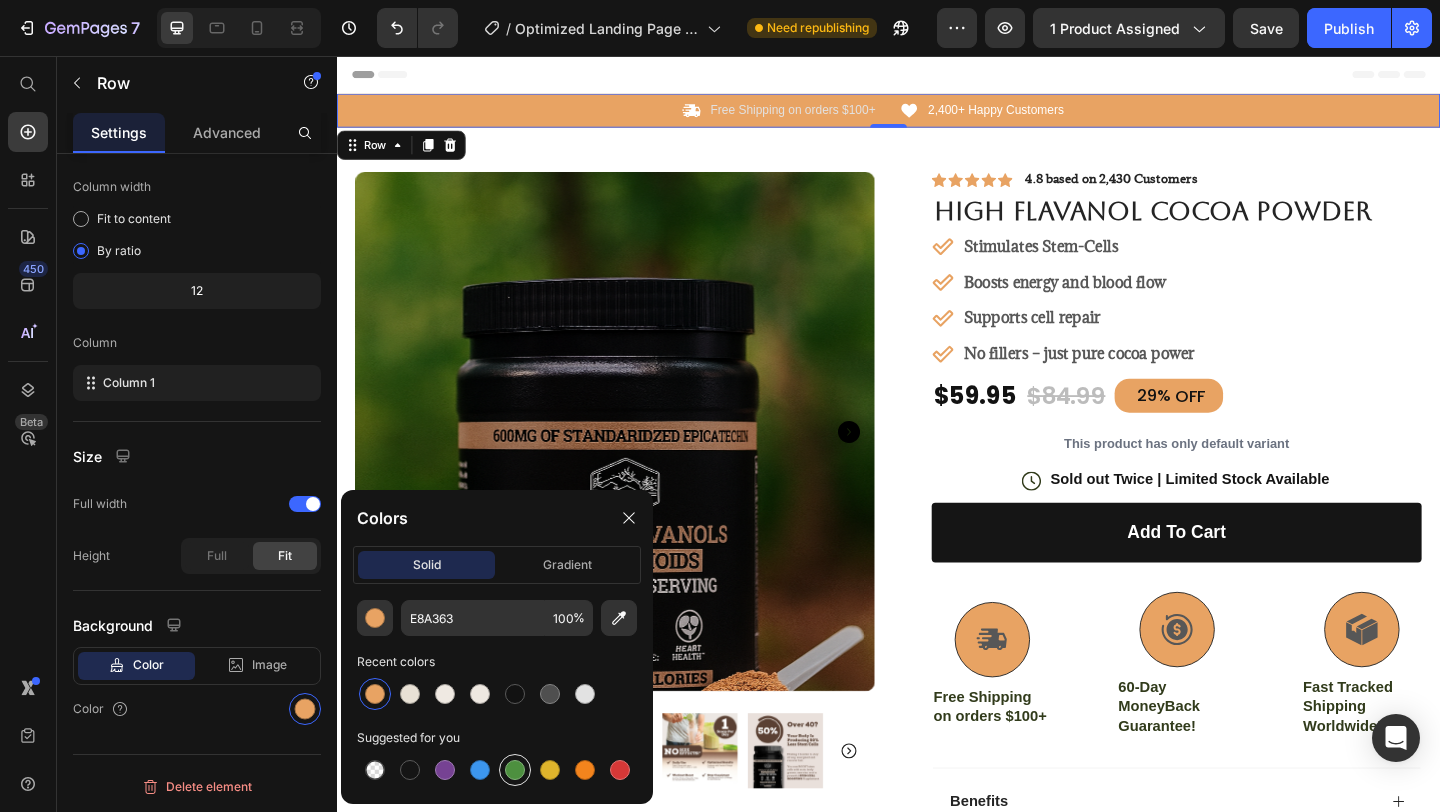 click at bounding box center (515, 770) 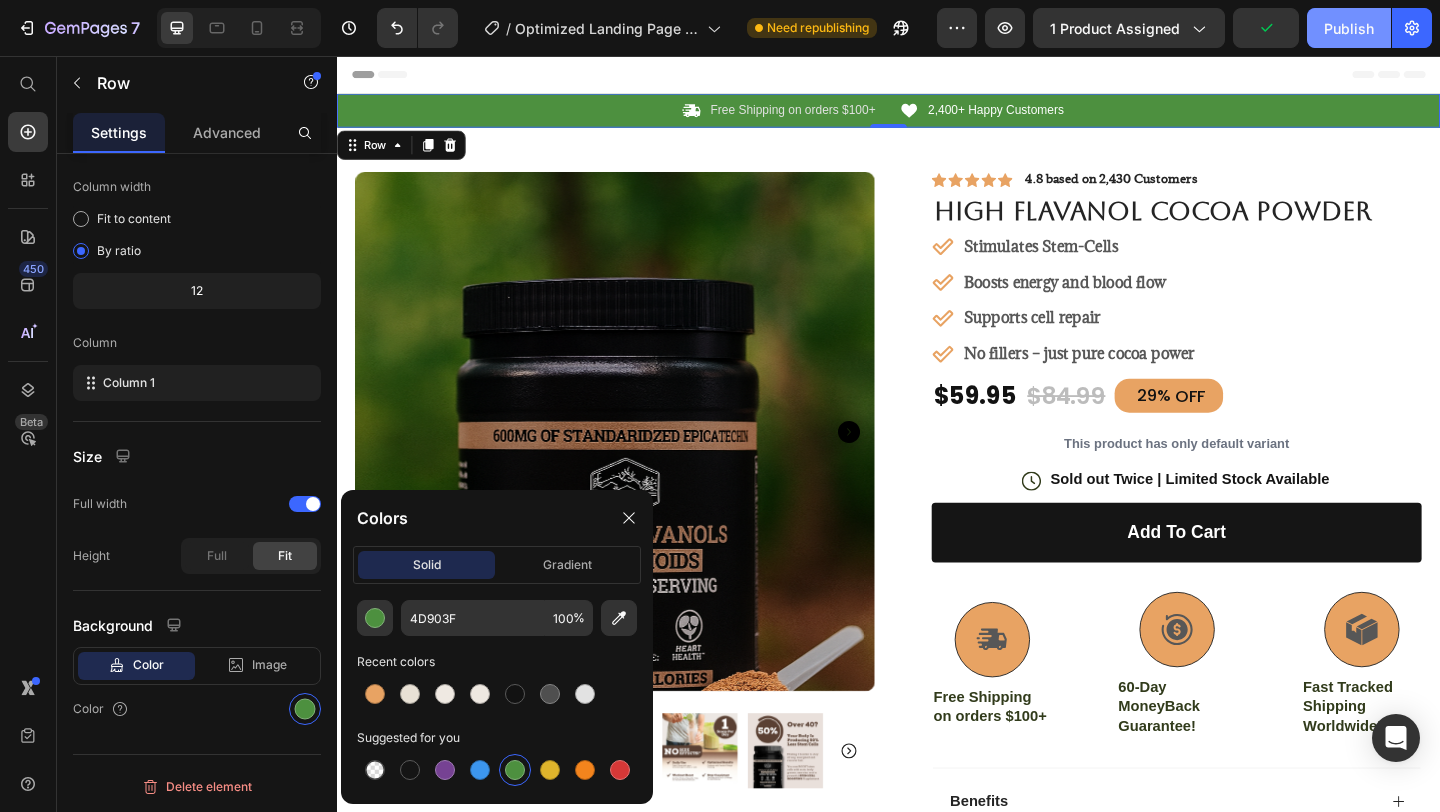 click on "Publish" at bounding box center (1349, 28) 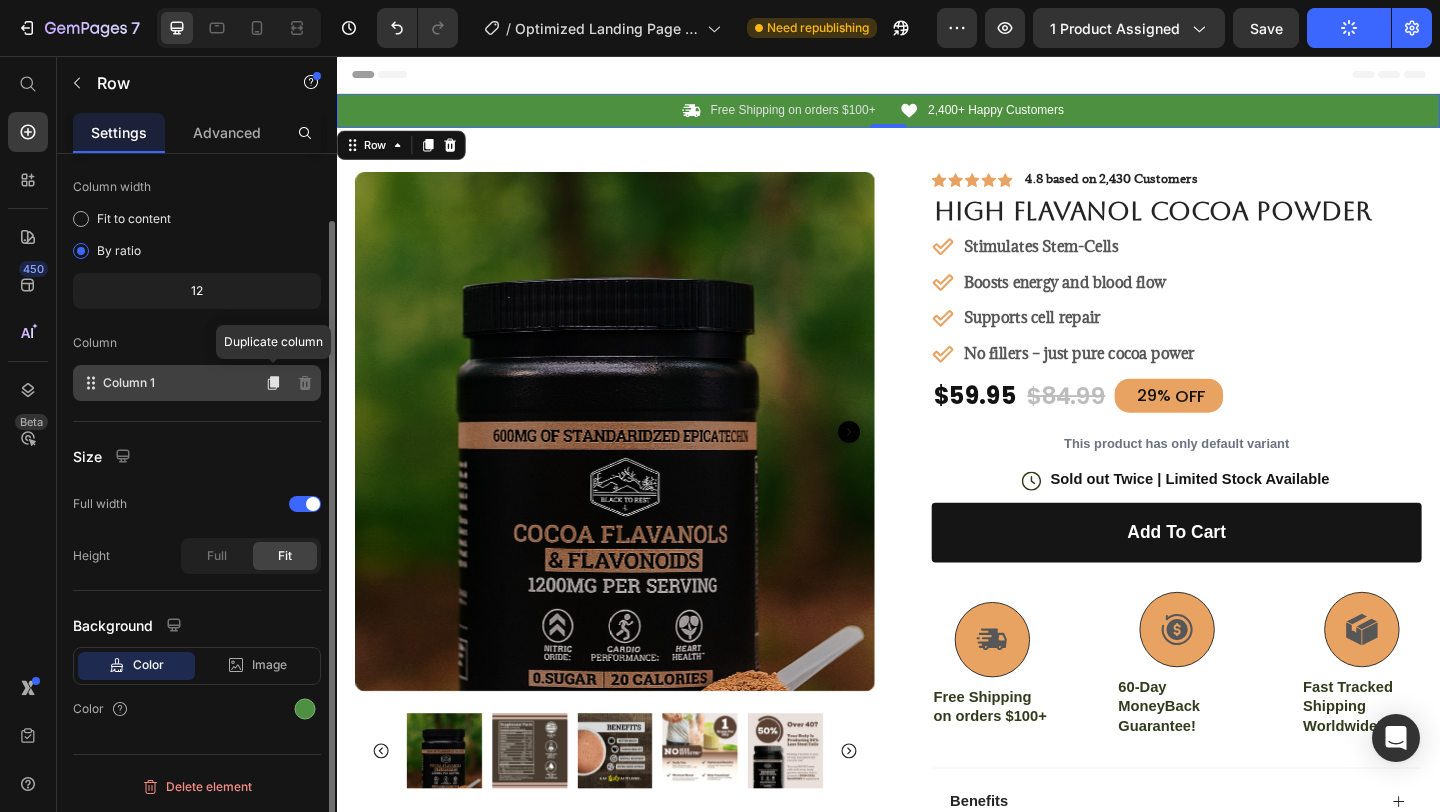 scroll, scrollTop: 0, scrollLeft: 0, axis: both 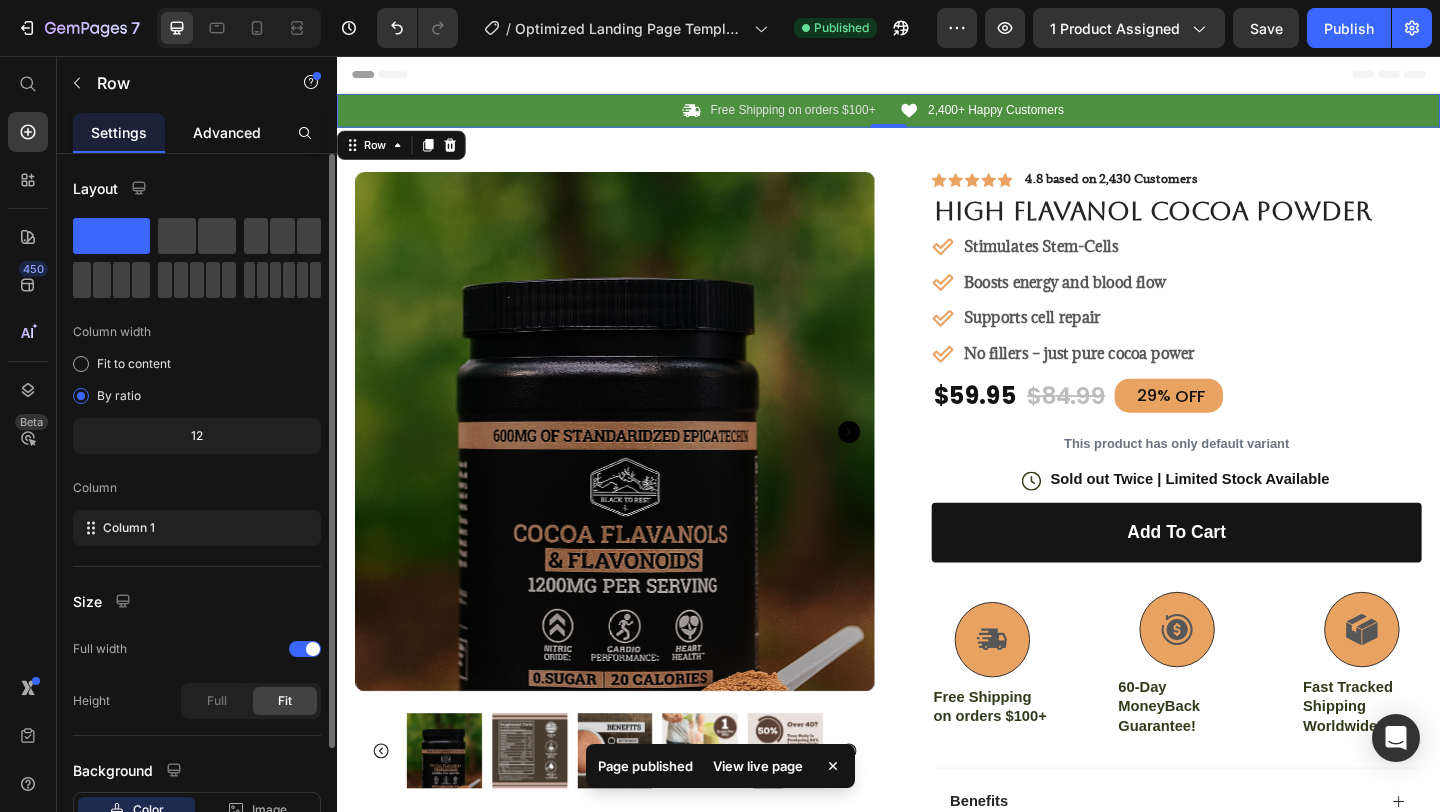 click on "Advanced" at bounding box center [227, 132] 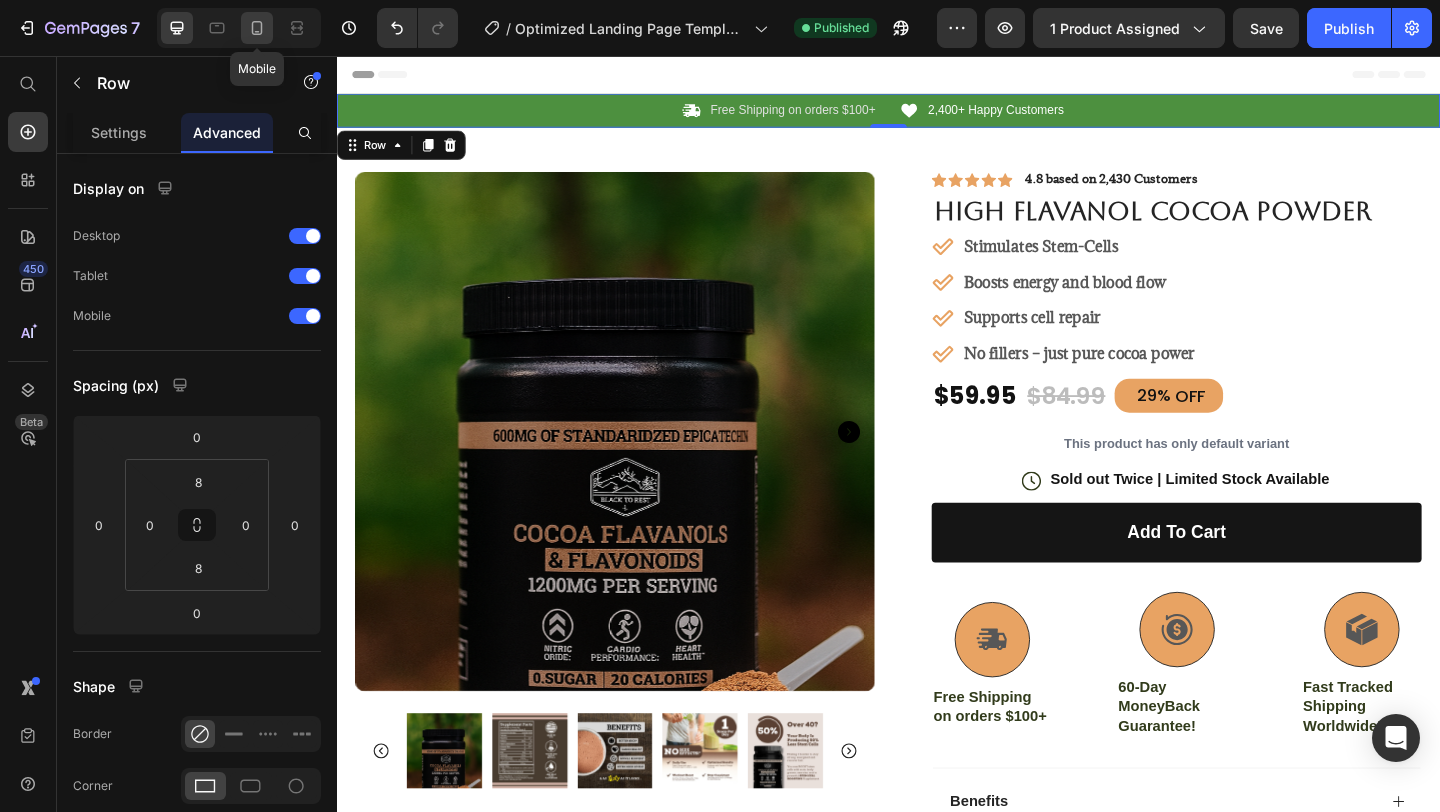 click 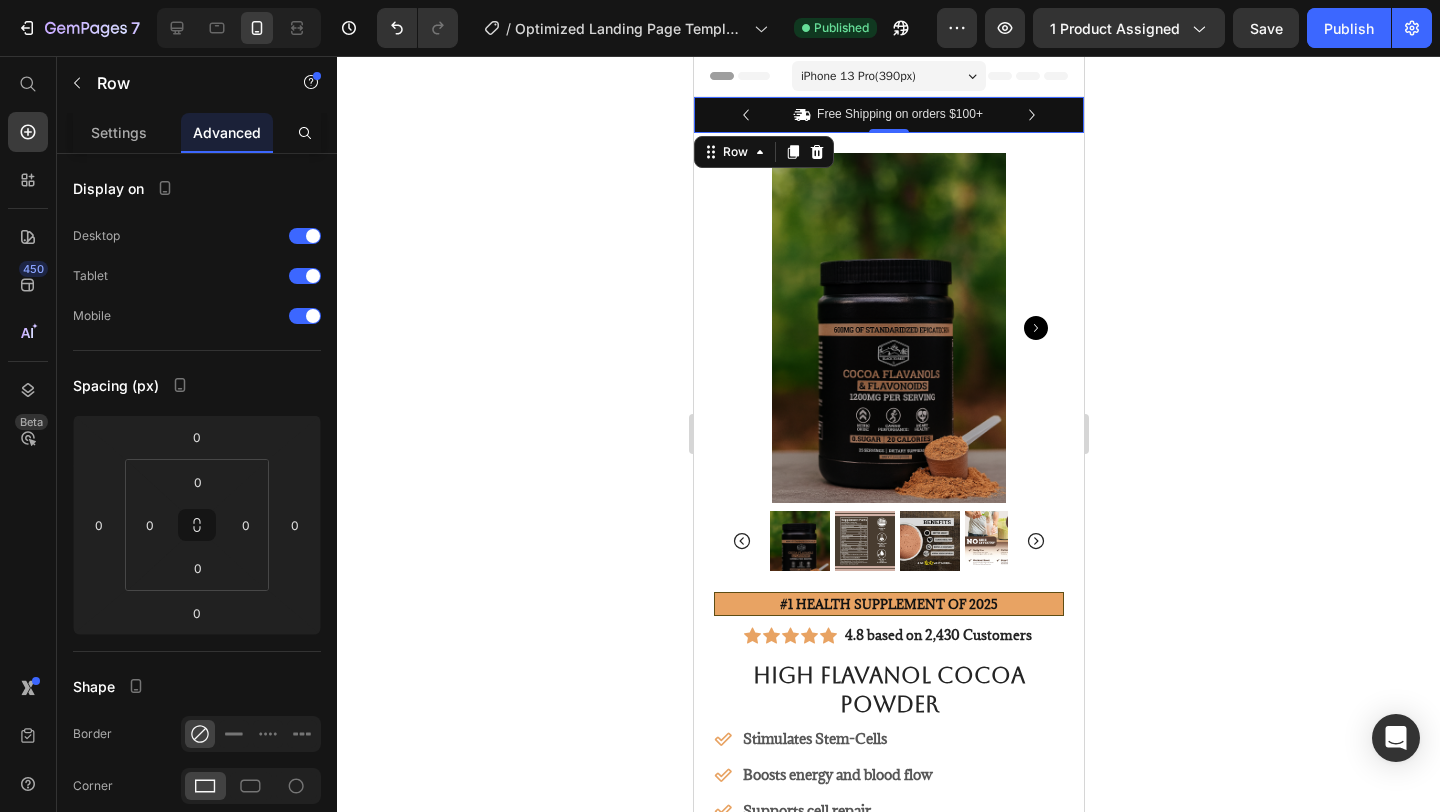 click on "Icon Free Shipping on orders $100+ Text Block Row" at bounding box center [888, 115] 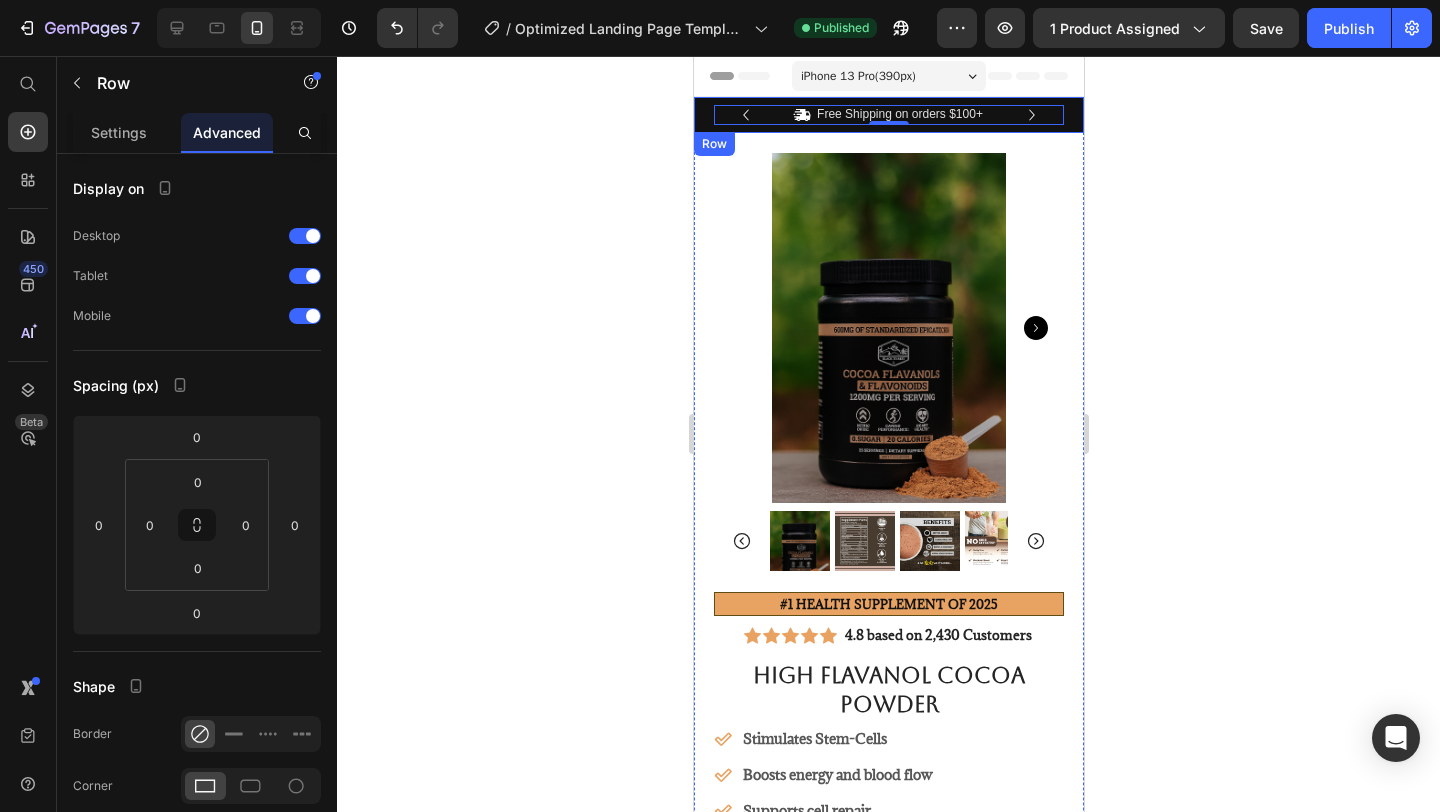 click on "Icon Free Shipping on orders $100+ Text Block Row   0
Icon 2,400+ Happy Customers Text Block Row
[GEOGRAPHIC_DATA]" at bounding box center [888, 115] 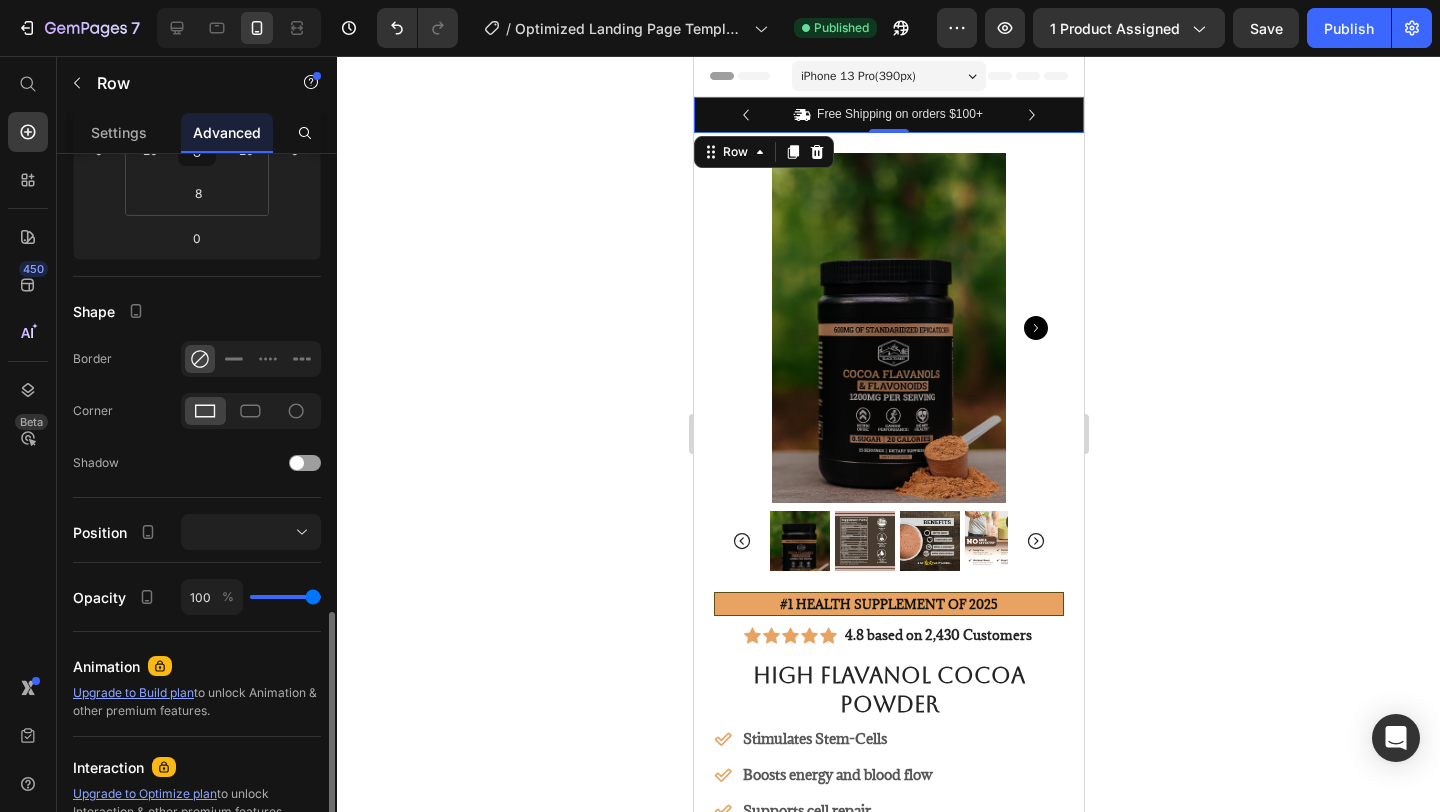 scroll, scrollTop: 590, scrollLeft: 0, axis: vertical 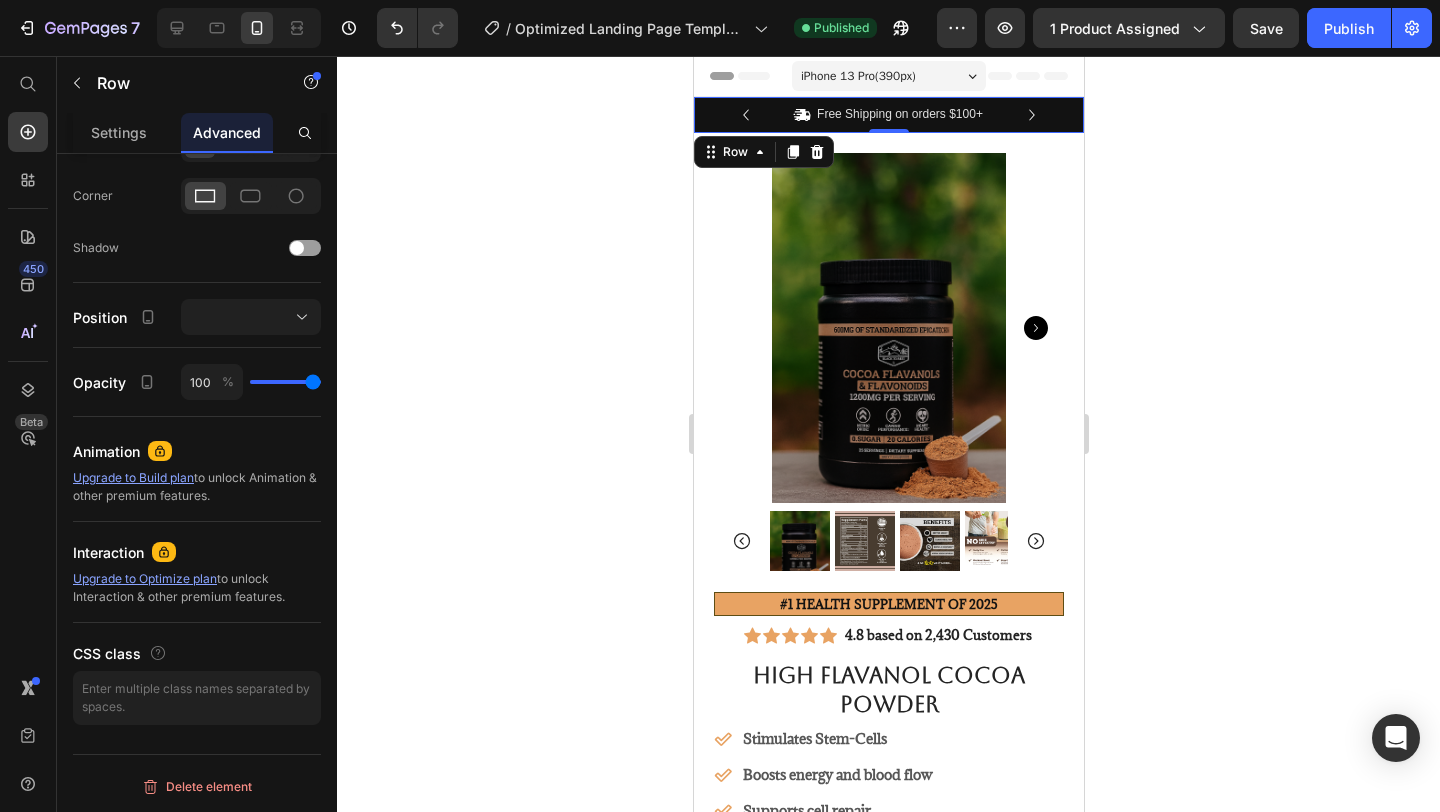 click on "Icon Free Shipping on orders $100+ Text Block Row
Icon 2,400+ Happy Customers Text Block Row
Carousel Row   0" at bounding box center [888, 115] 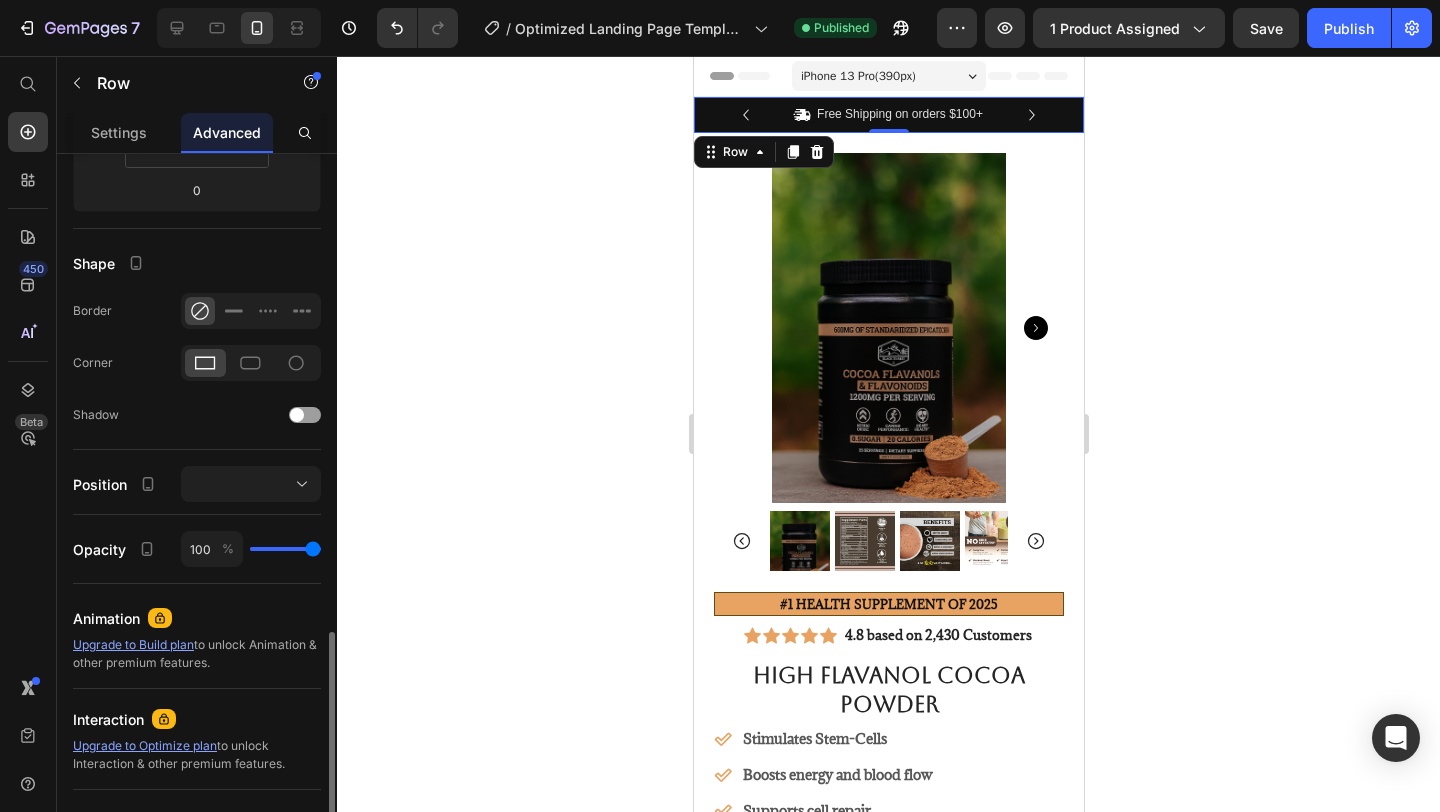 scroll, scrollTop: 0, scrollLeft: 0, axis: both 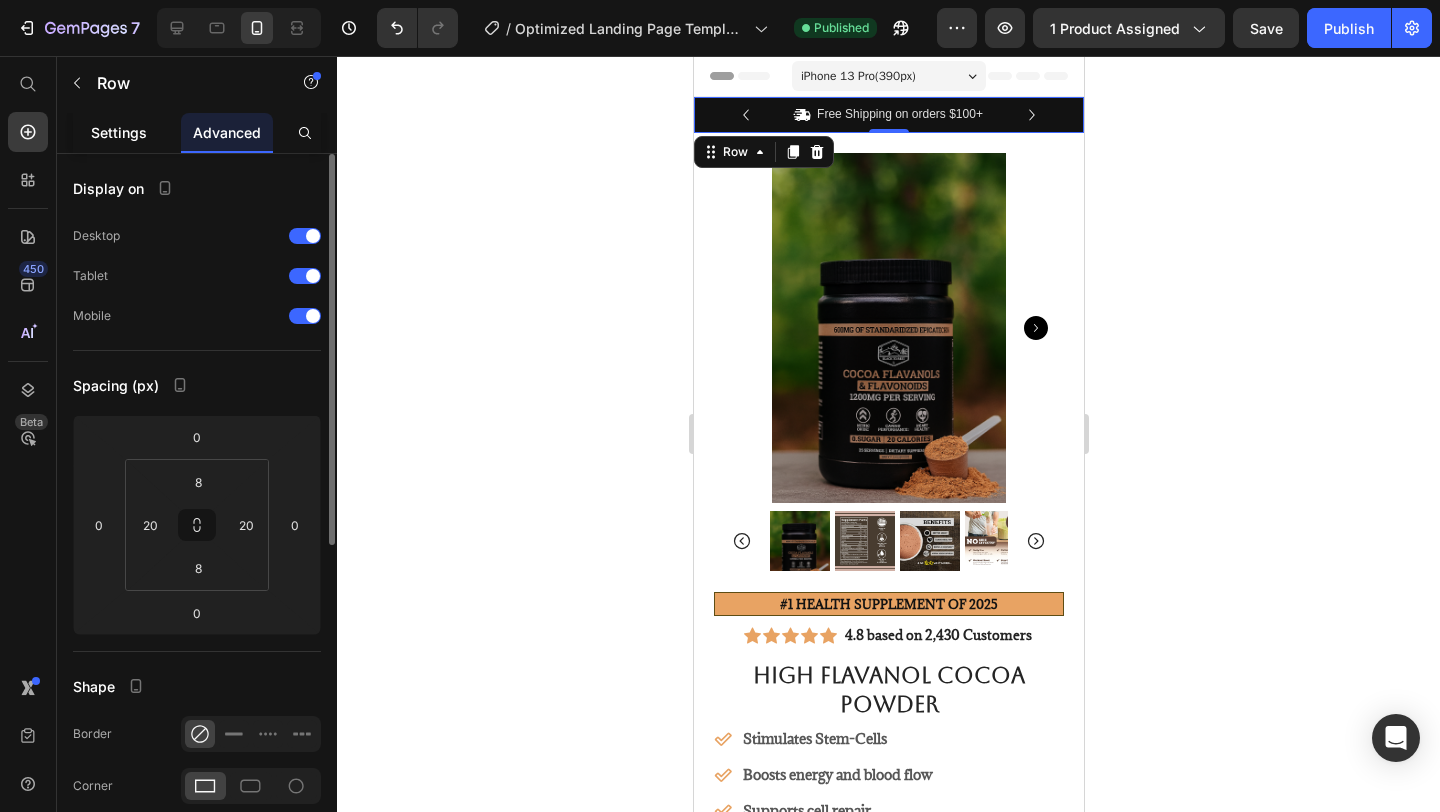 click on "Settings" at bounding box center (119, 132) 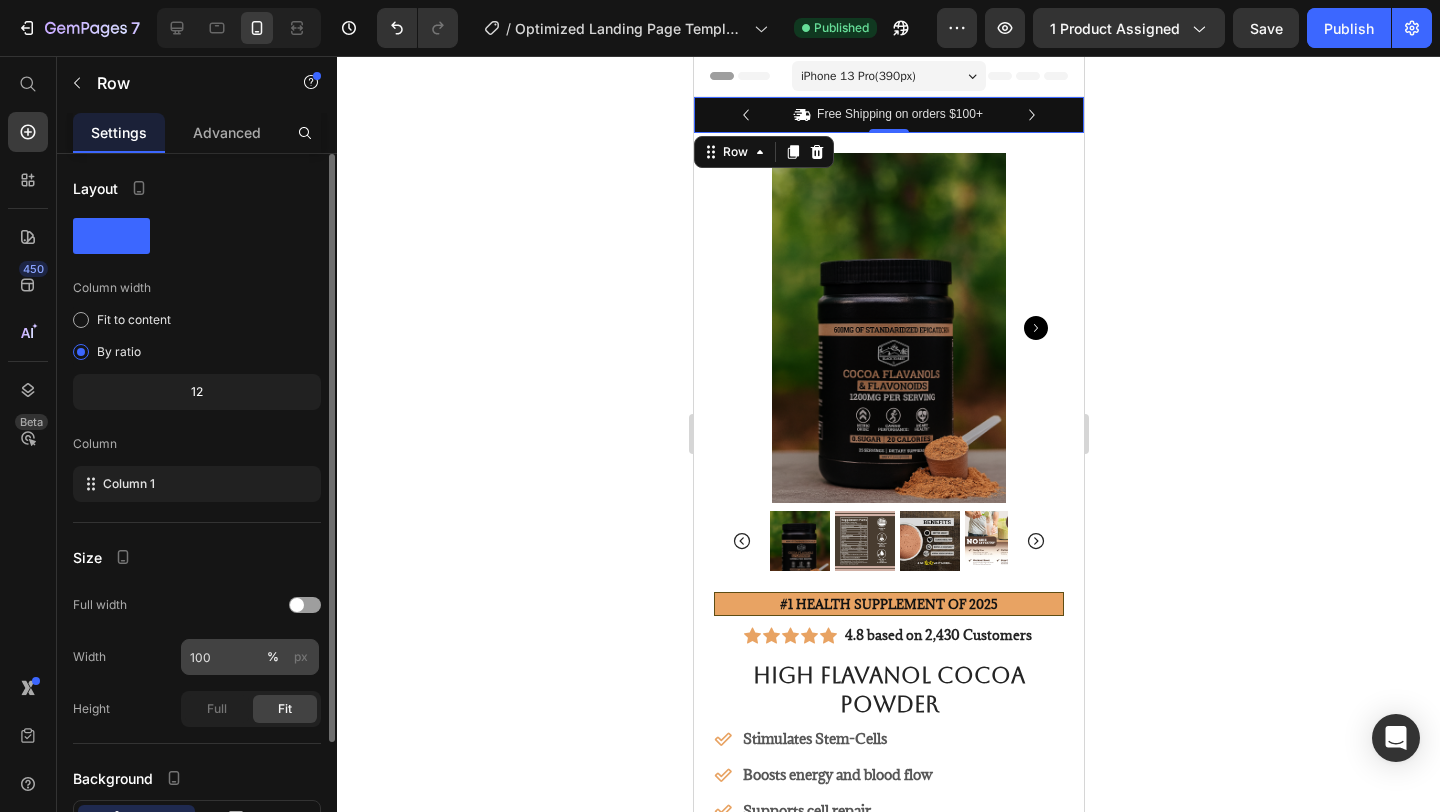 scroll, scrollTop: 153, scrollLeft: 0, axis: vertical 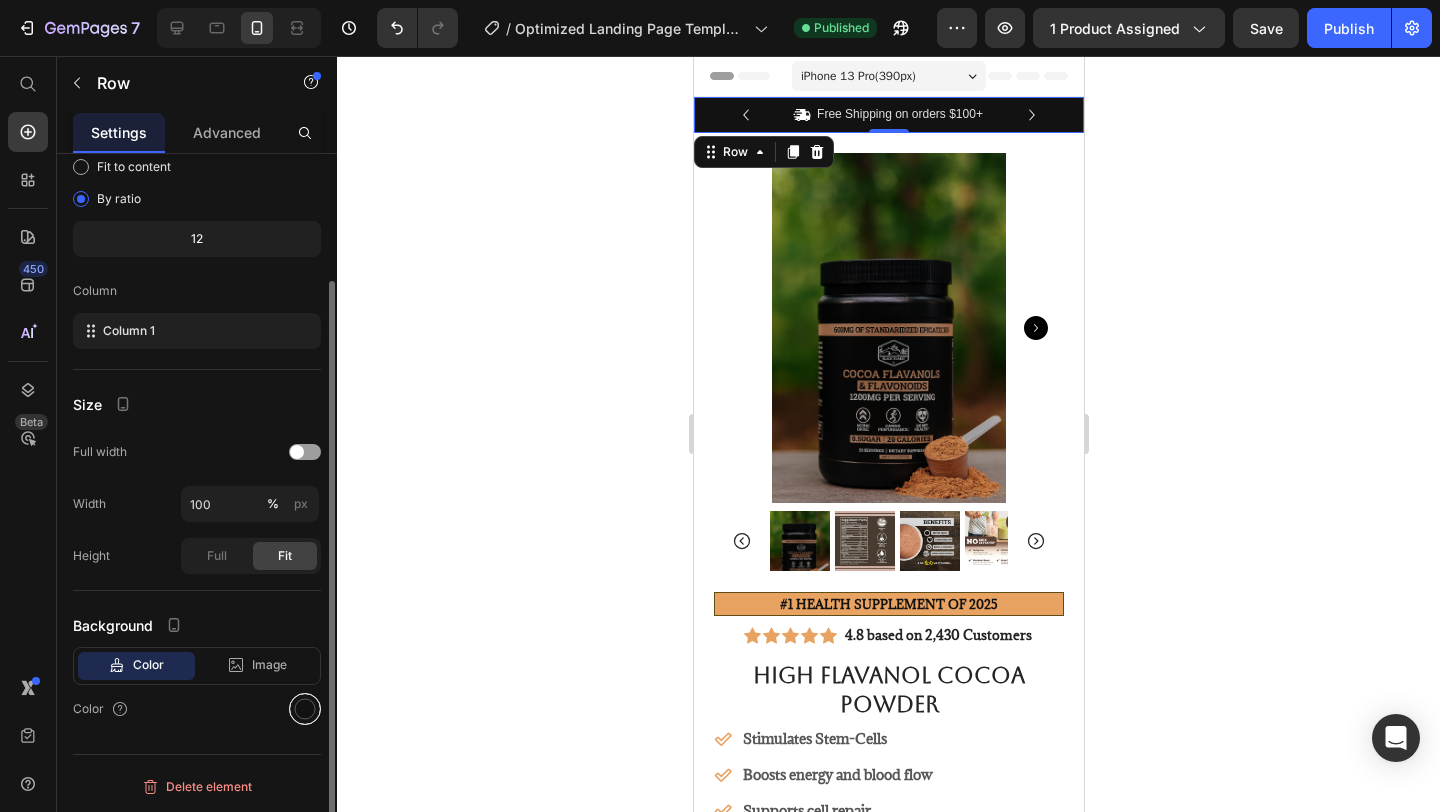 click at bounding box center [305, 709] 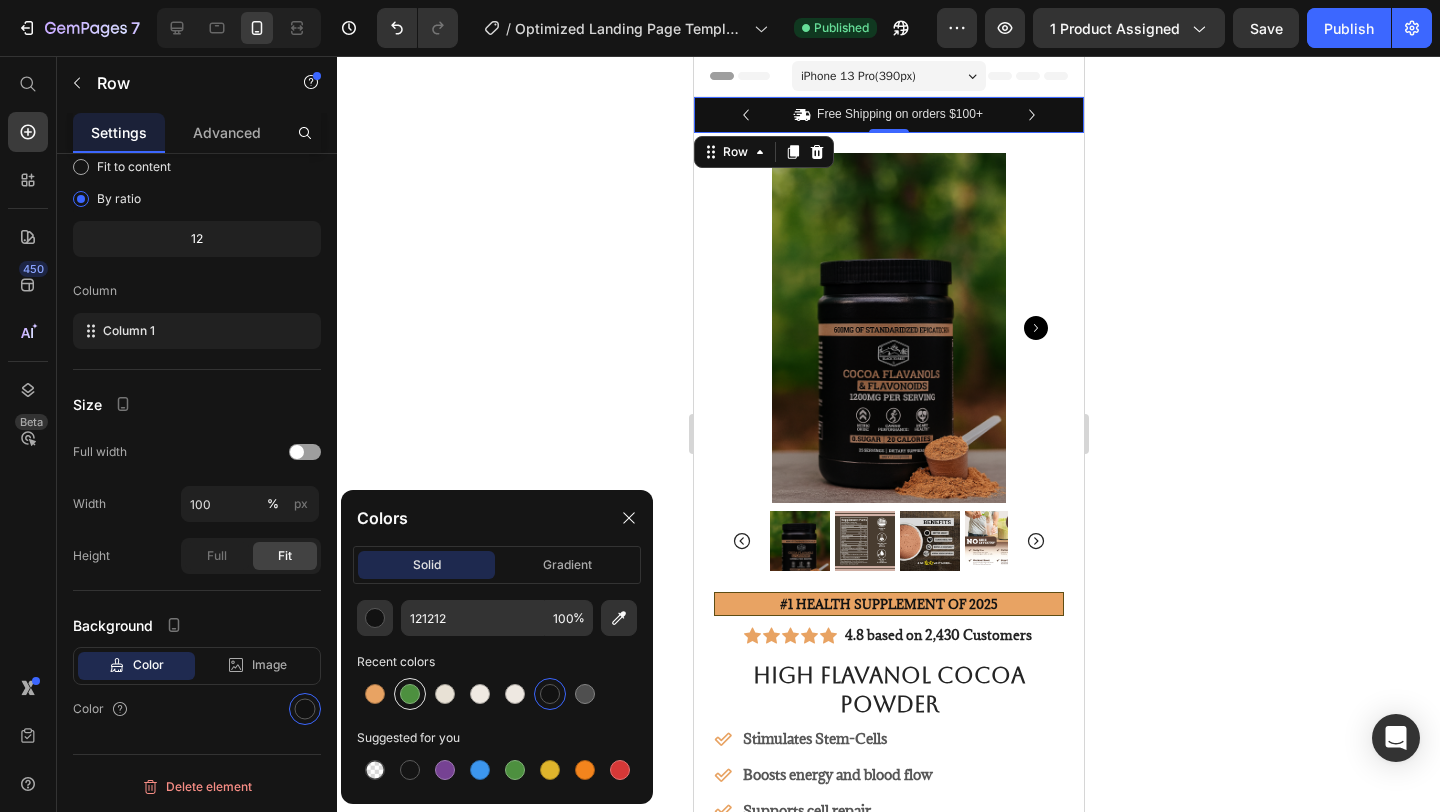 click at bounding box center (410, 694) 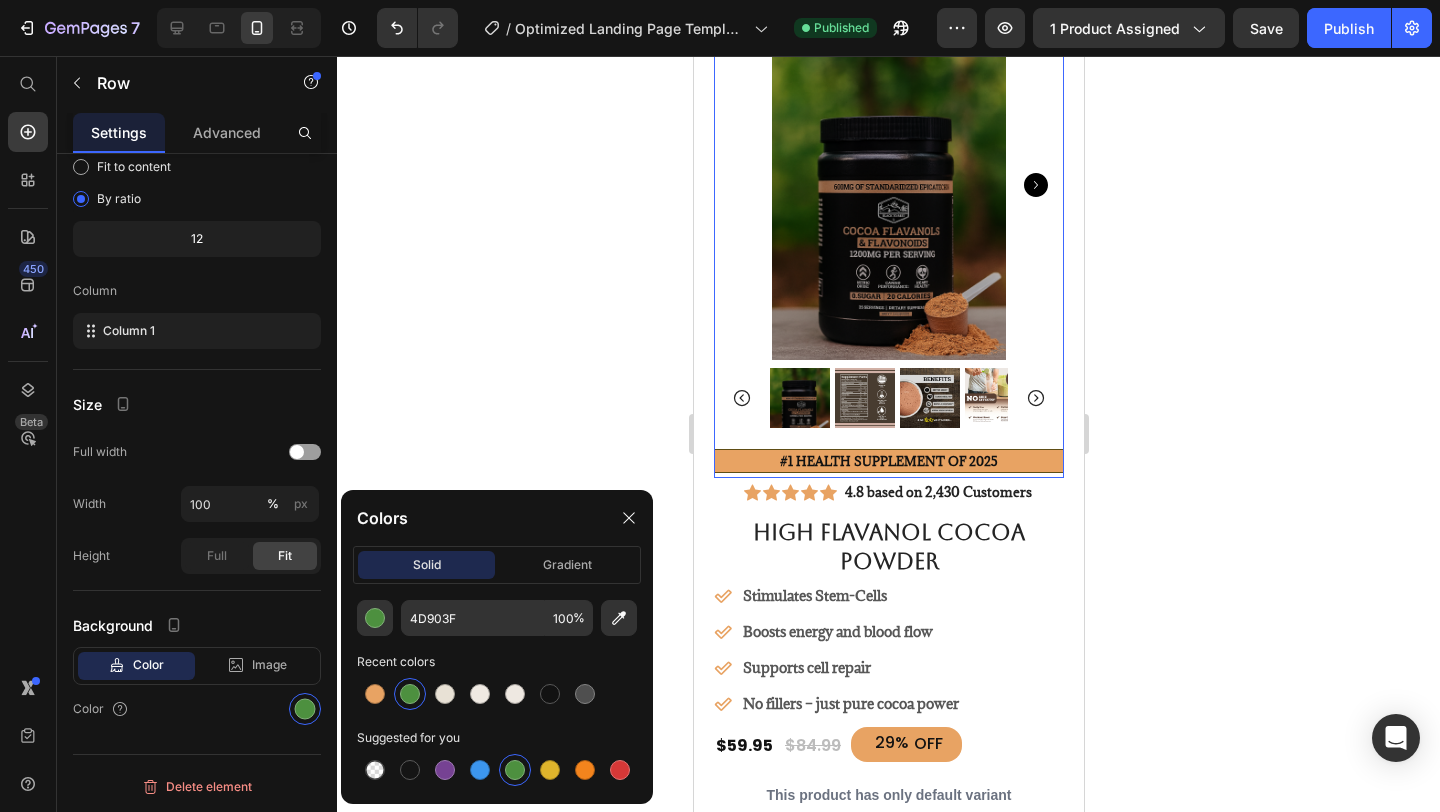 scroll, scrollTop: 0, scrollLeft: 0, axis: both 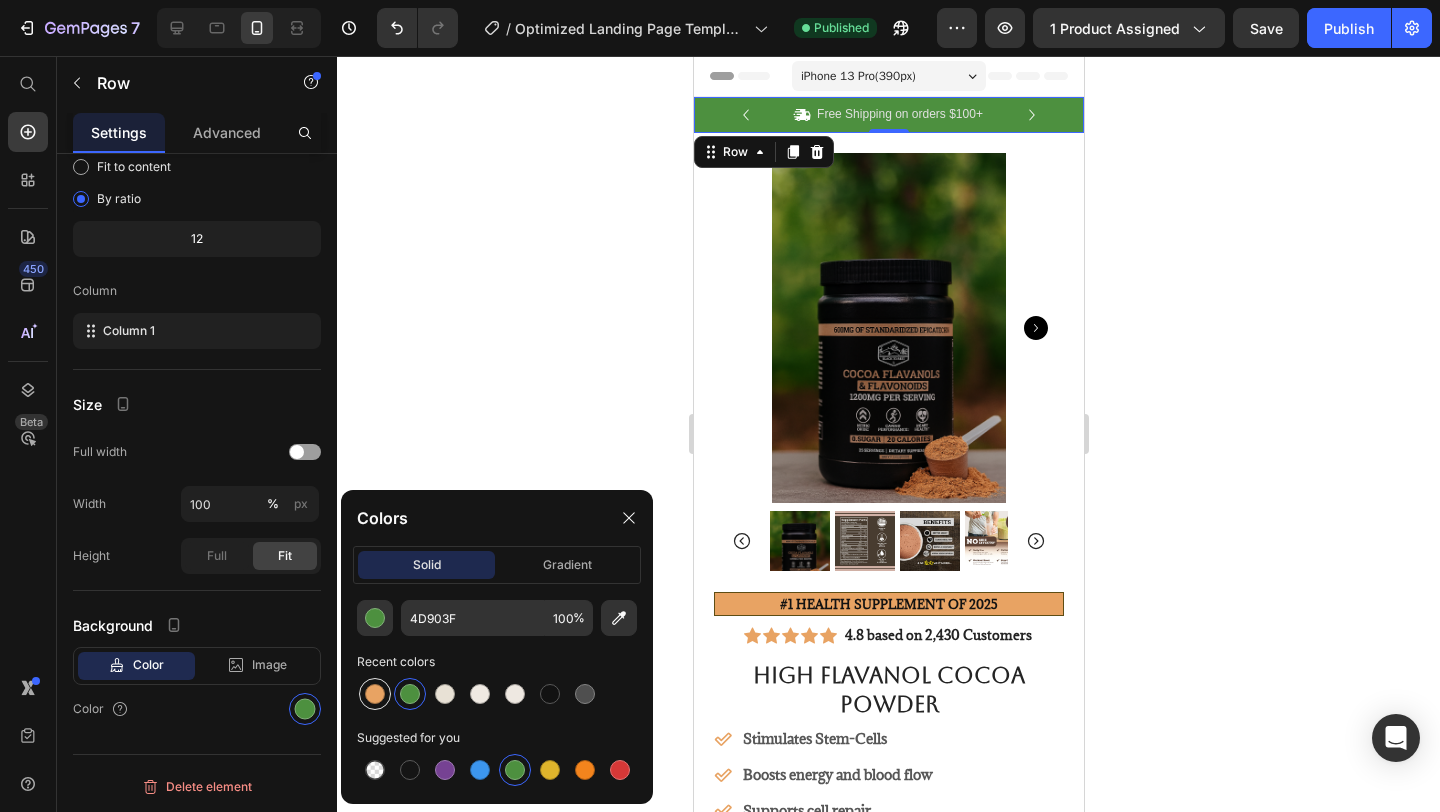 click at bounding box center (375, 694) 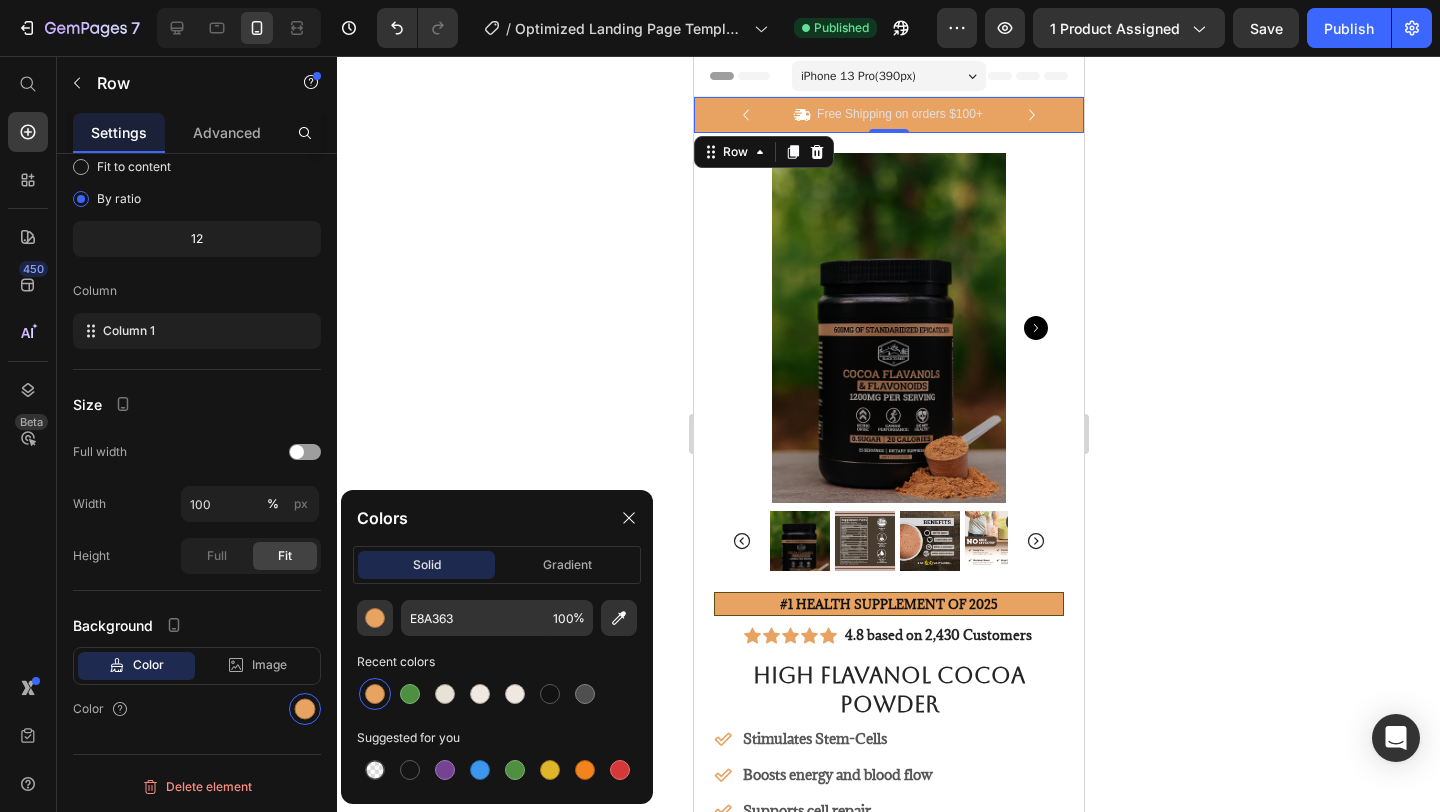 click 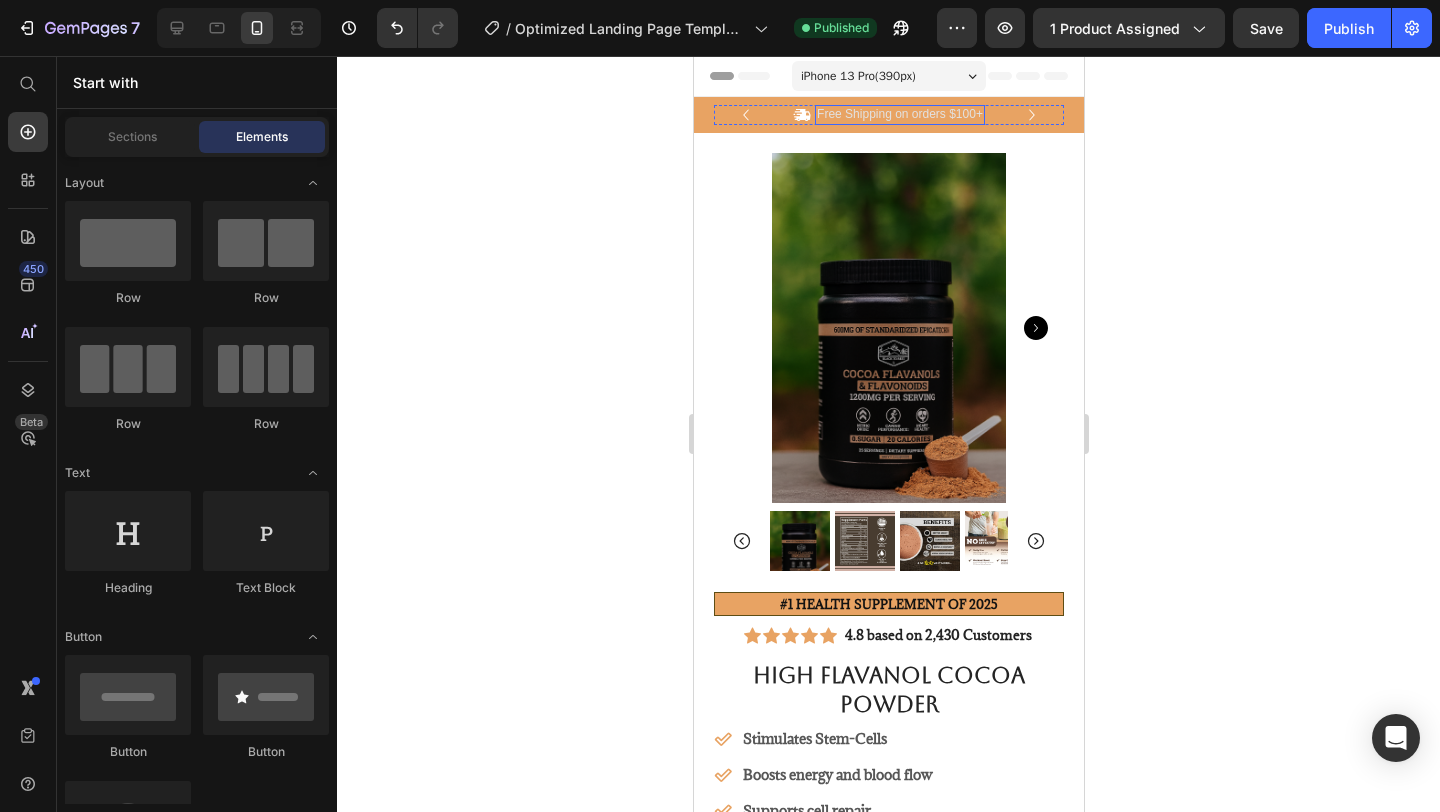 click on "Icon Free Shipping on orders $100+ Text Block Row
Icon 2,400+ Happy Customers Text Block Row
[GEOGRAPHIC_DATA]" at bounding box center [888, 115] 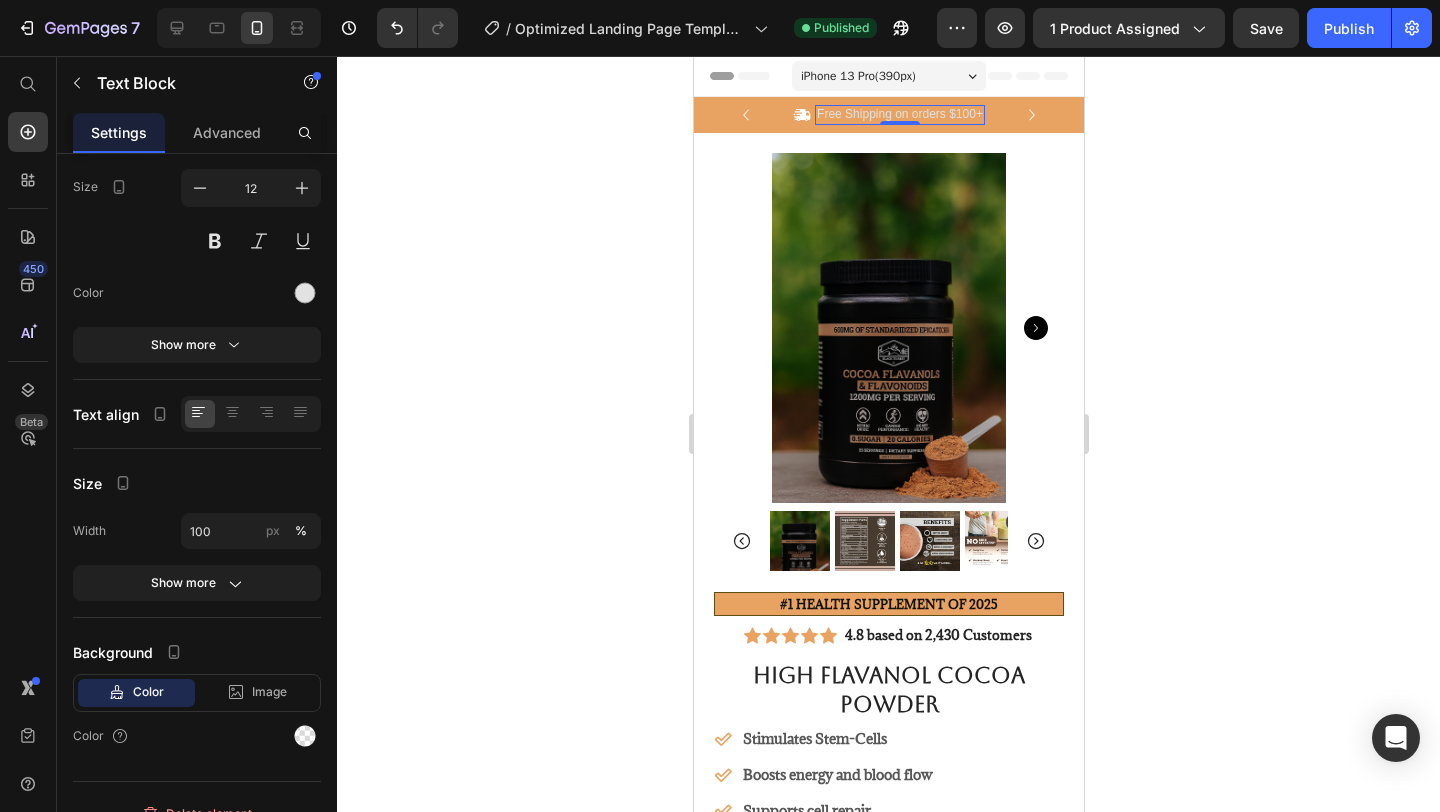click on "Free Shipping on orders $100+" at bounding box center [899, 115] 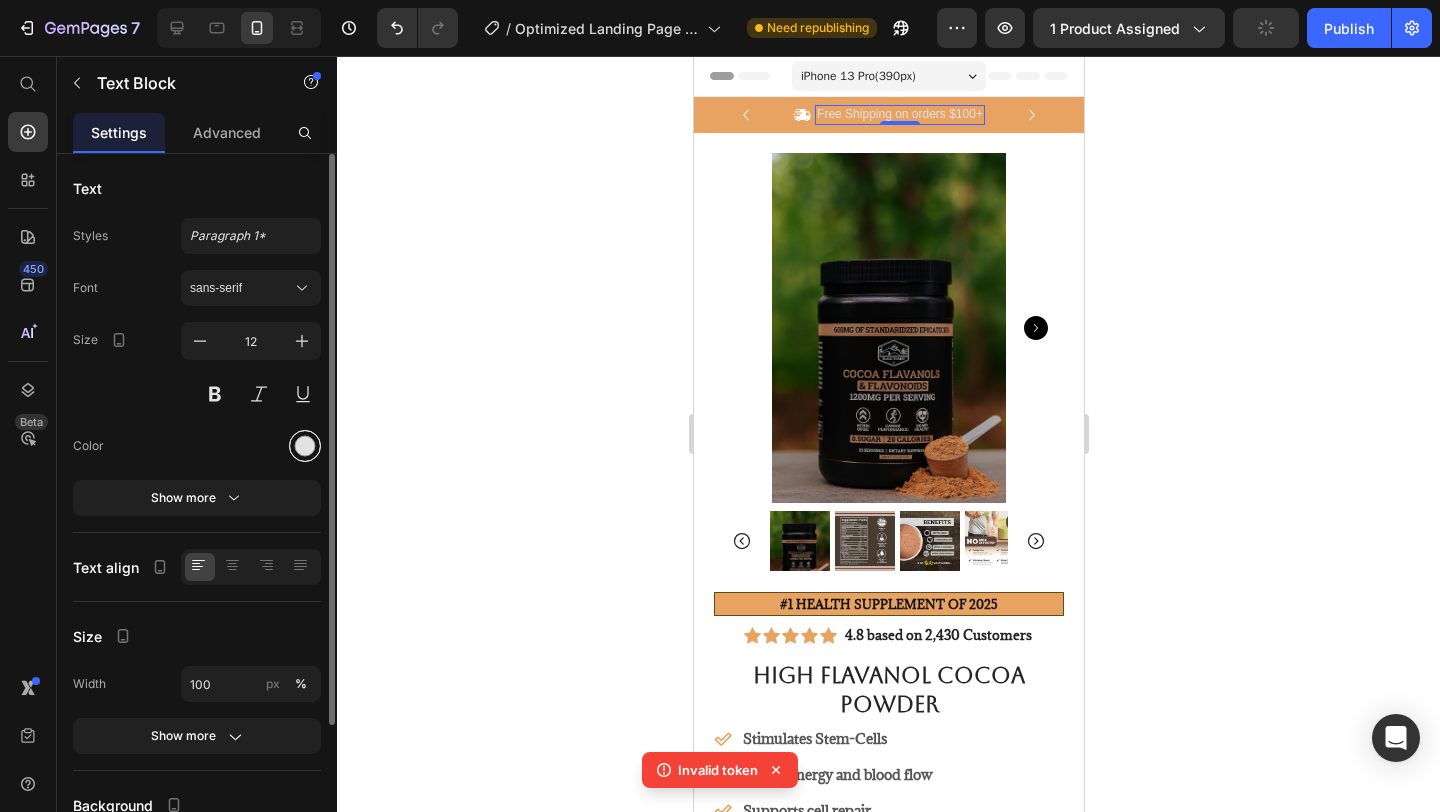 click at bounding box center (305, 446) 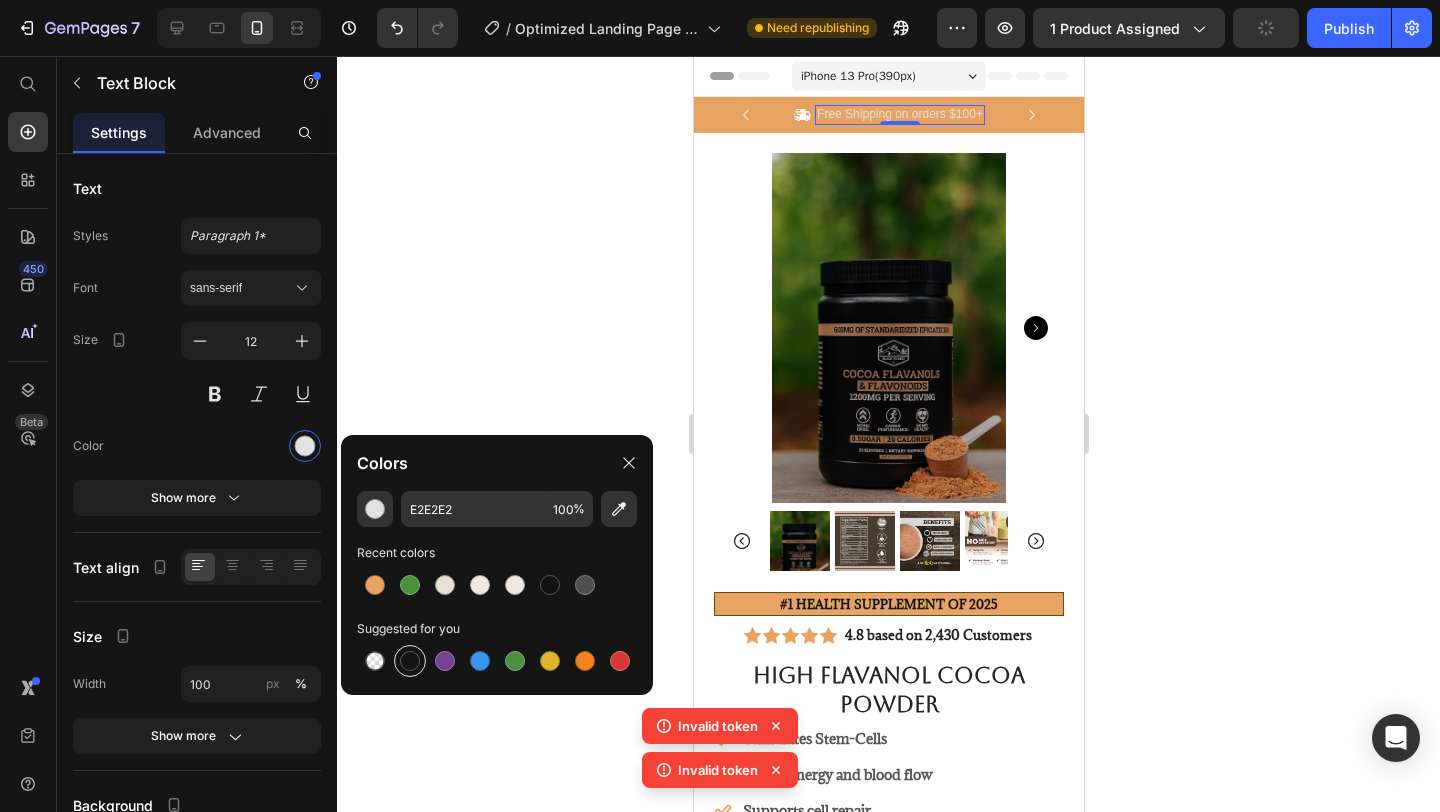click at bounding box center [410, 661] 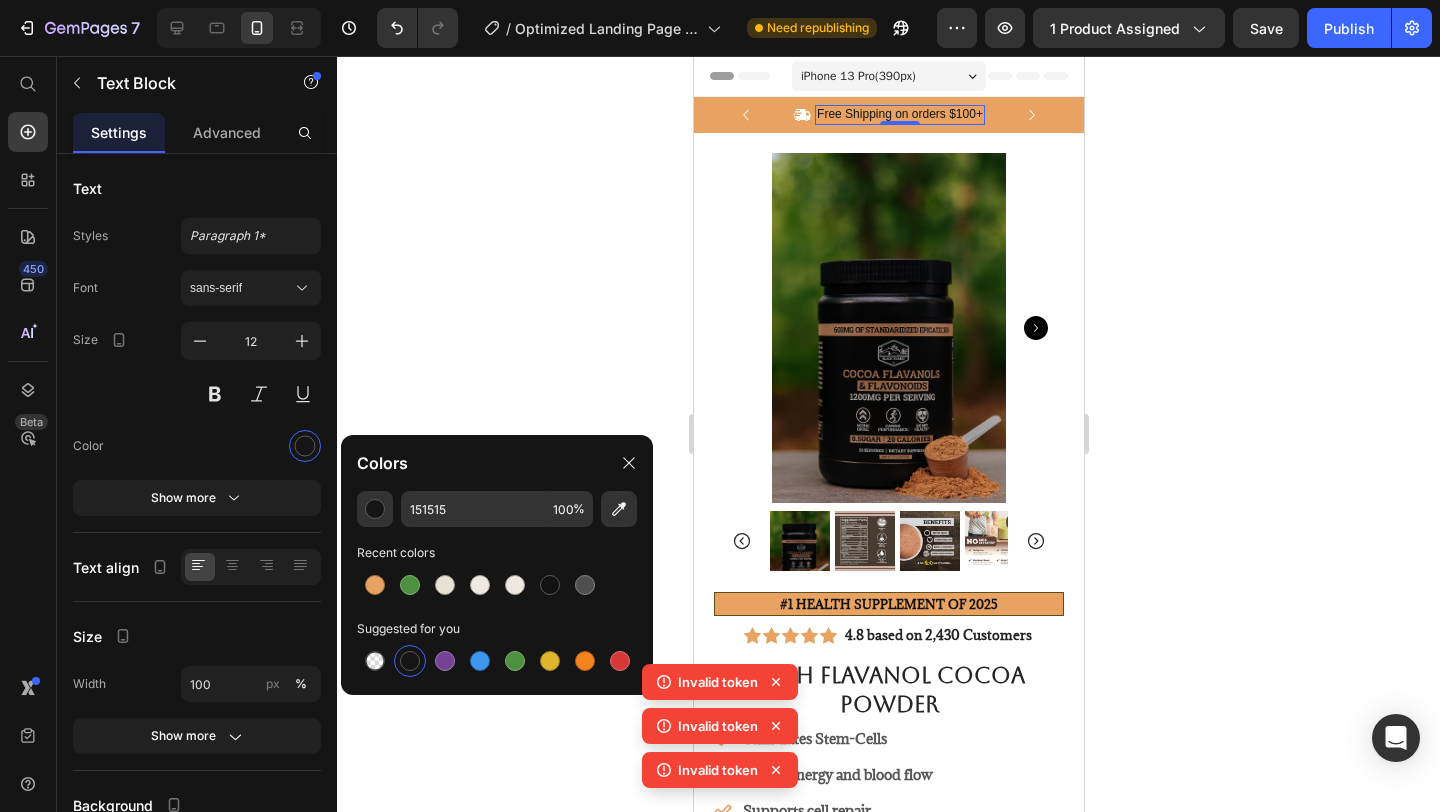 click 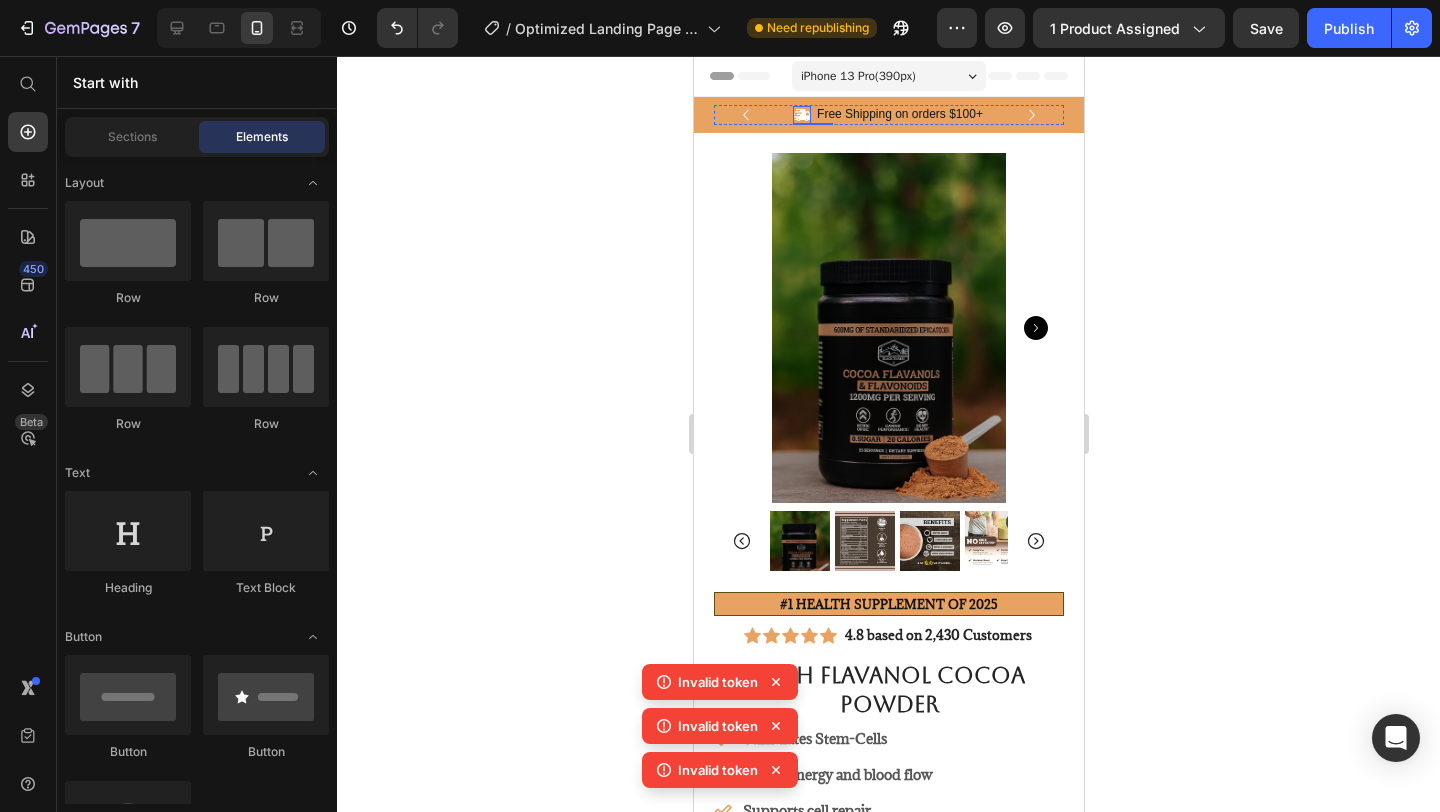 click 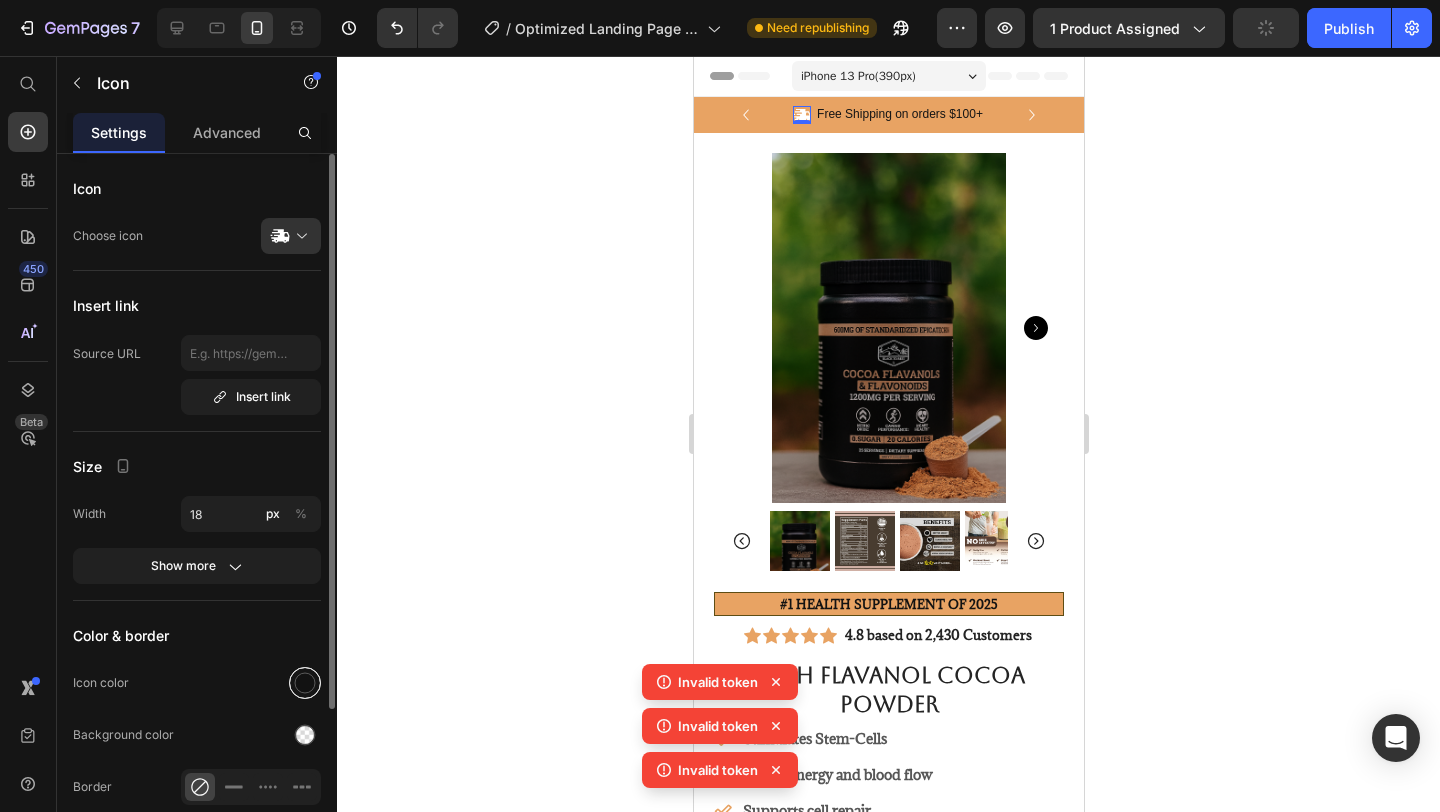 click at bounding box center [305, 683] 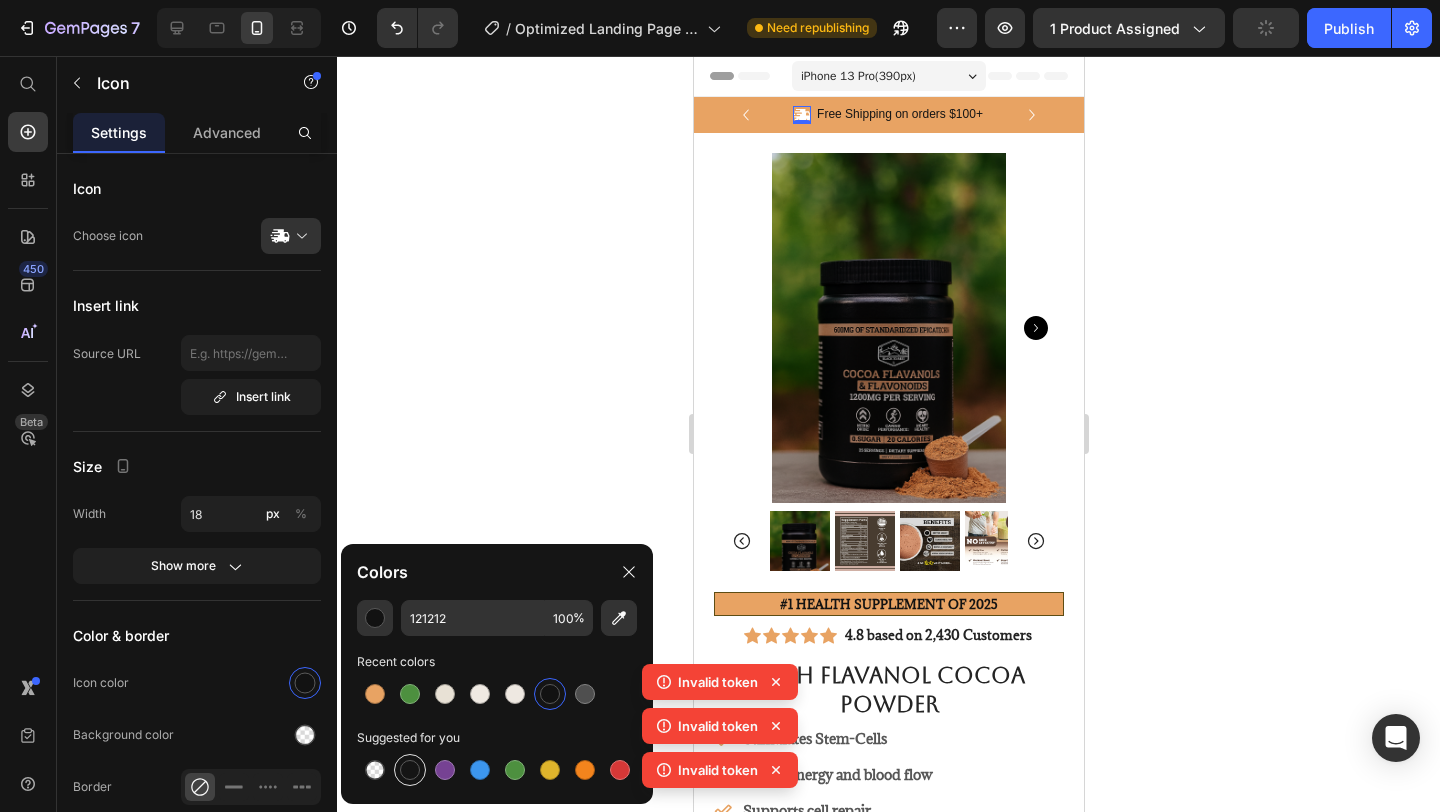 click at bounding box center (410, 770) 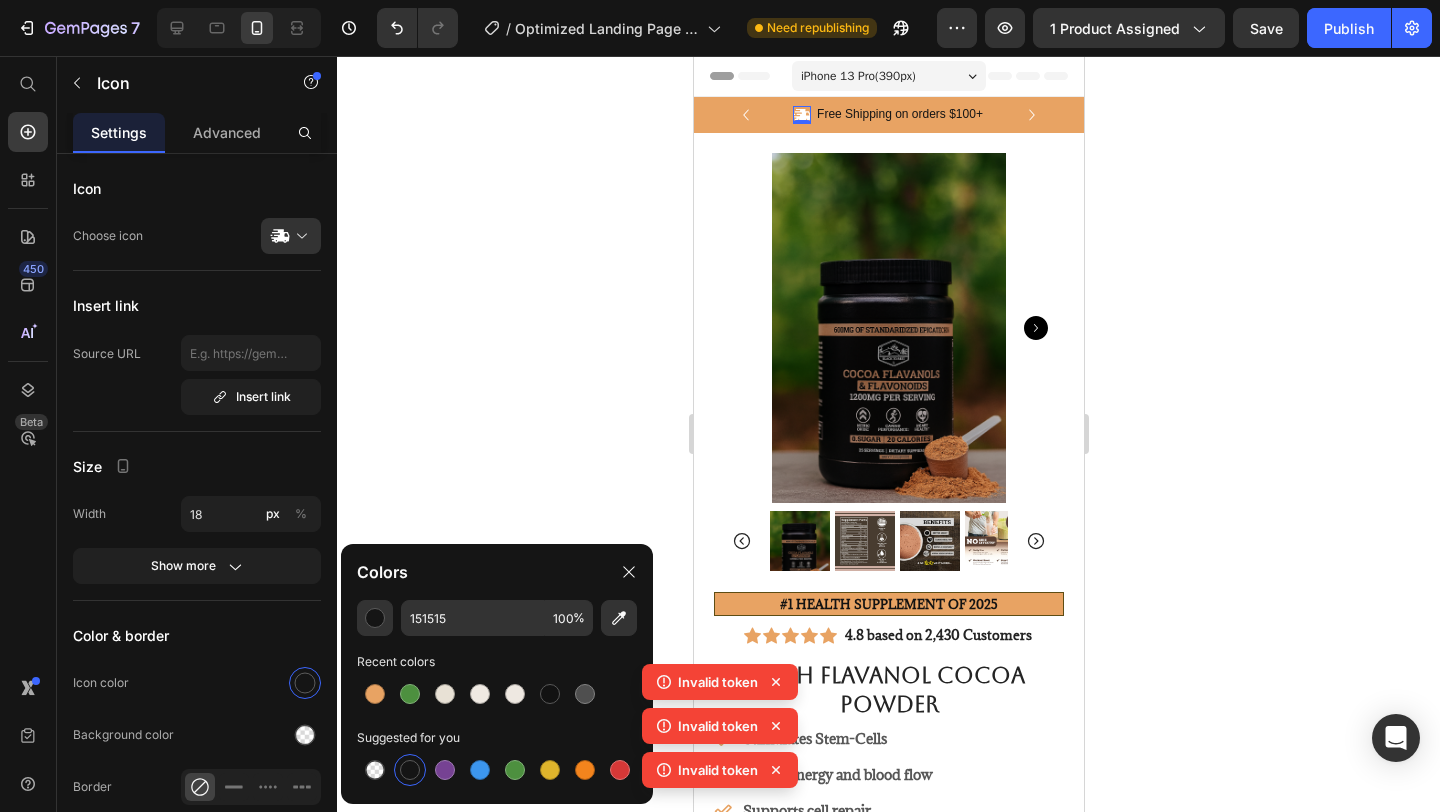 click 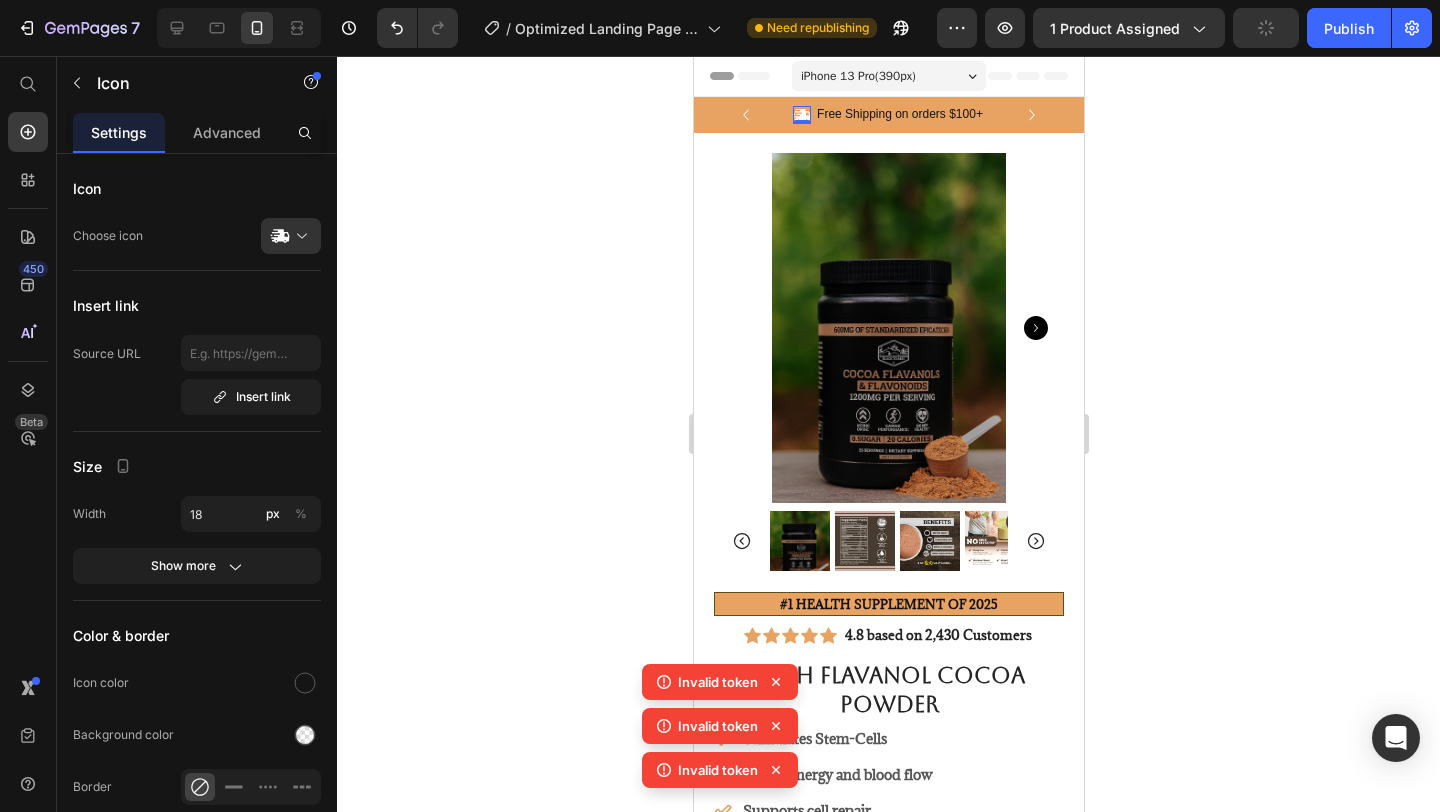 click on "Icon   0" at bounding box center (801, 115) 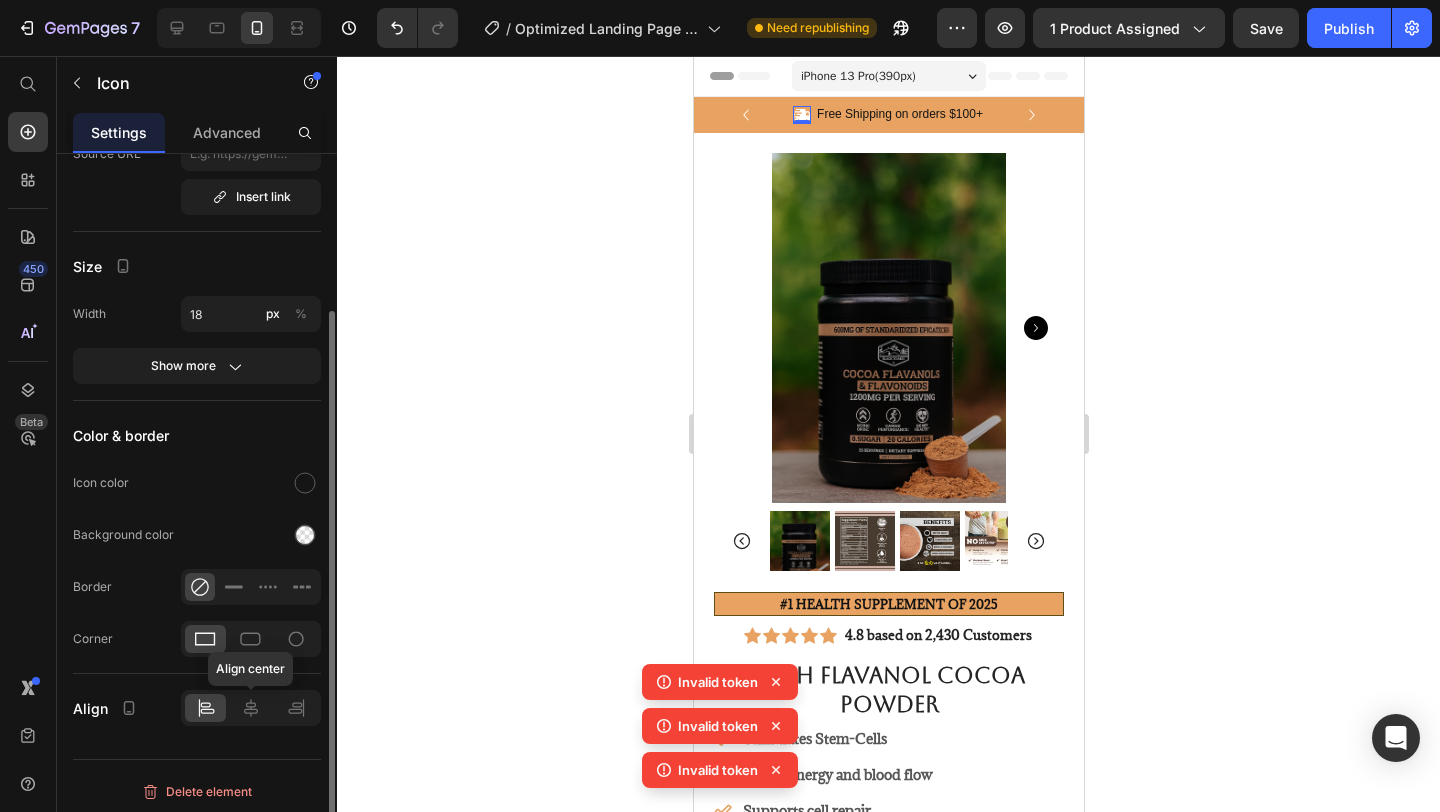 scroll, scrollTop: 201, scrollLeft: 0, axis: vertical 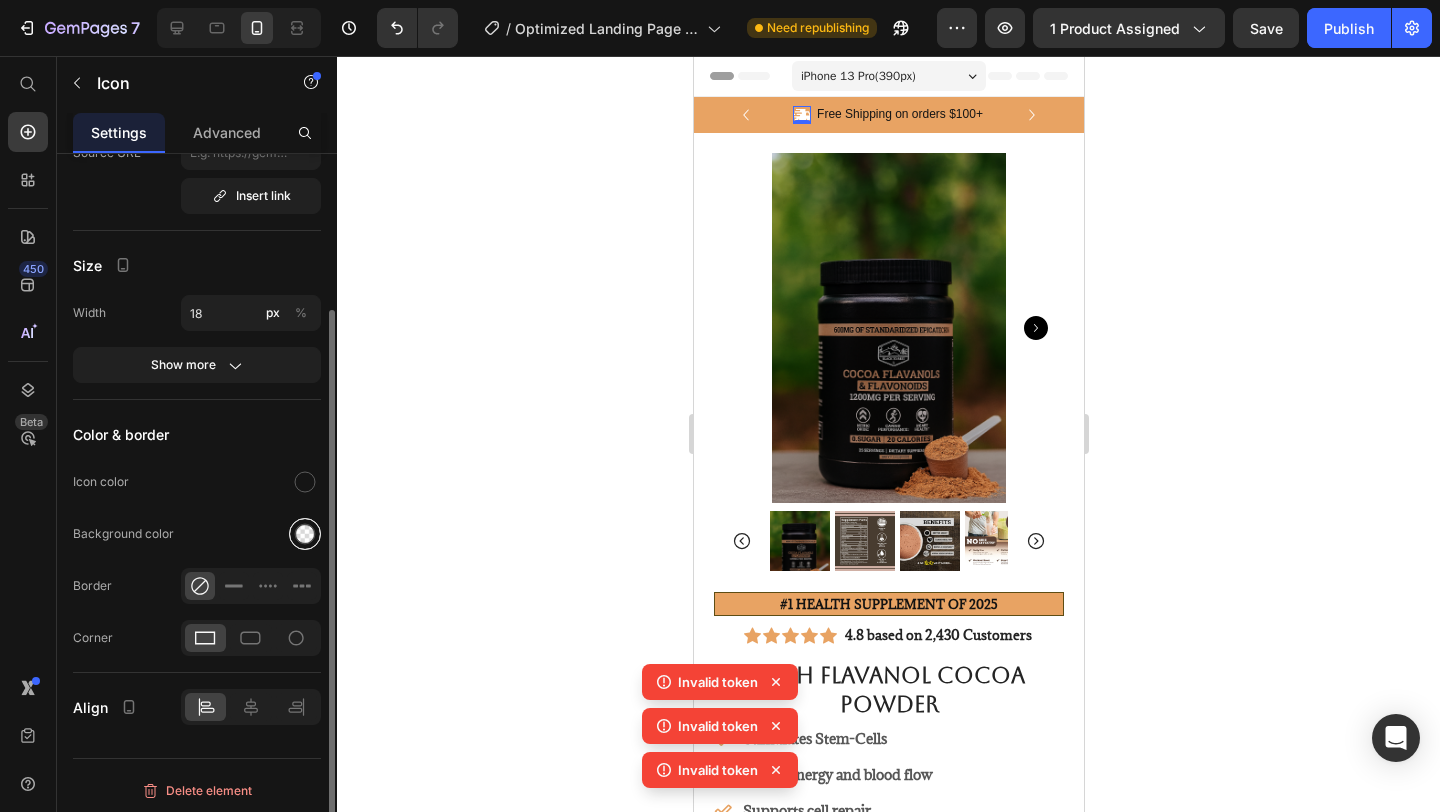 click at bounding box center [305, 534] 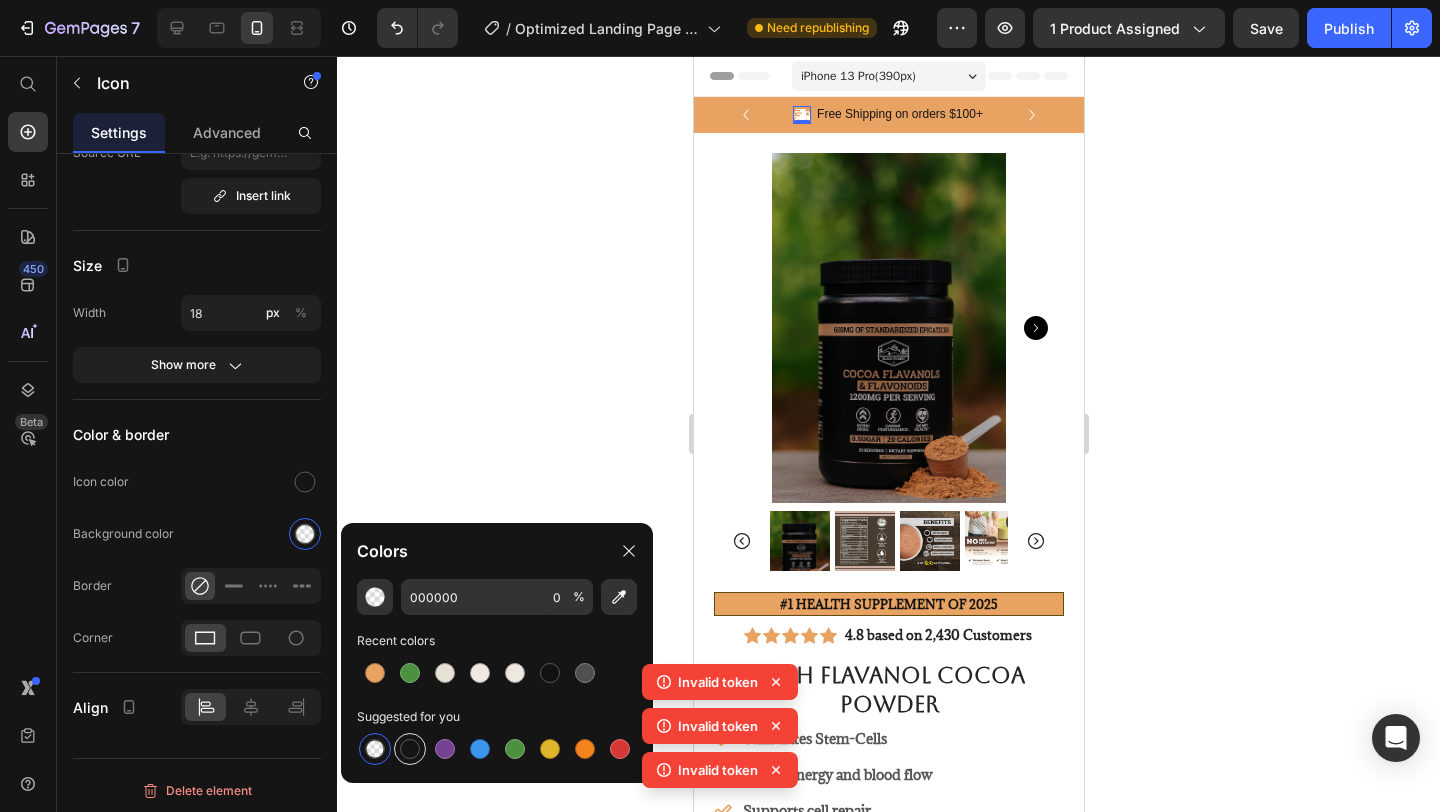 click at bounding box center [410, 749] 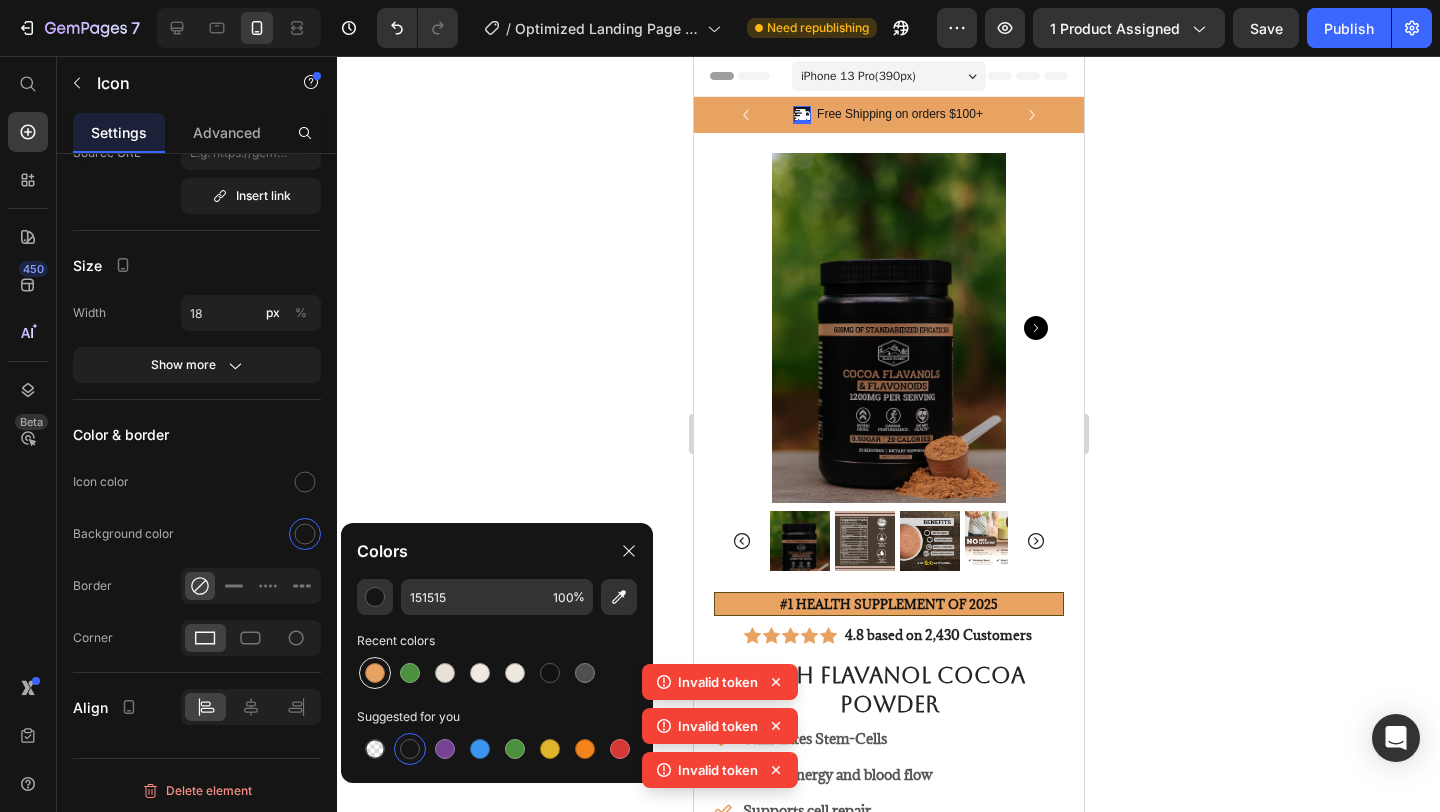 click at bounding box center (375, 673) 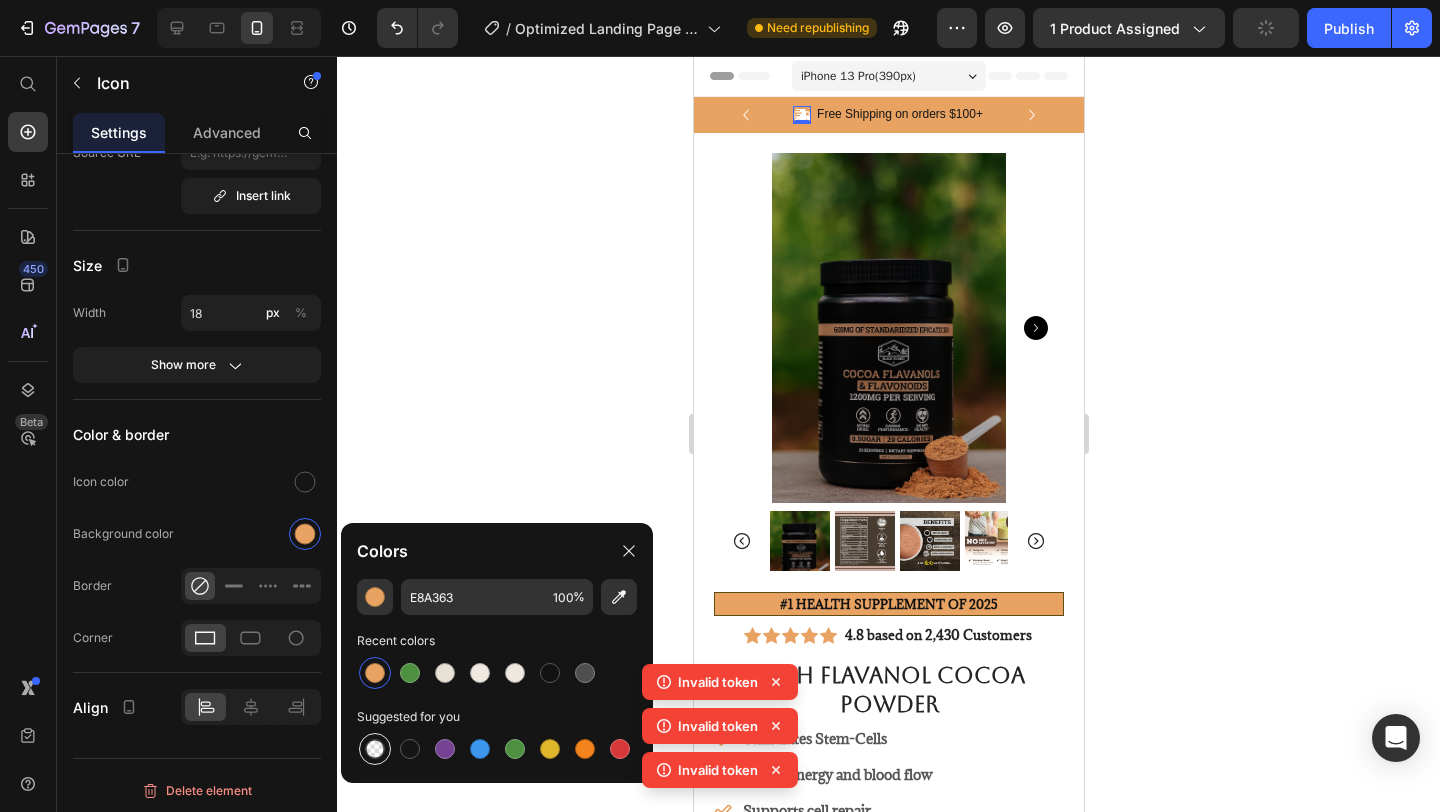 click at bounding box center [375, 749] 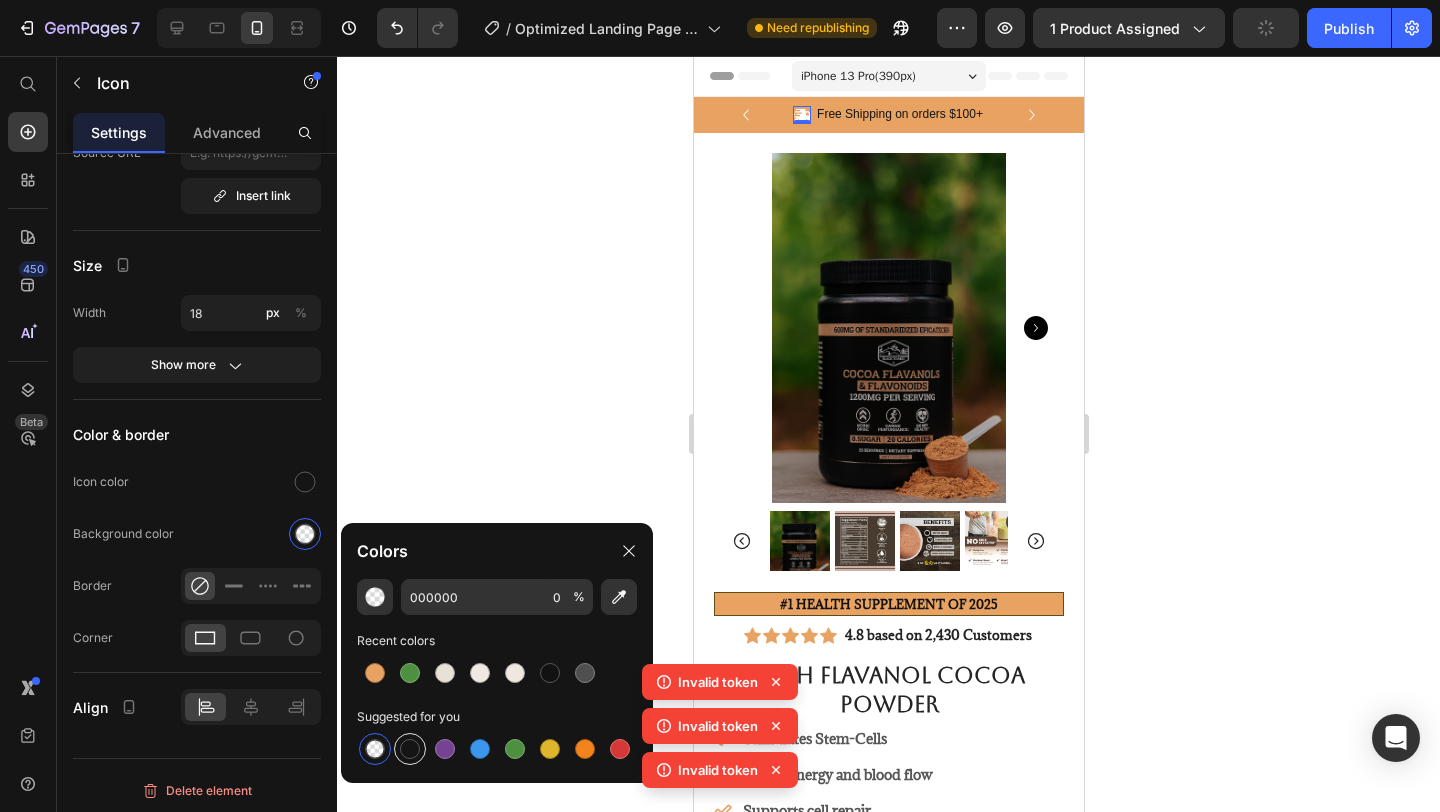 click at bounding box center (410, 749) 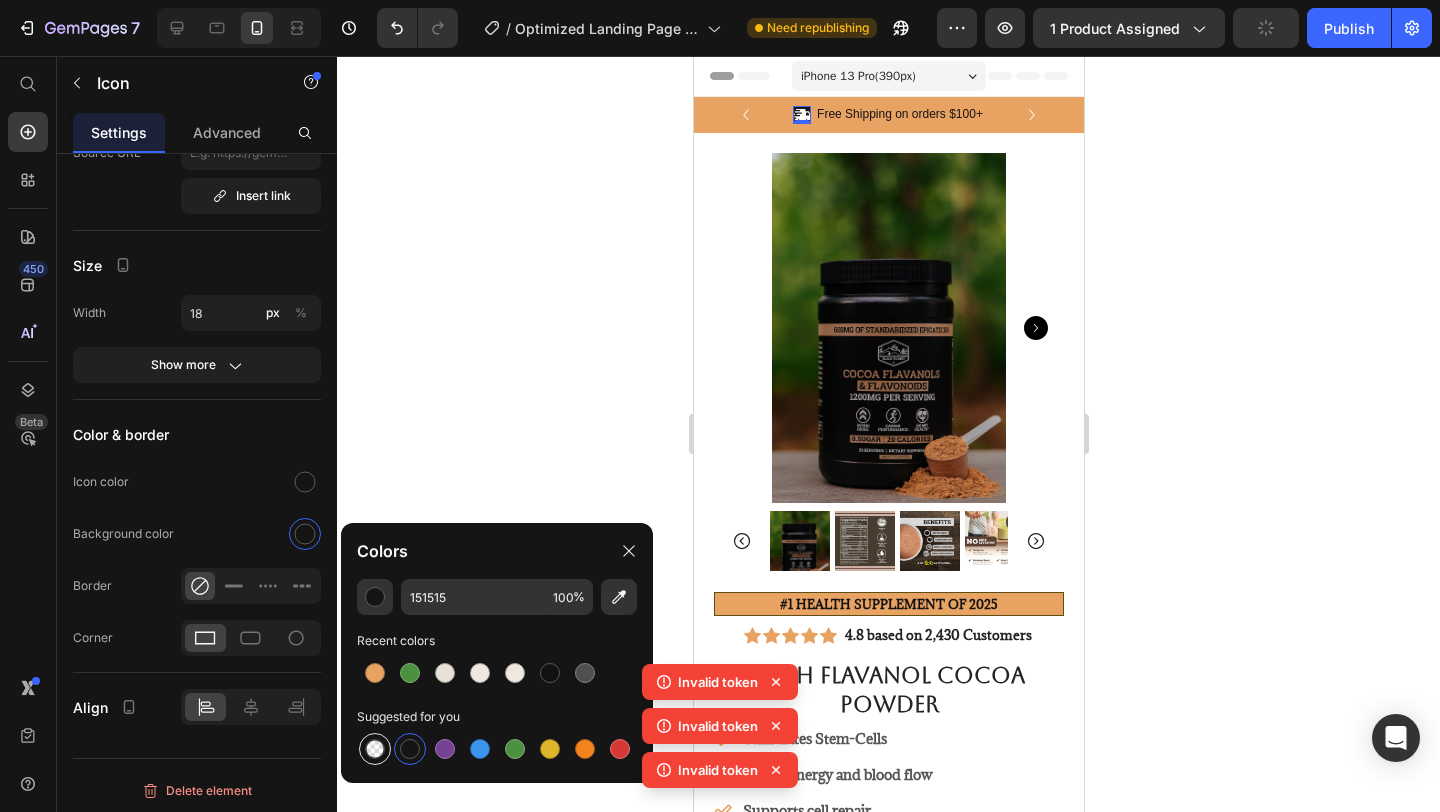 click at bounding box center [375, 749] 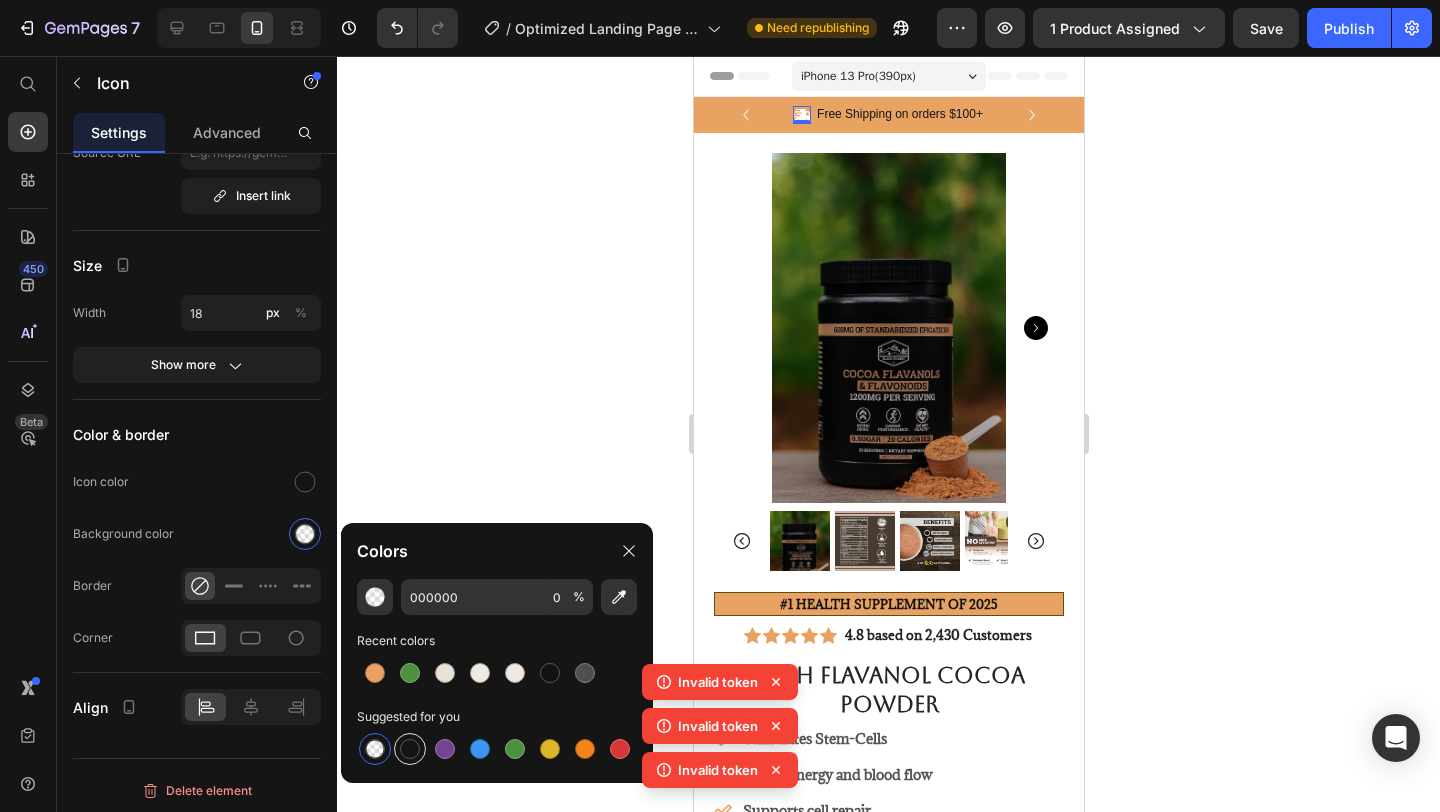 click at bounding box center (410, 749) 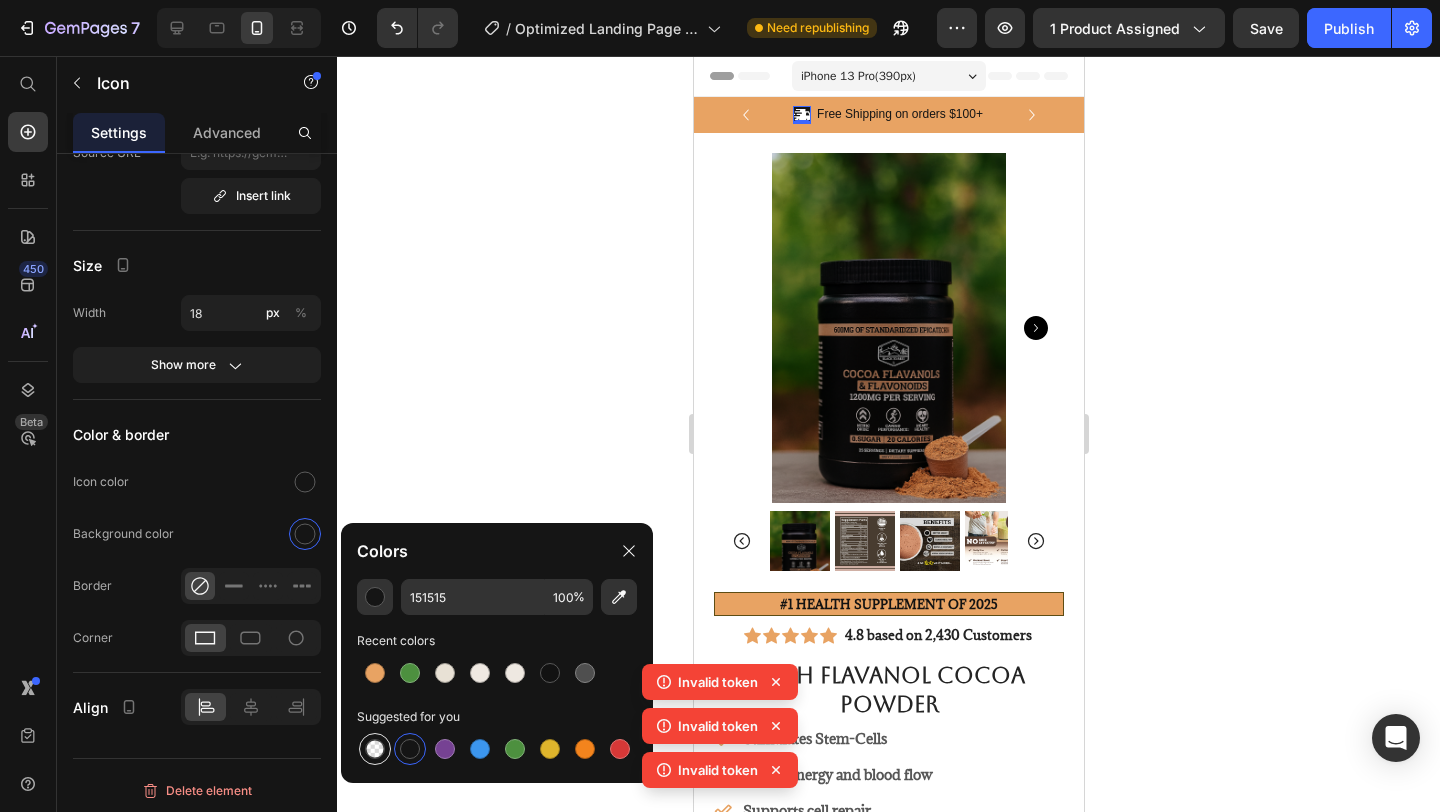 click at bounding box center (375, 749) 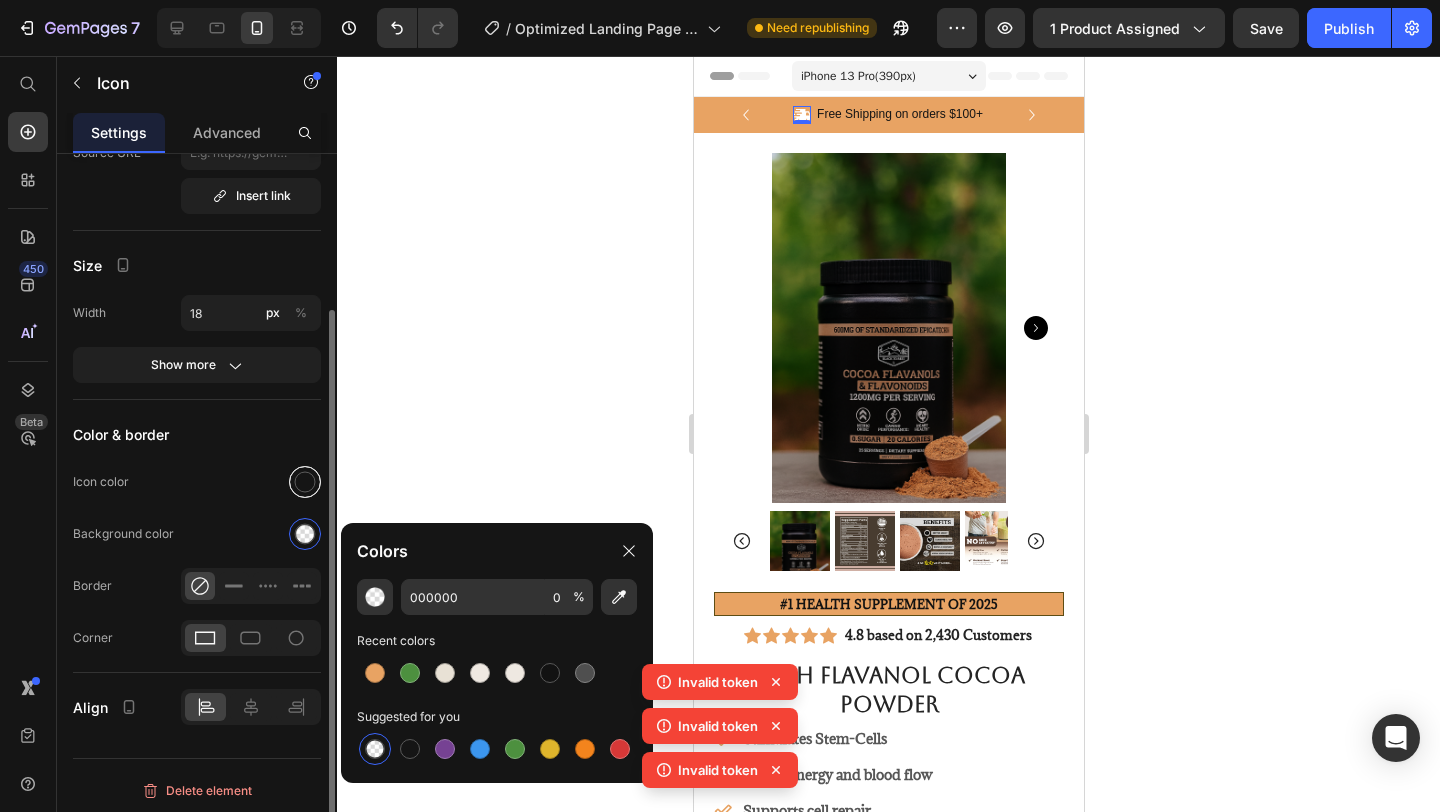 click at bounding box center [305, 482] 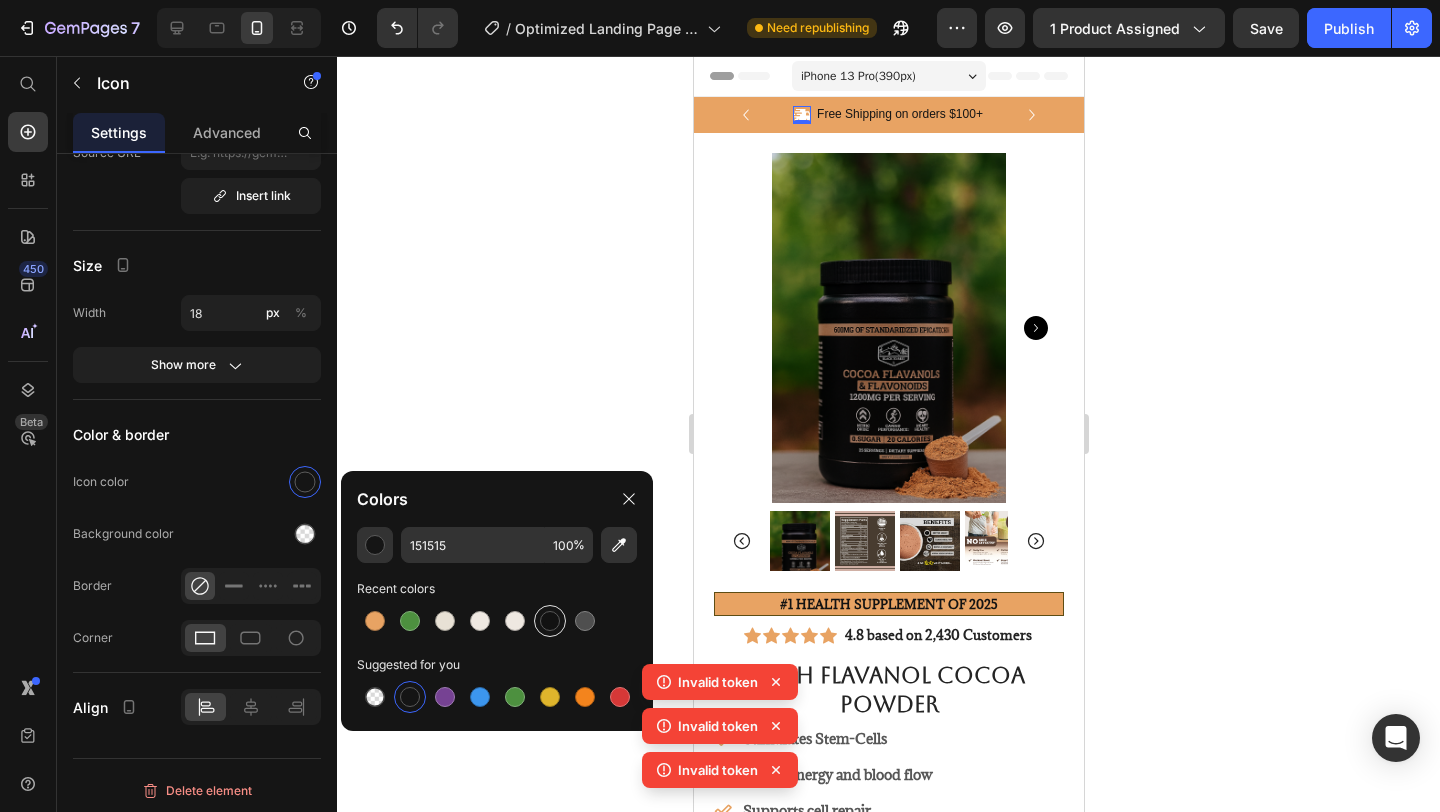 click at bounding box center (550, 621) 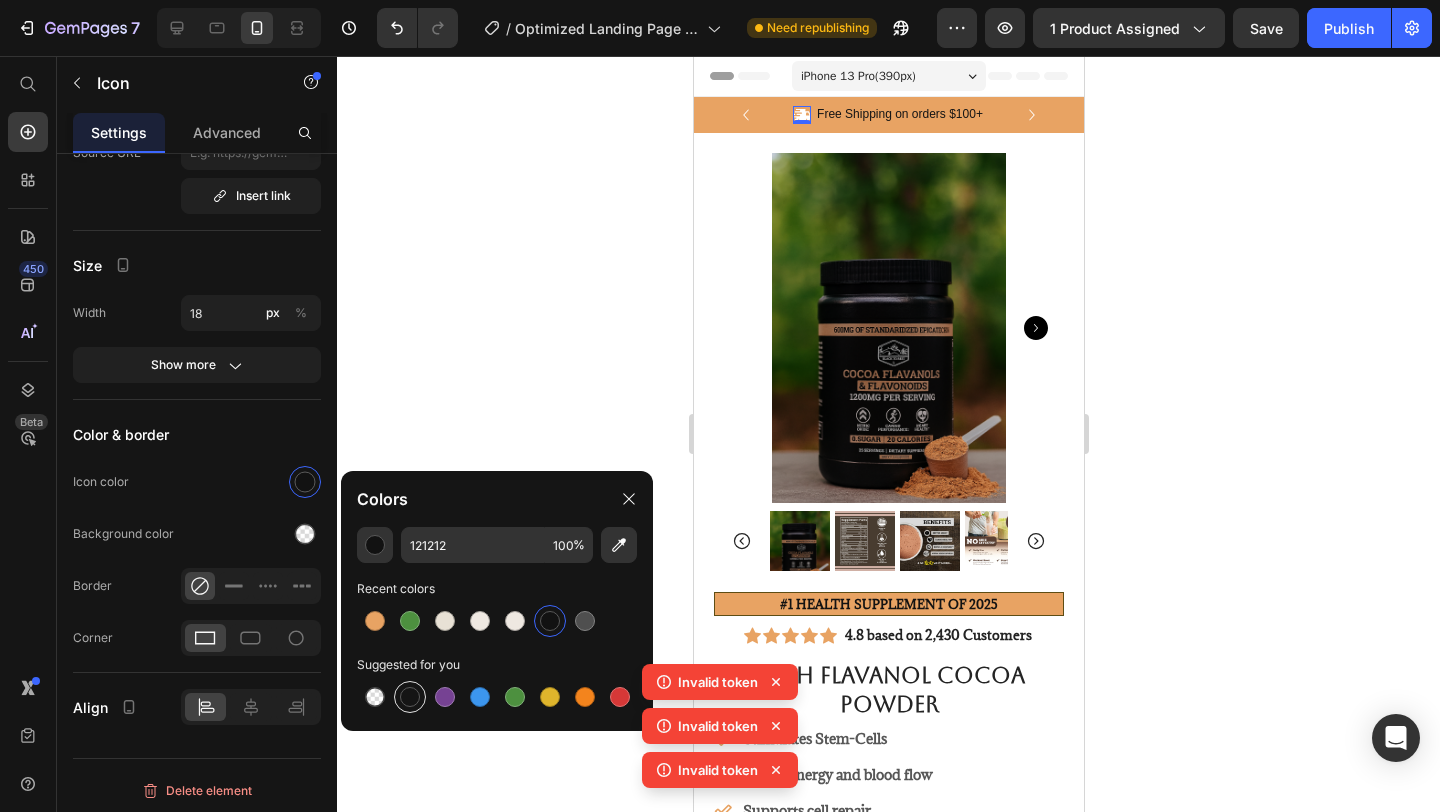 click at bounding box center (410, 697) 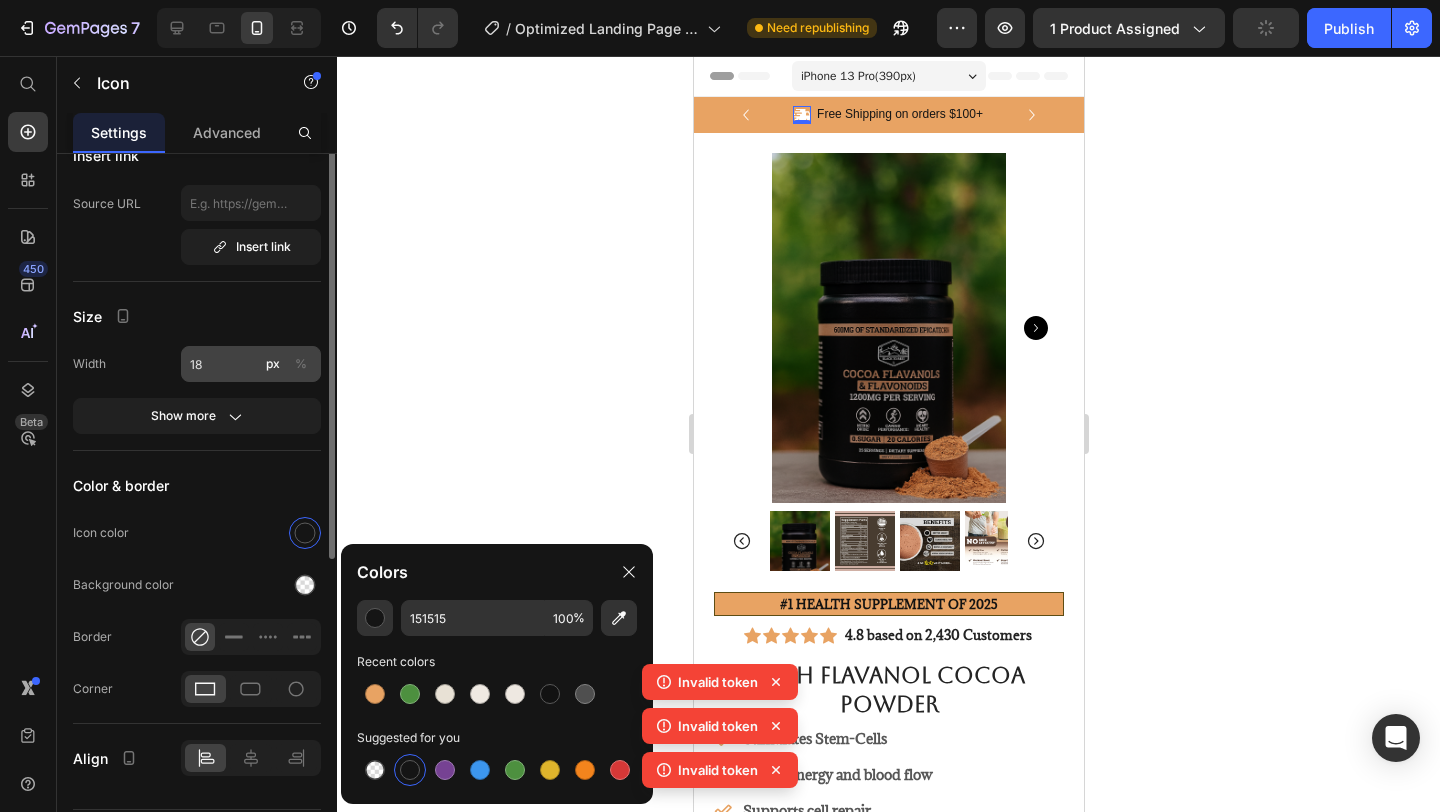 scroll, scrollTop: 0, scrollLeft: 0, axis: both 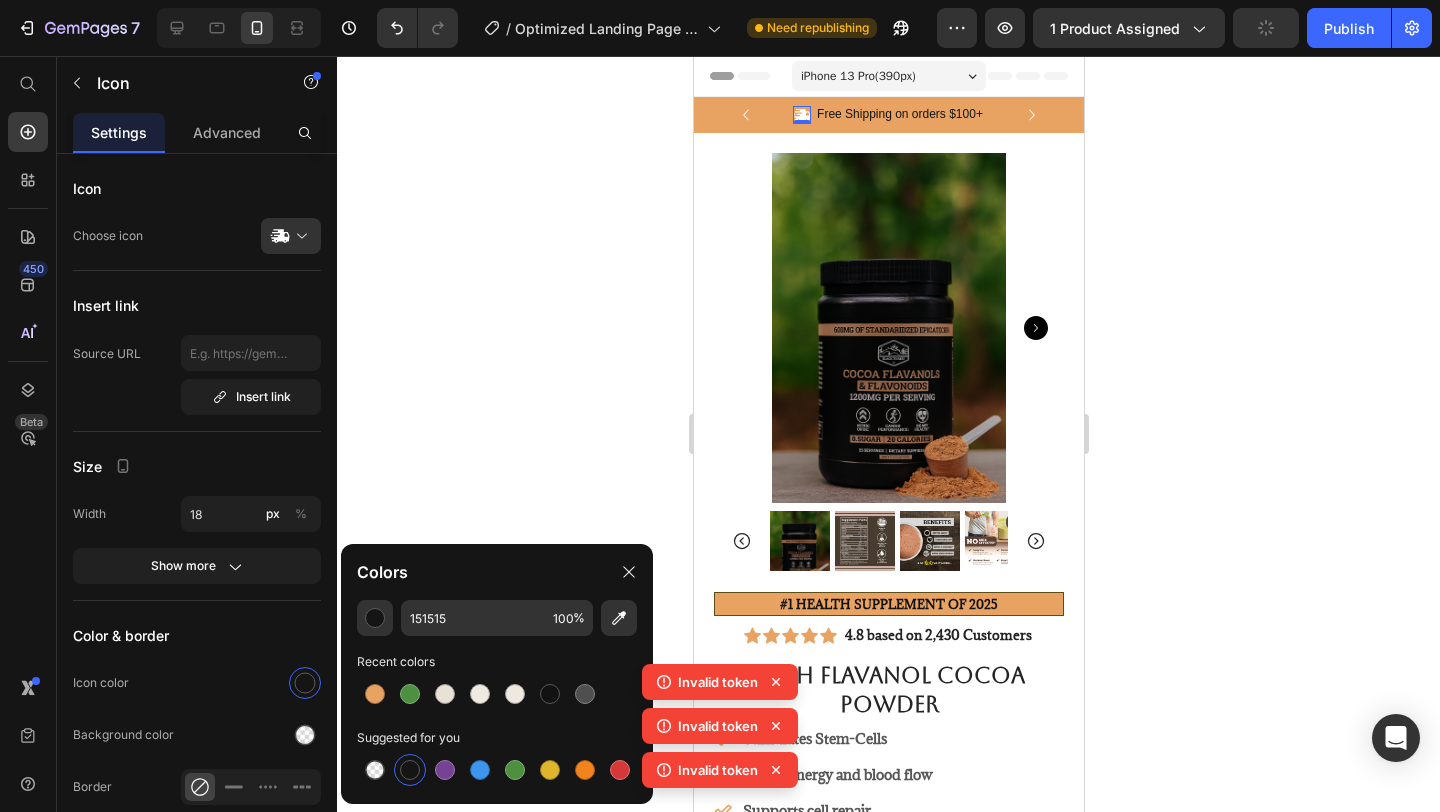 click 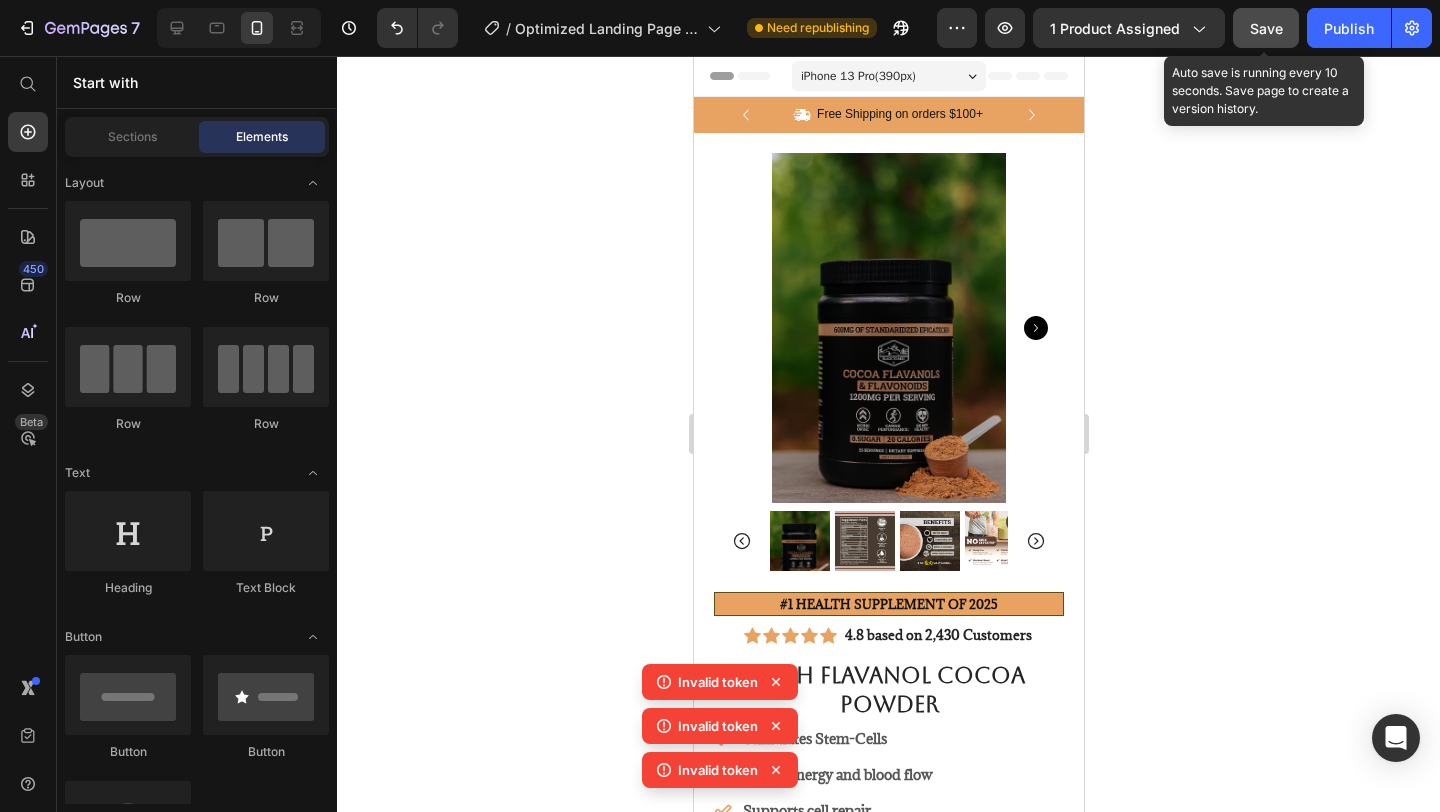 click on "Save" at bounding box center [1266, 28] 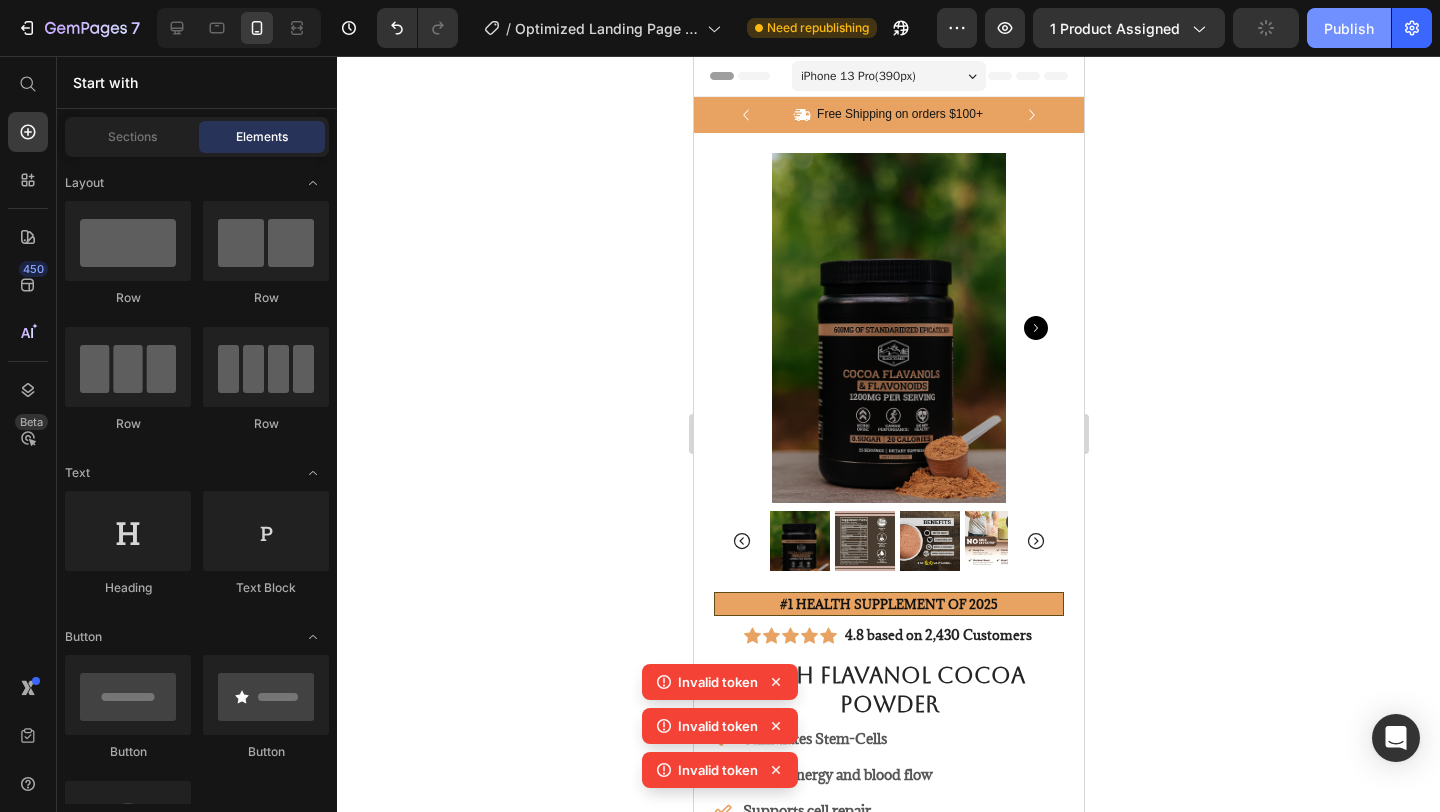 click on "Publish" at bounding box center [1349, 28] 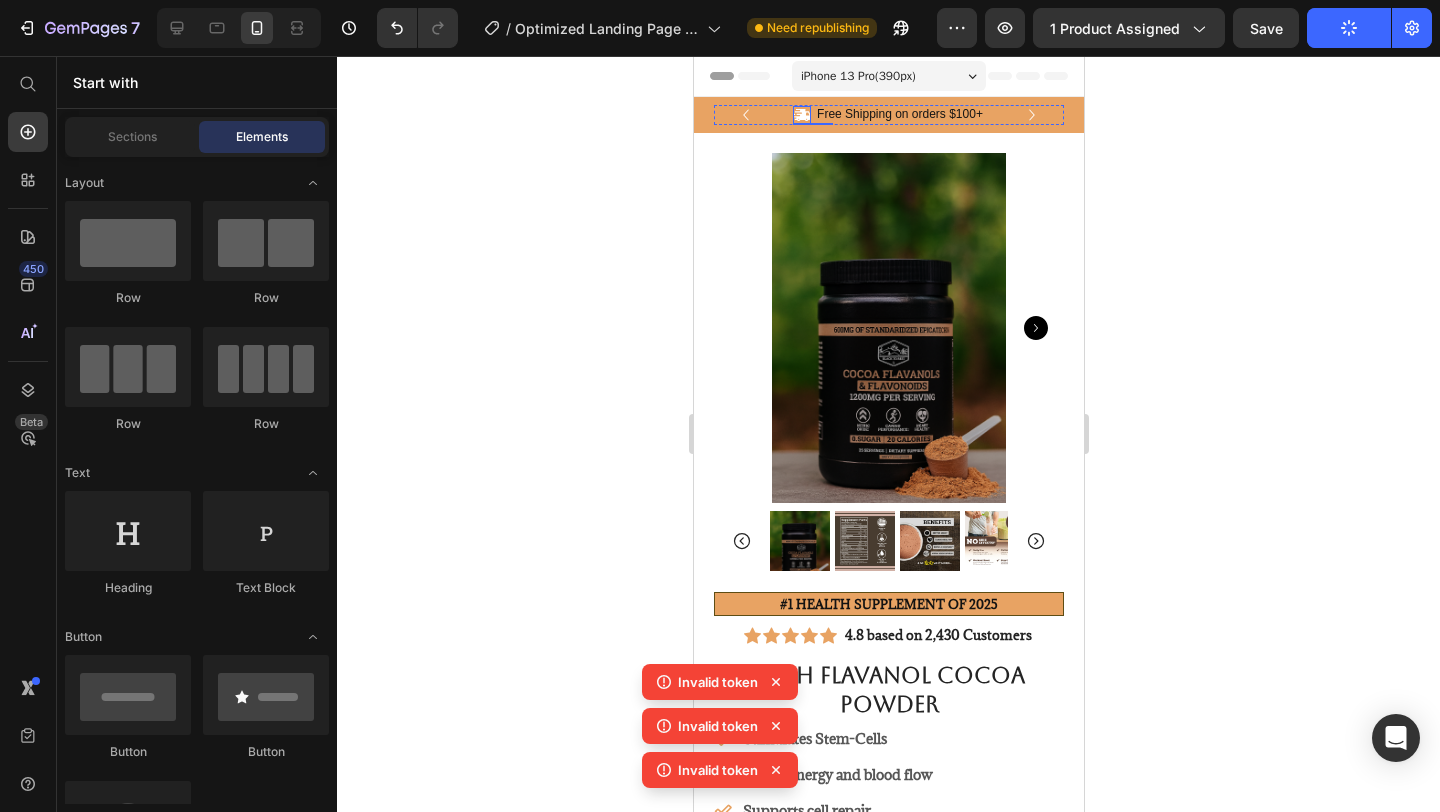 click 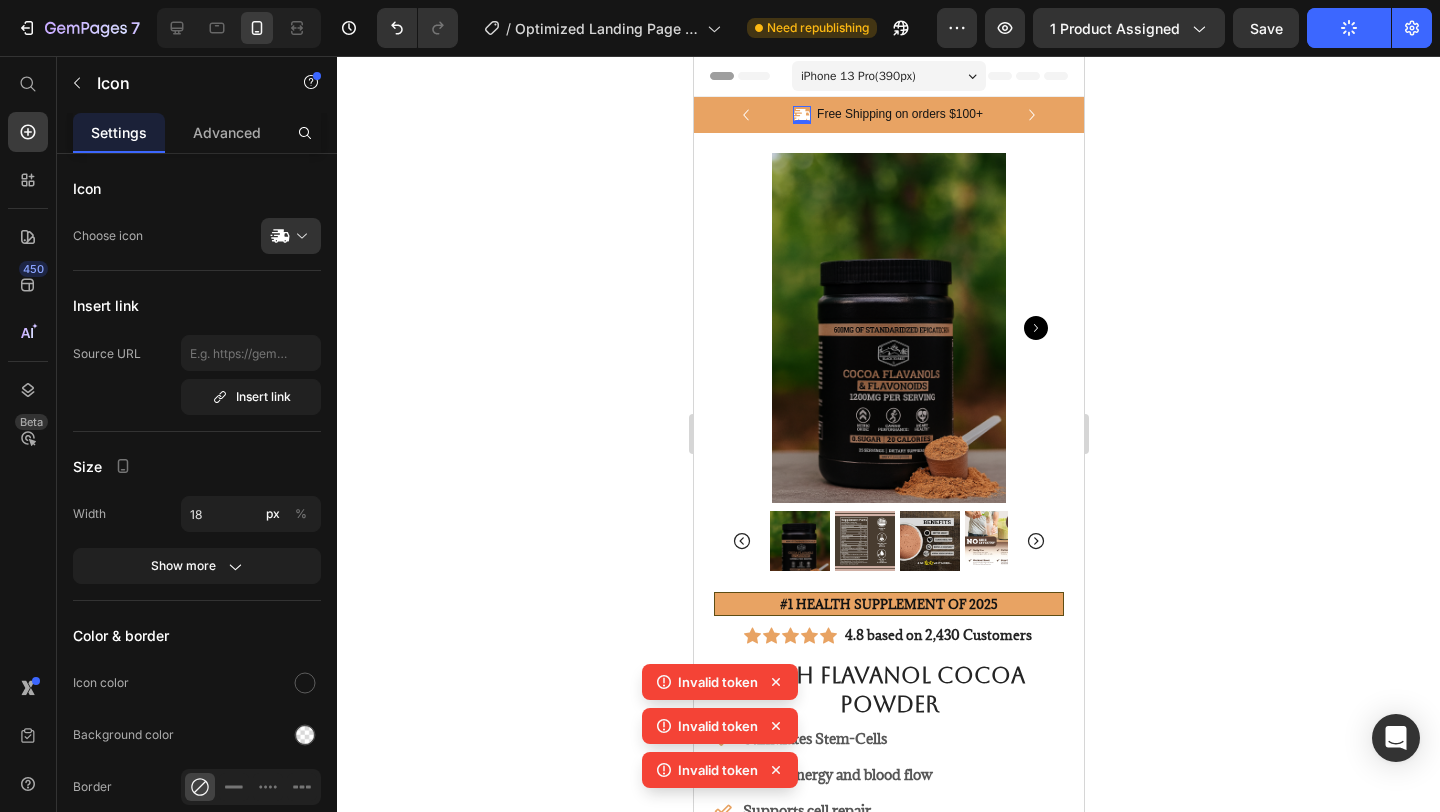 click 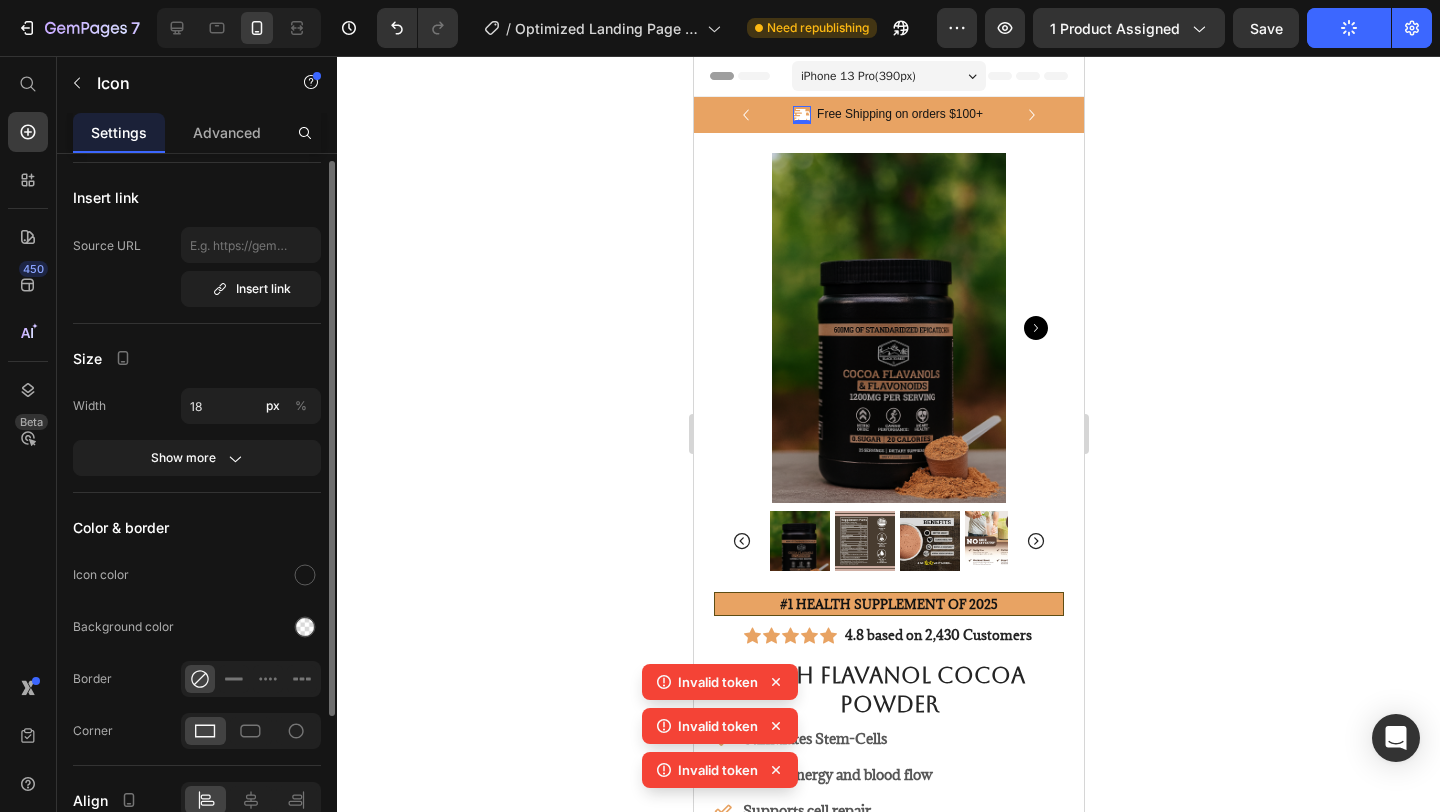 scroll, scrollTop: 205, scrollLeft: 0, axis: vertical 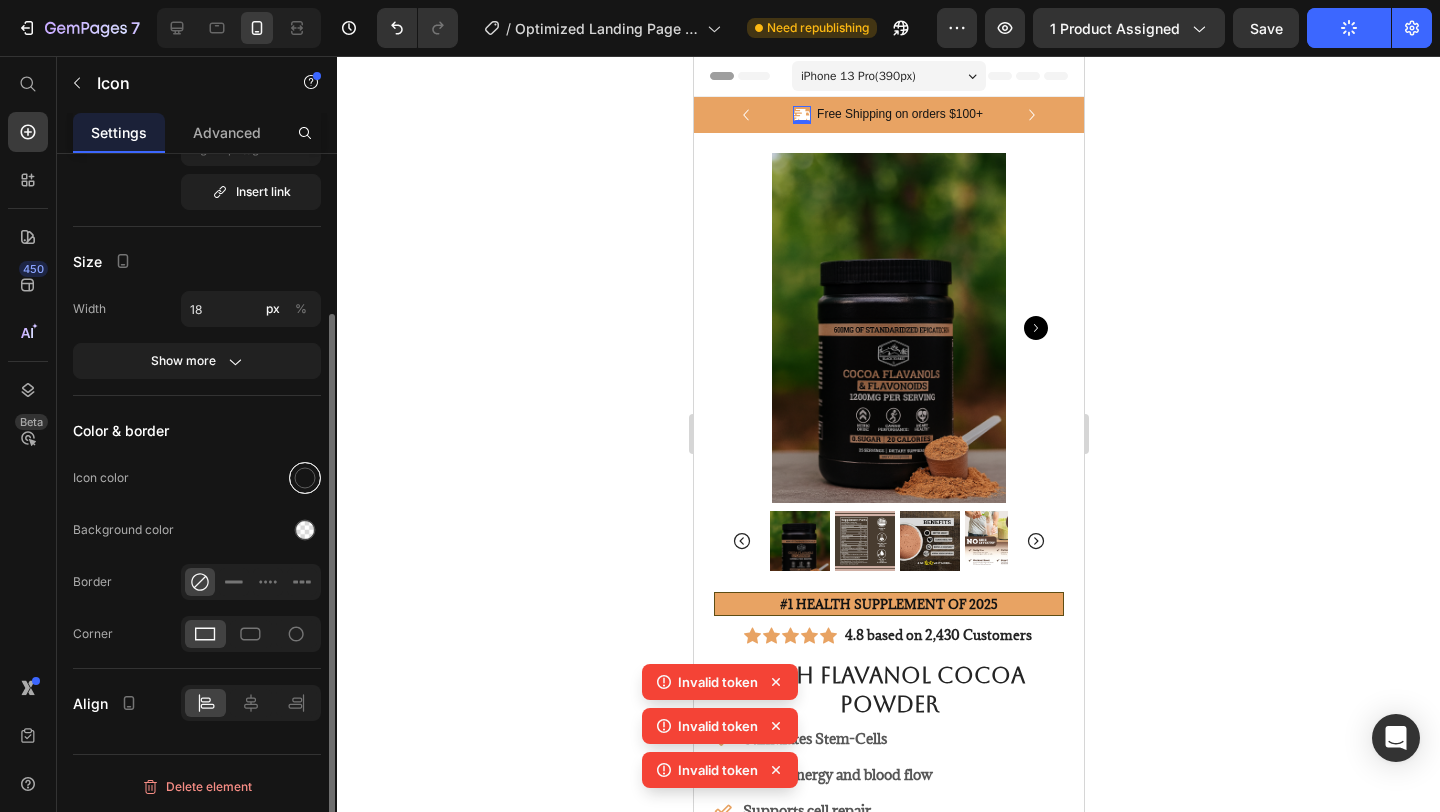 click at bounding box center [305, 478] 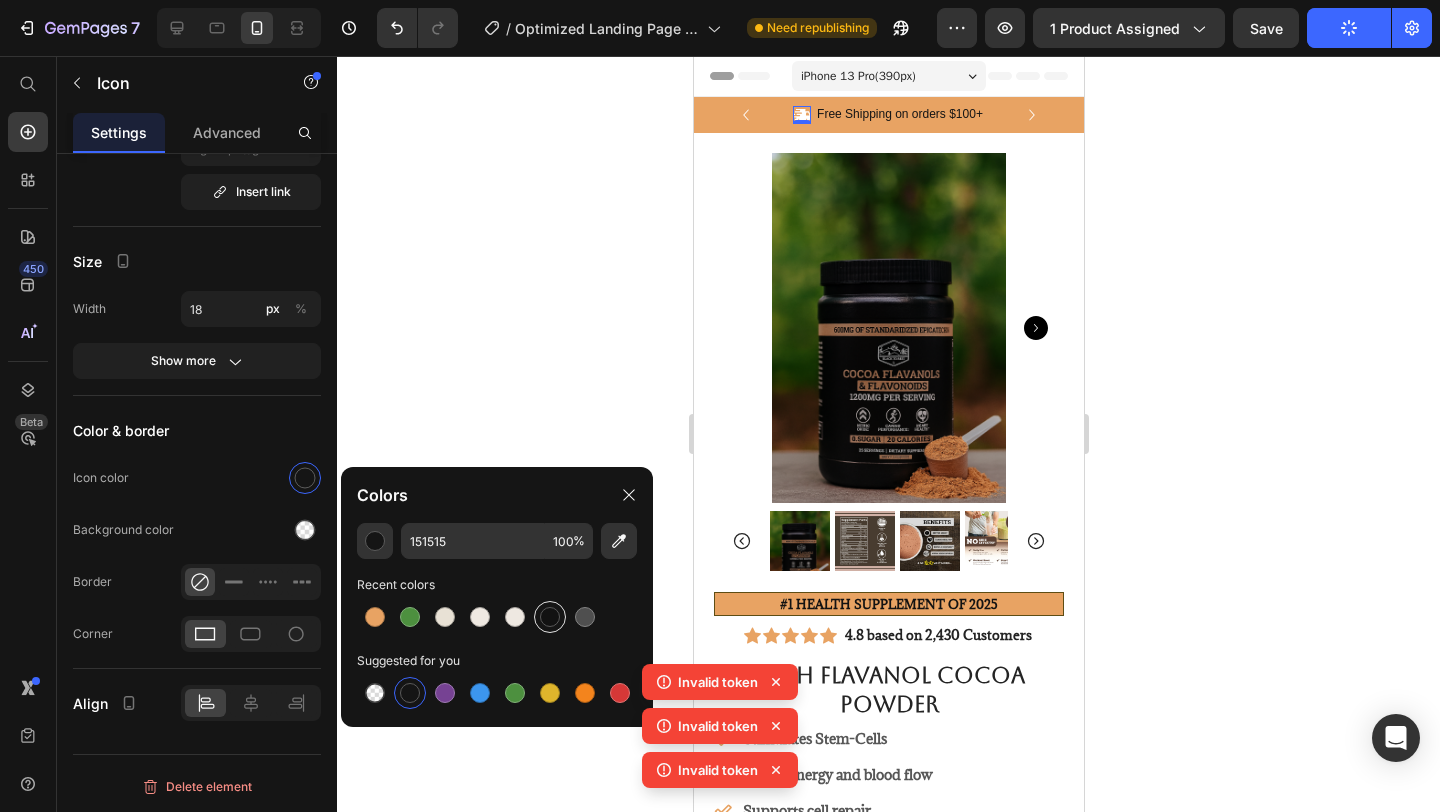 click at bounding box center [550, 617] 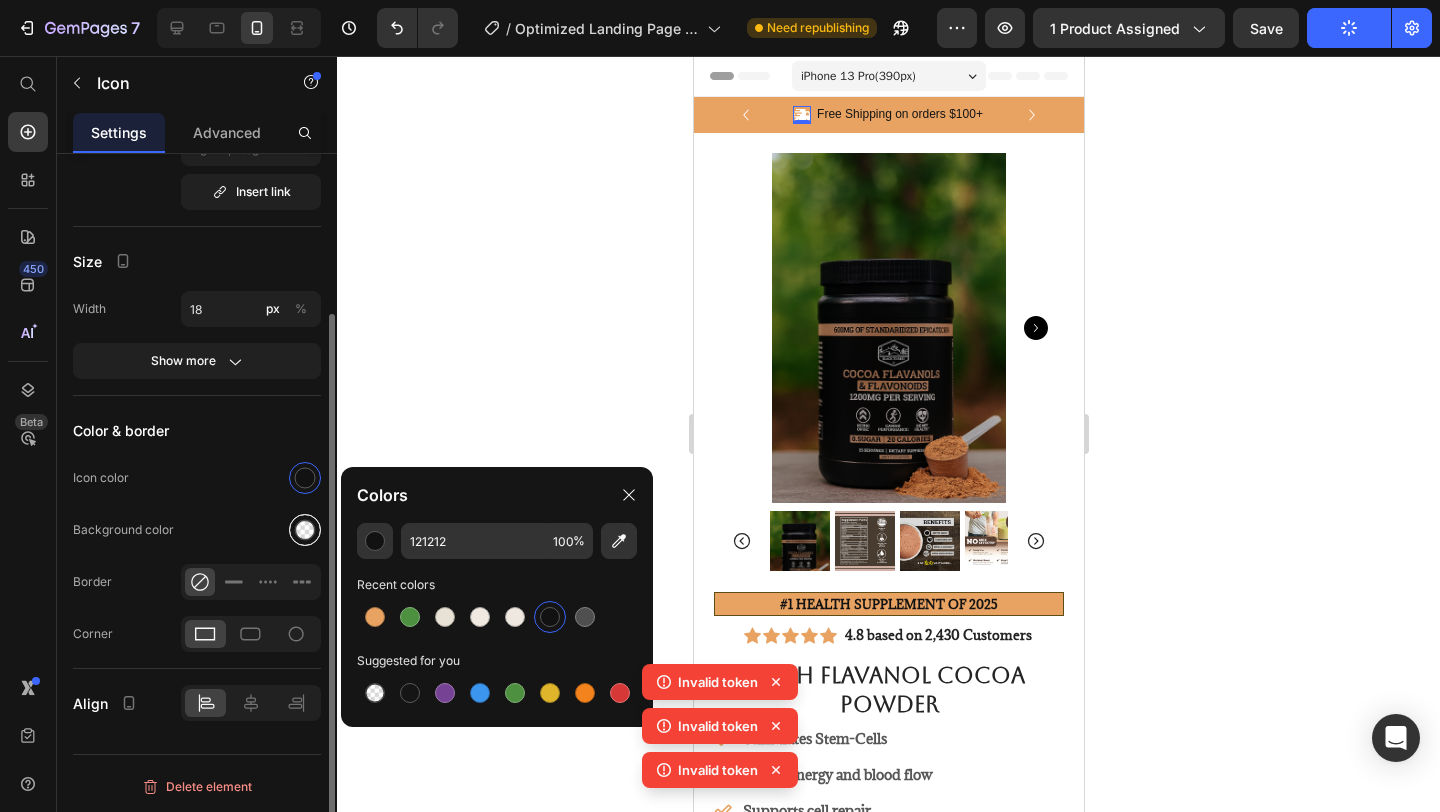 click at bounding box center (305, 530) 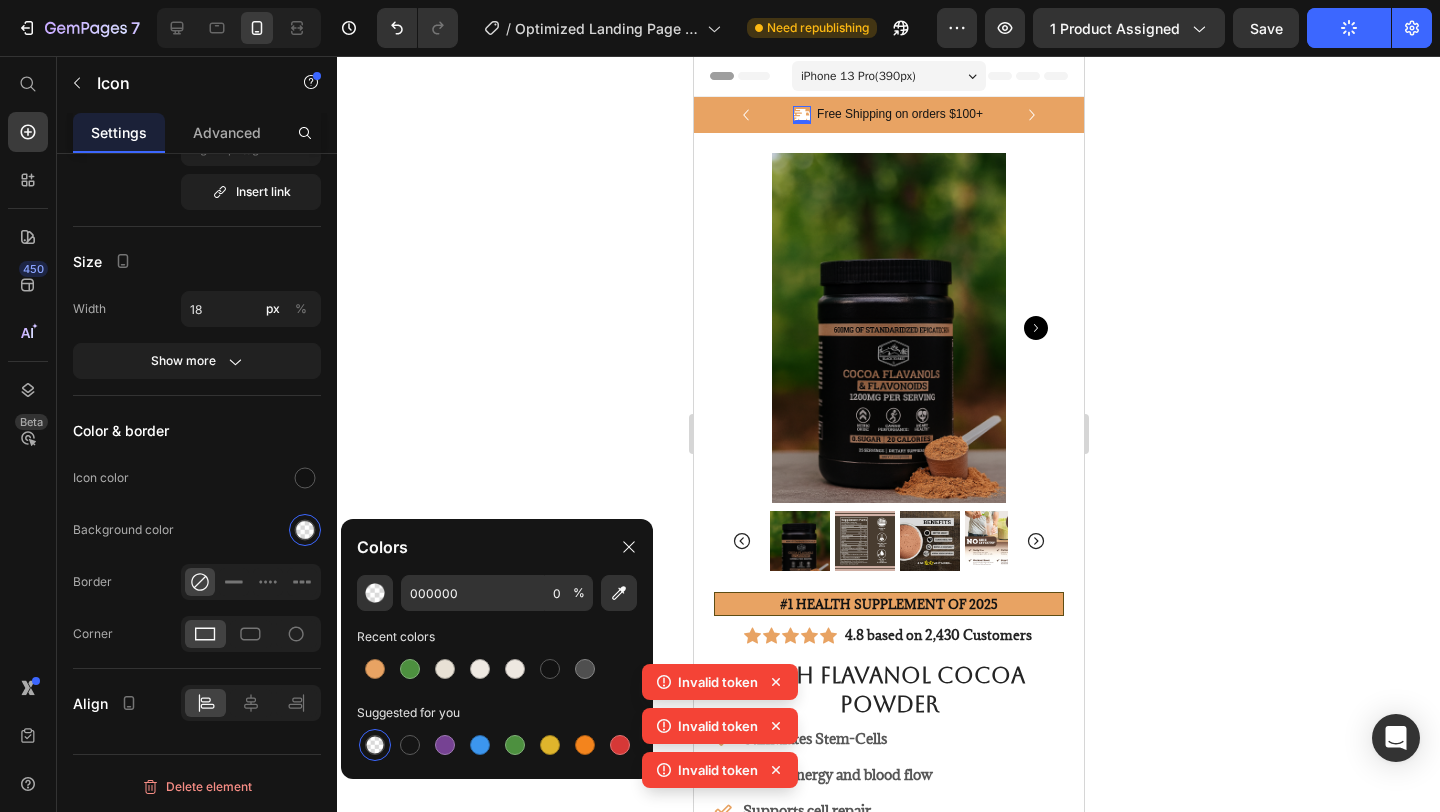click at bounding box center (375, 745) 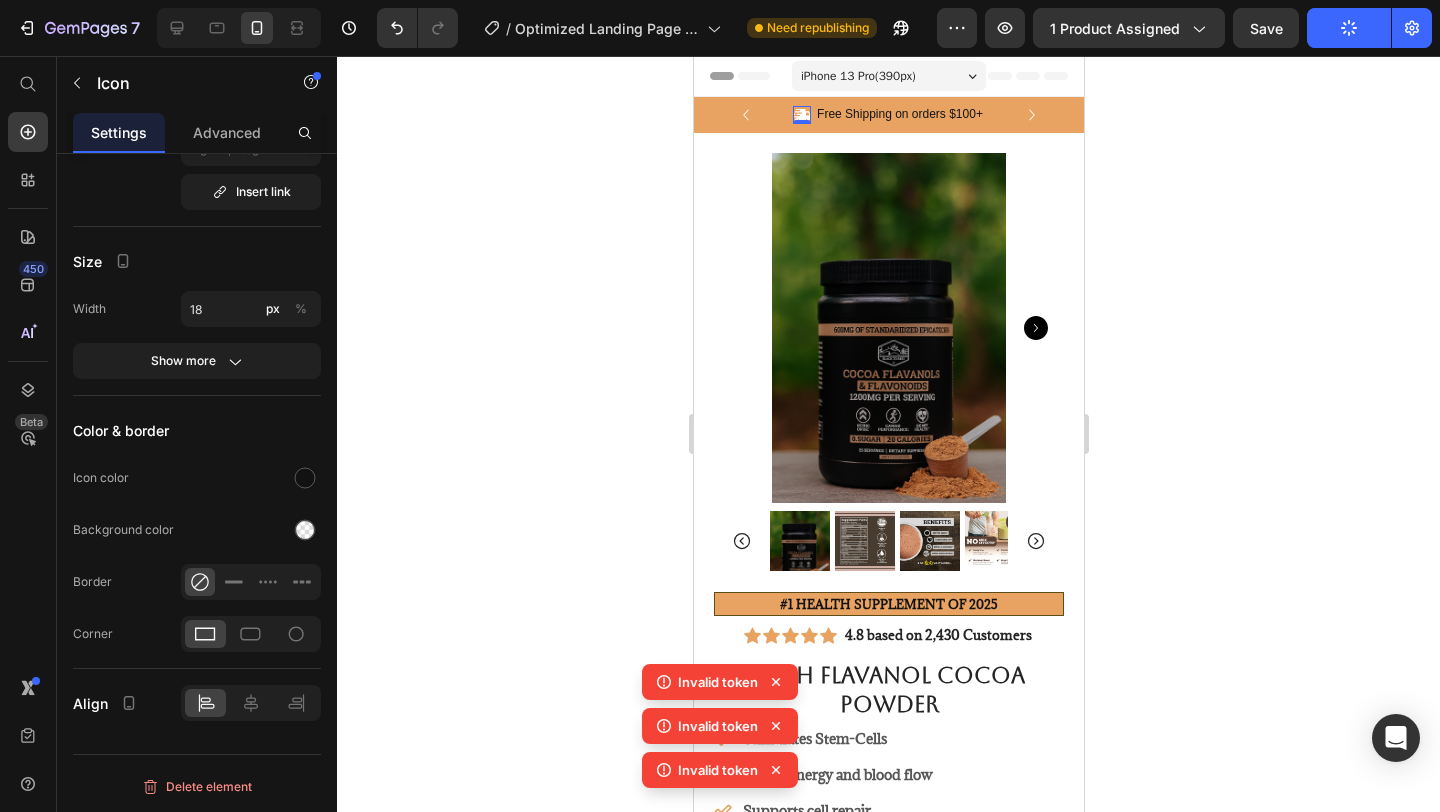 click 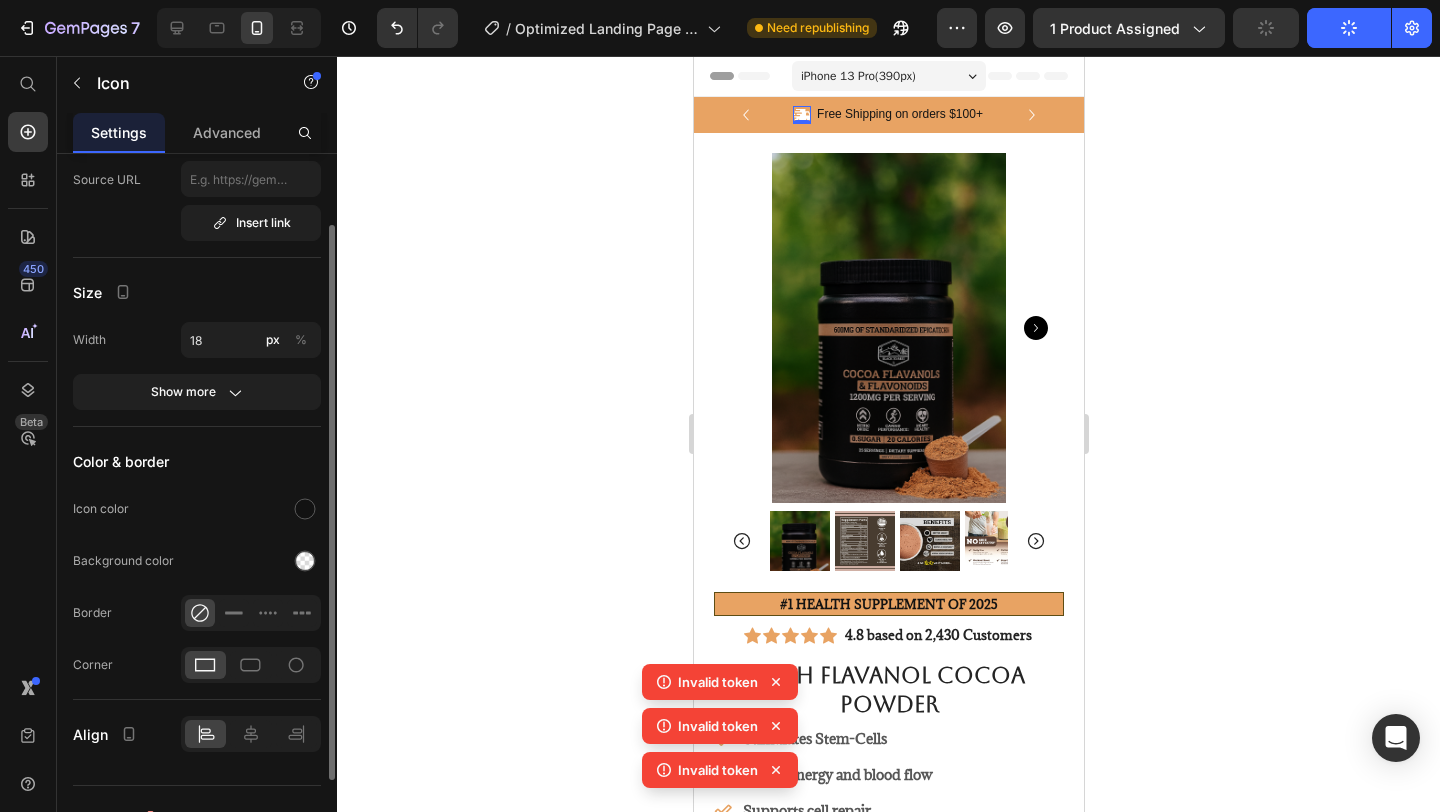 scroll, scrollTop: 182, scrollLeft: 0, axis: vertical 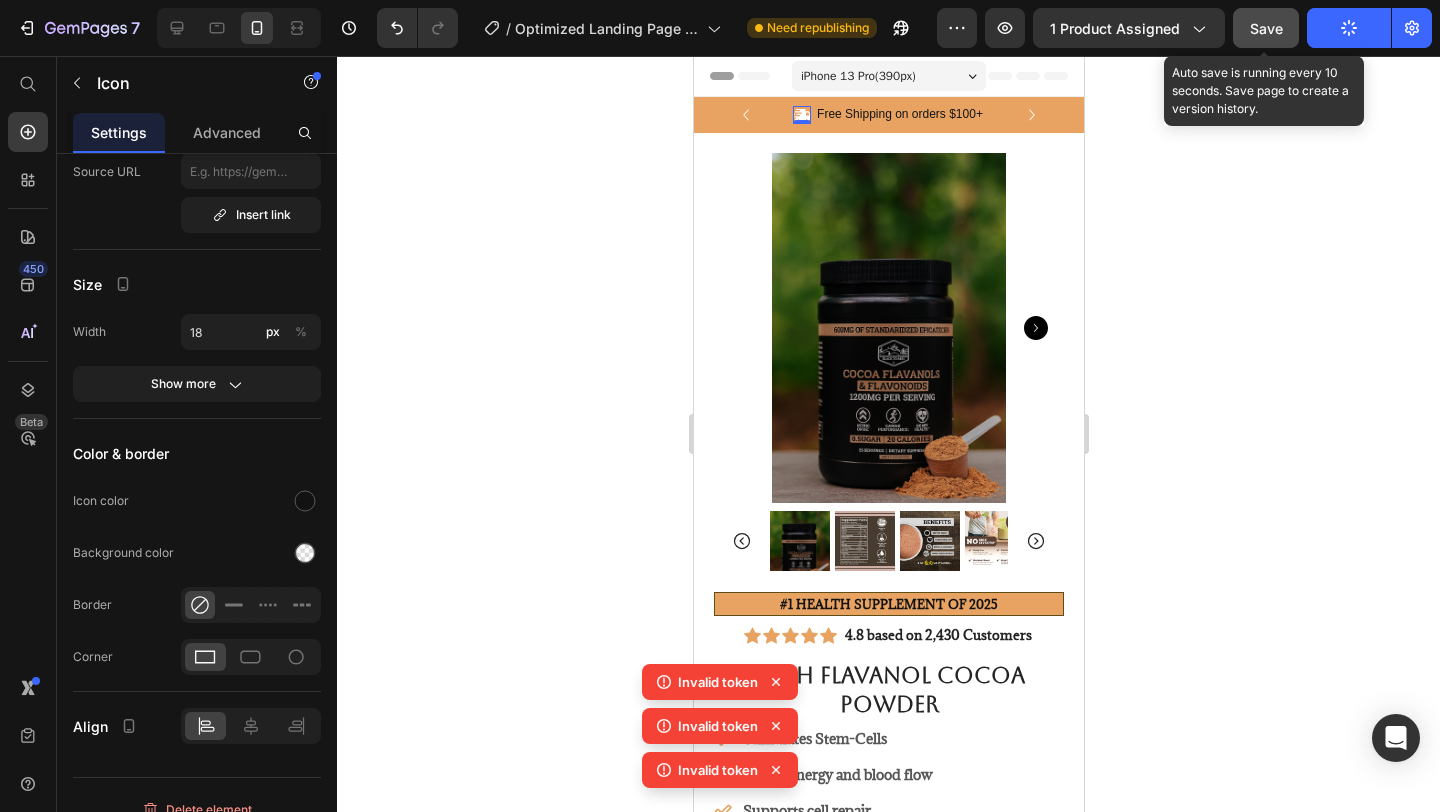 click on "Save" at bounding box center [1266, 28] 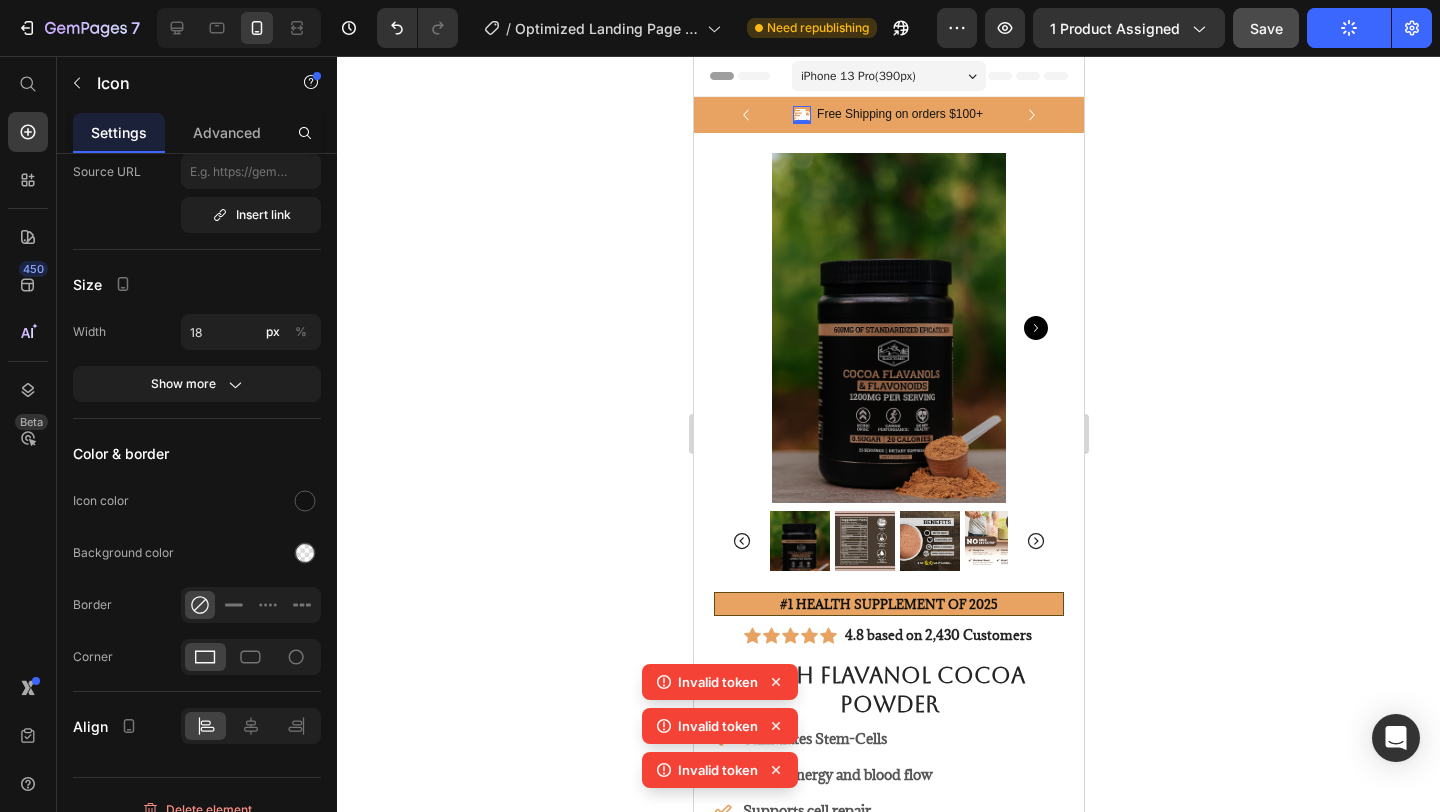 click 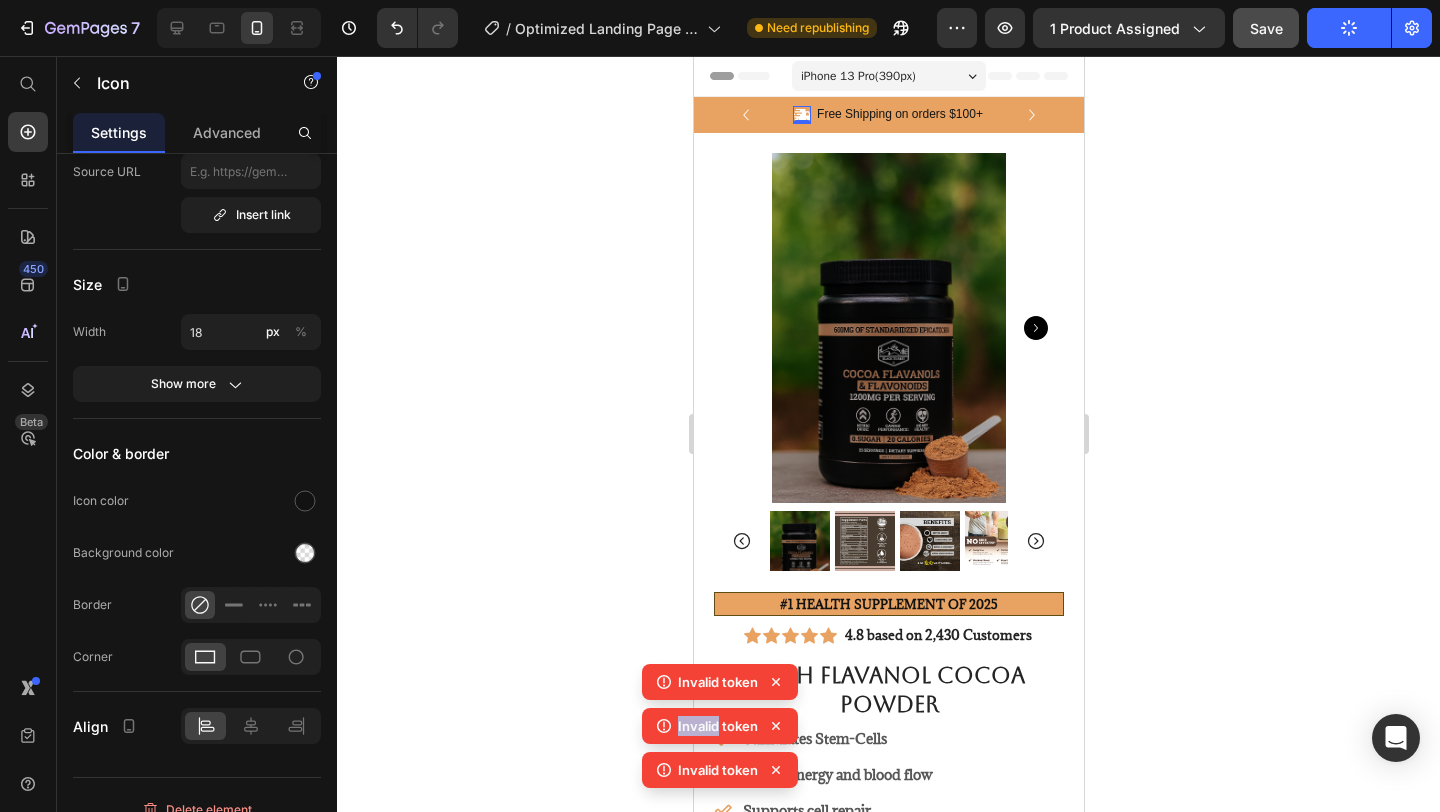 click 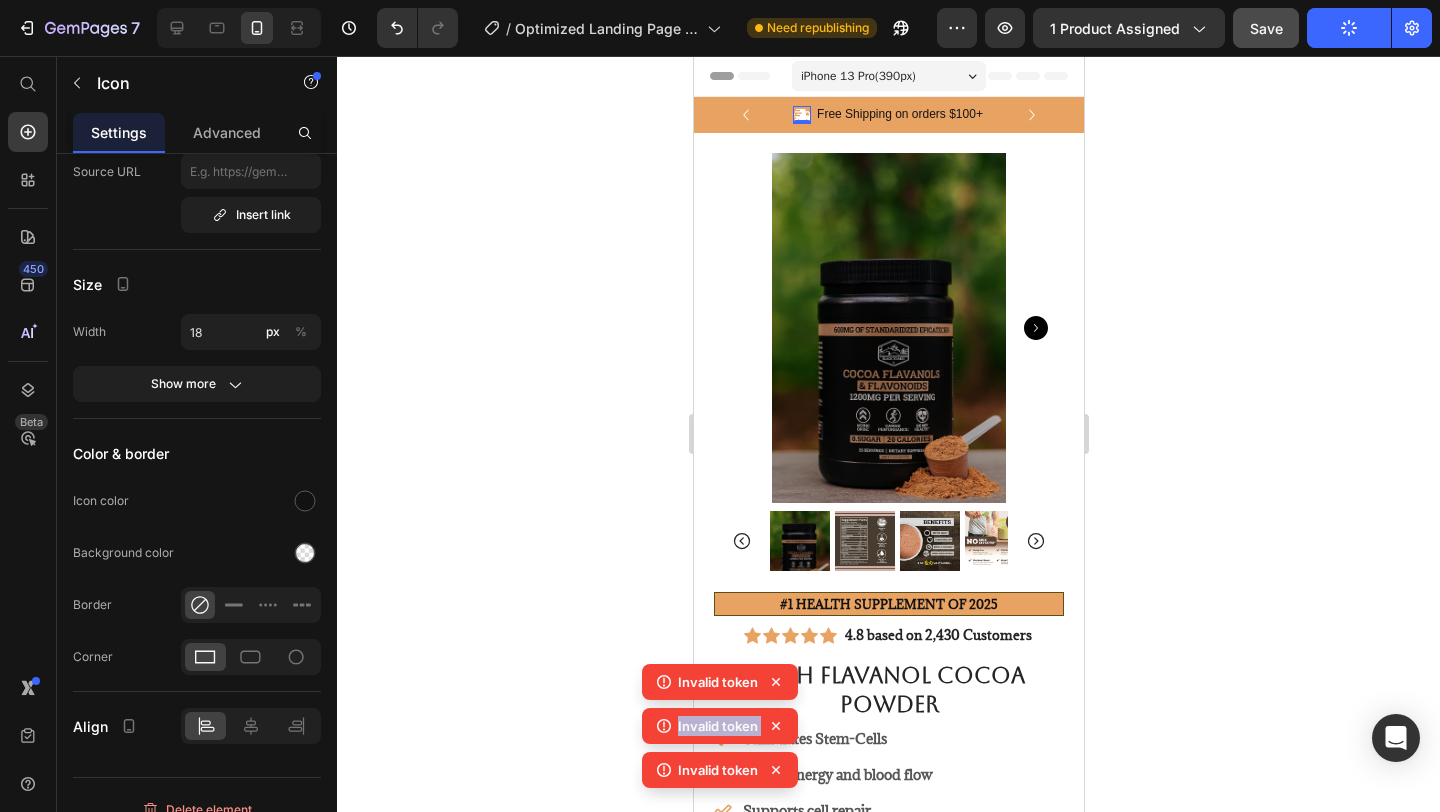 click 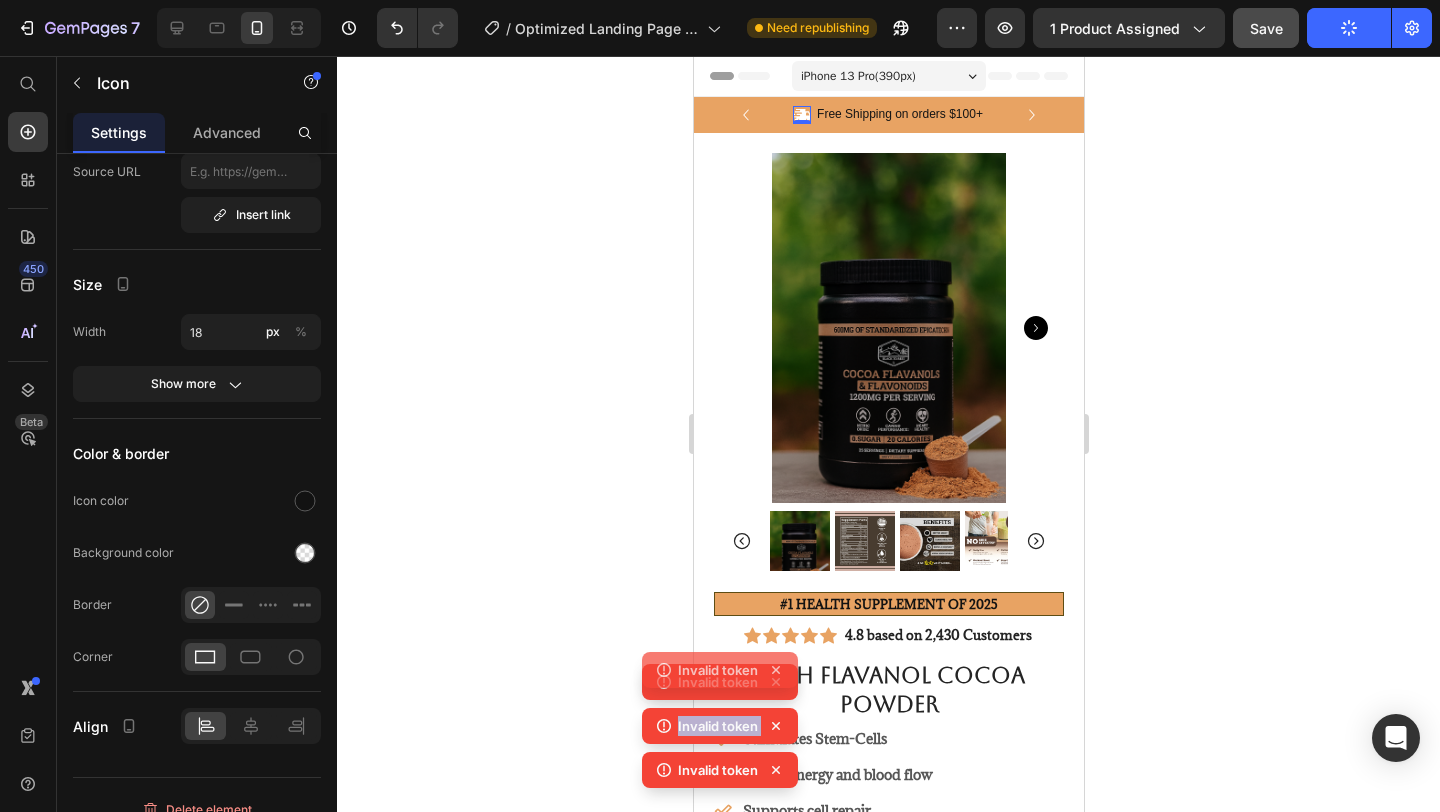 click 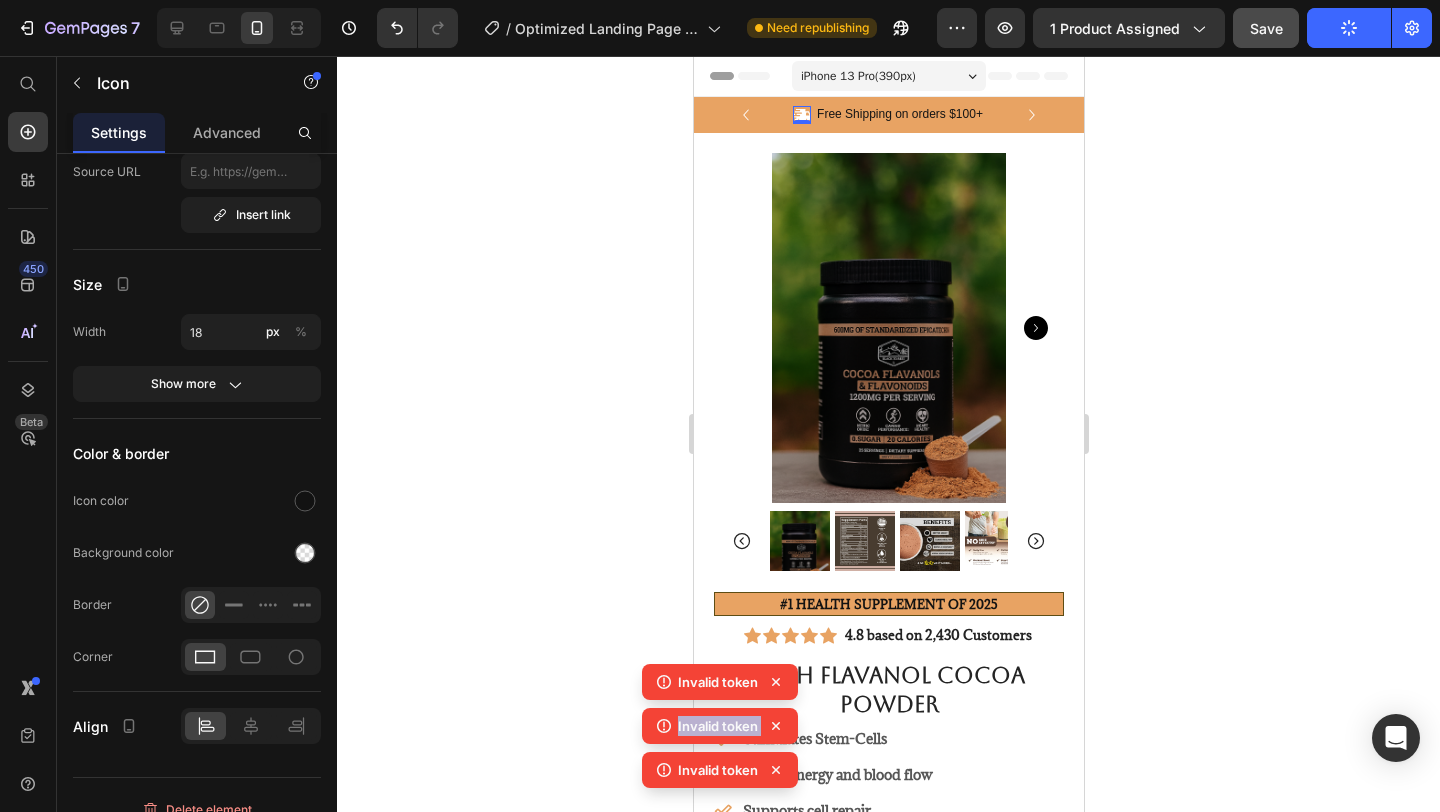 click 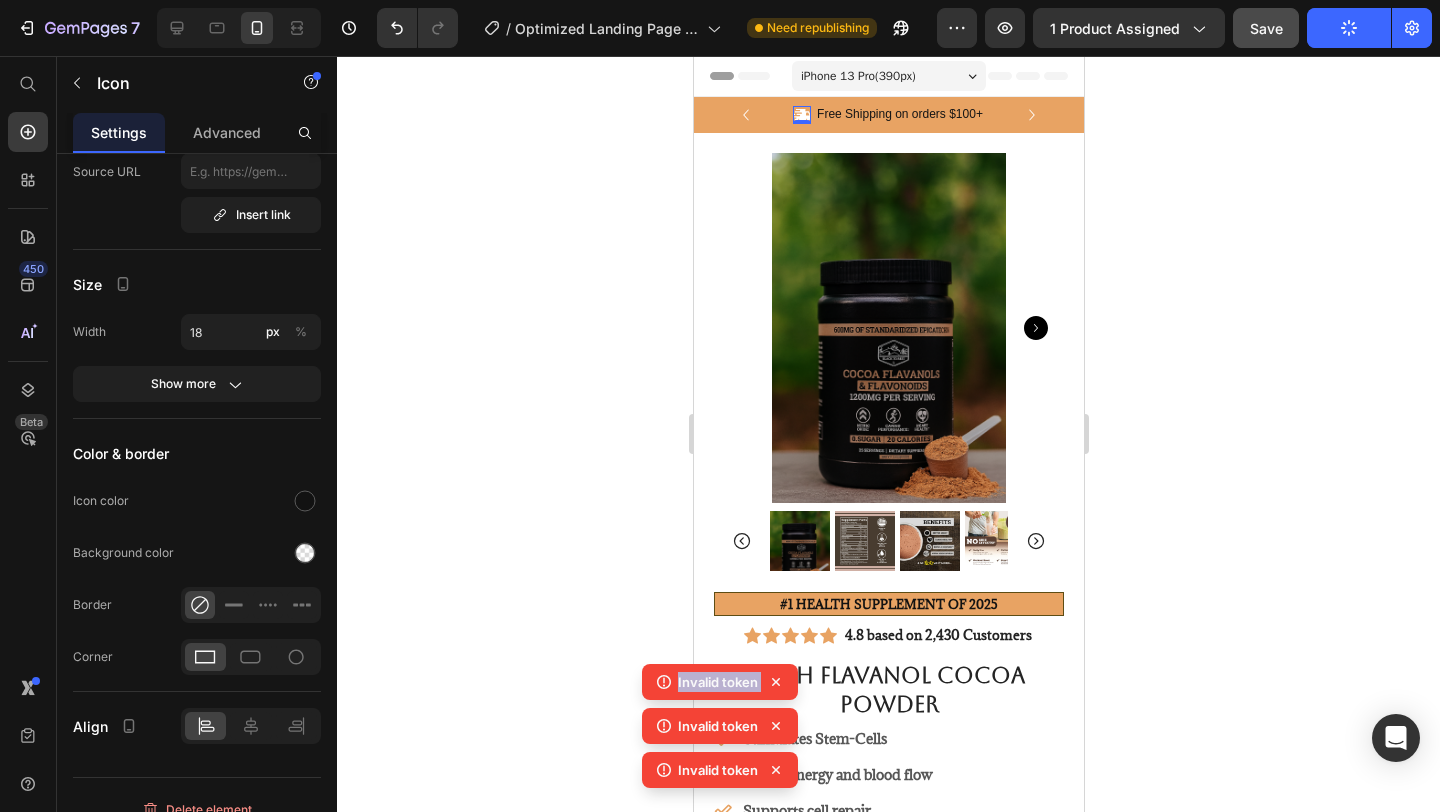 click 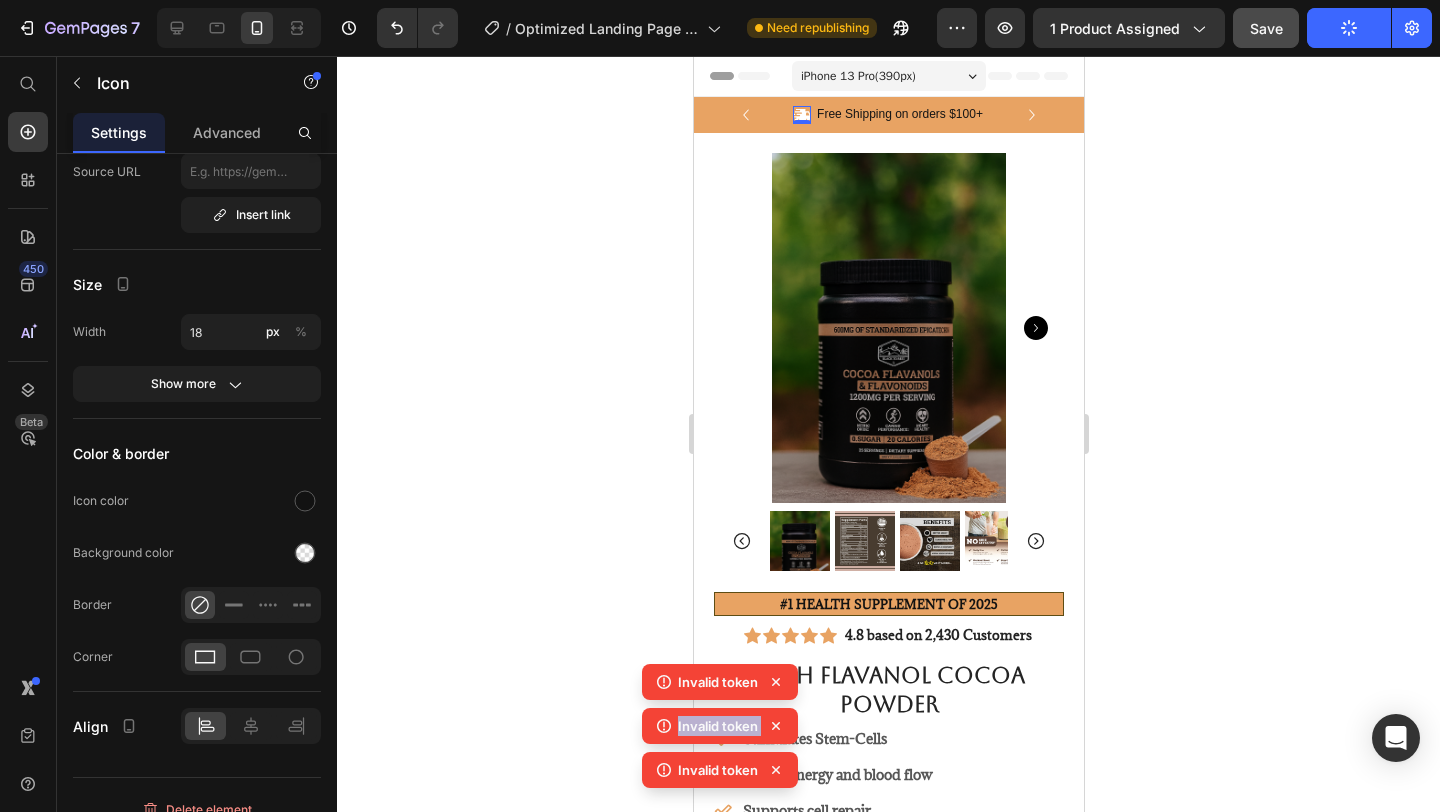 click 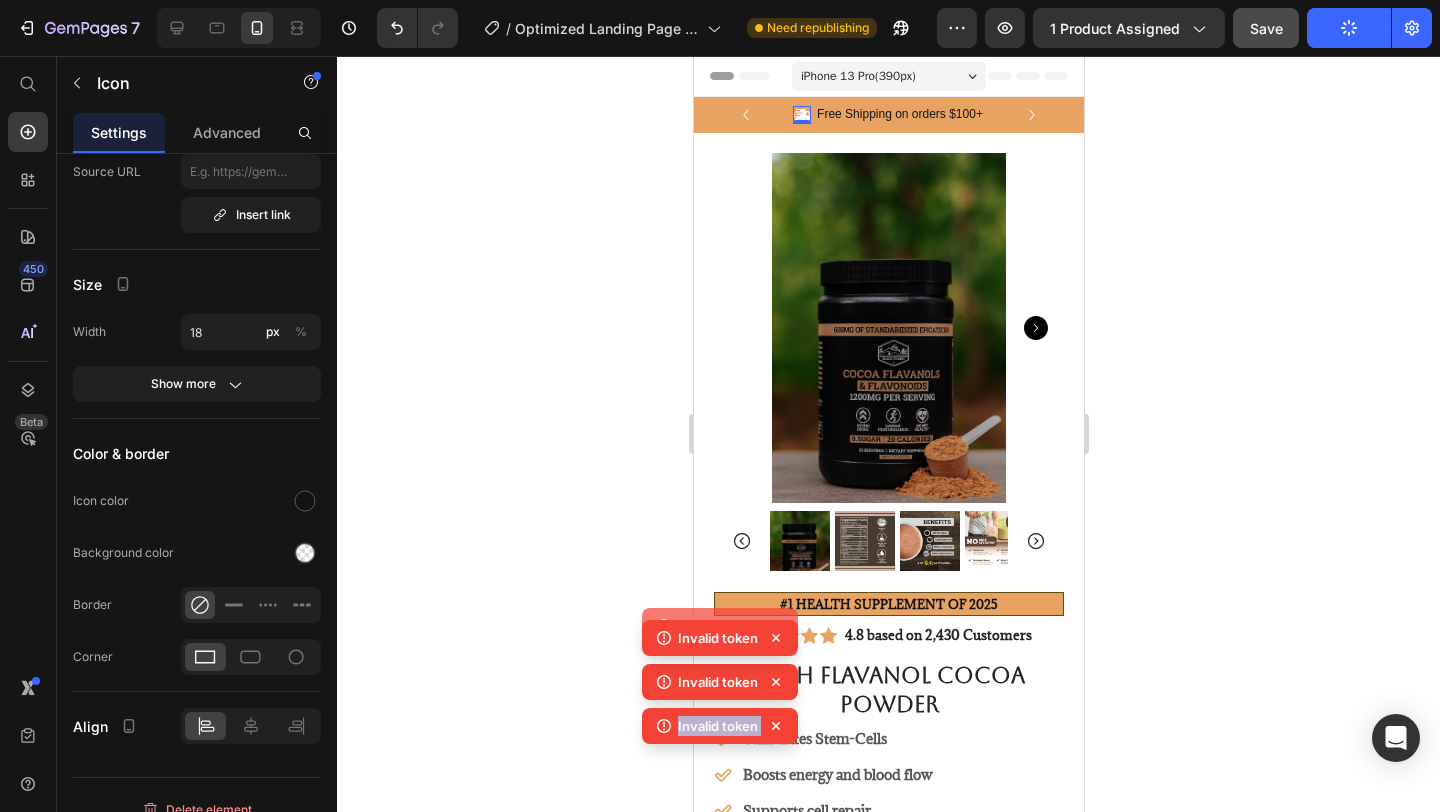click on "Invalid token Invalid token Invalid token Invalid token Invalid token" at bounding box center (720, 686) 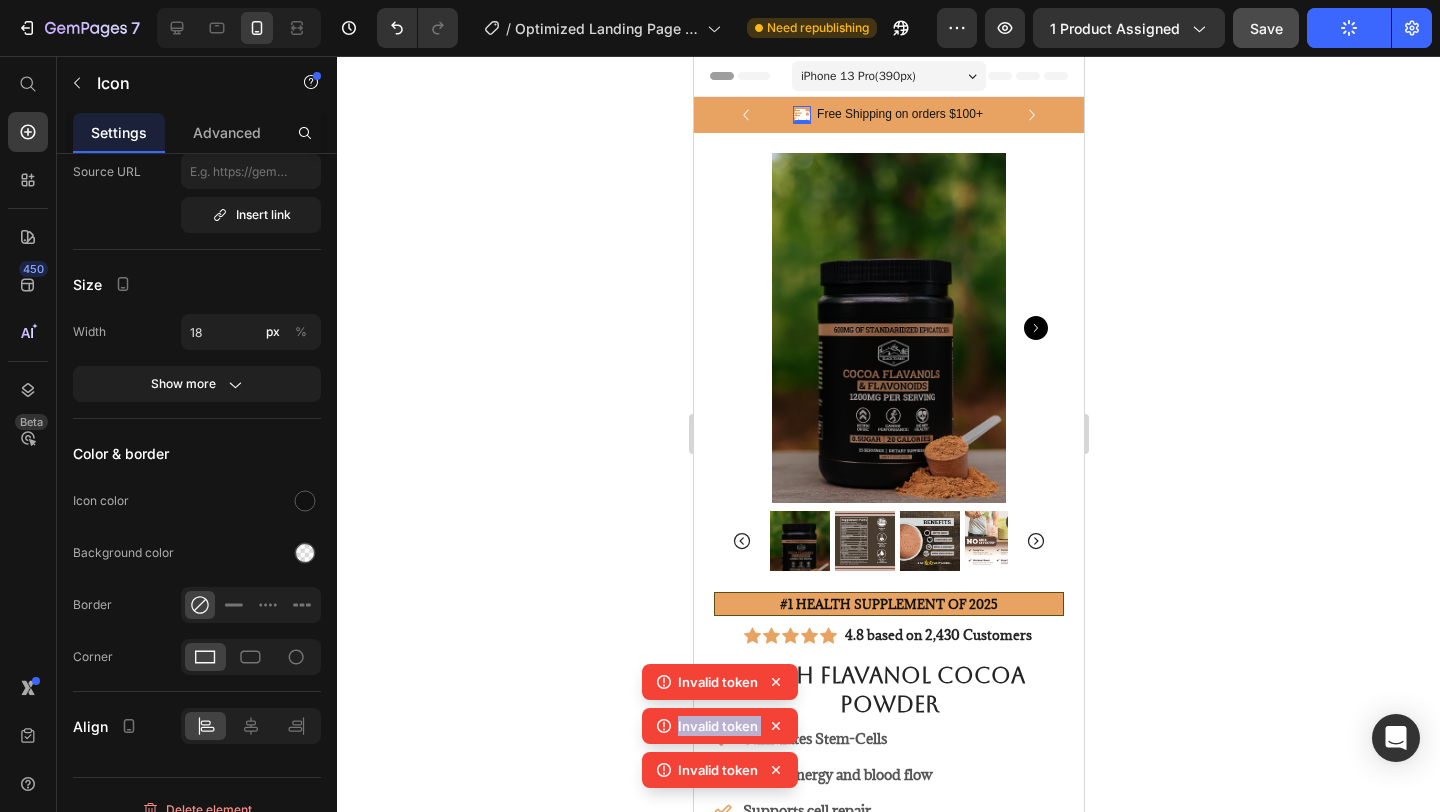 click 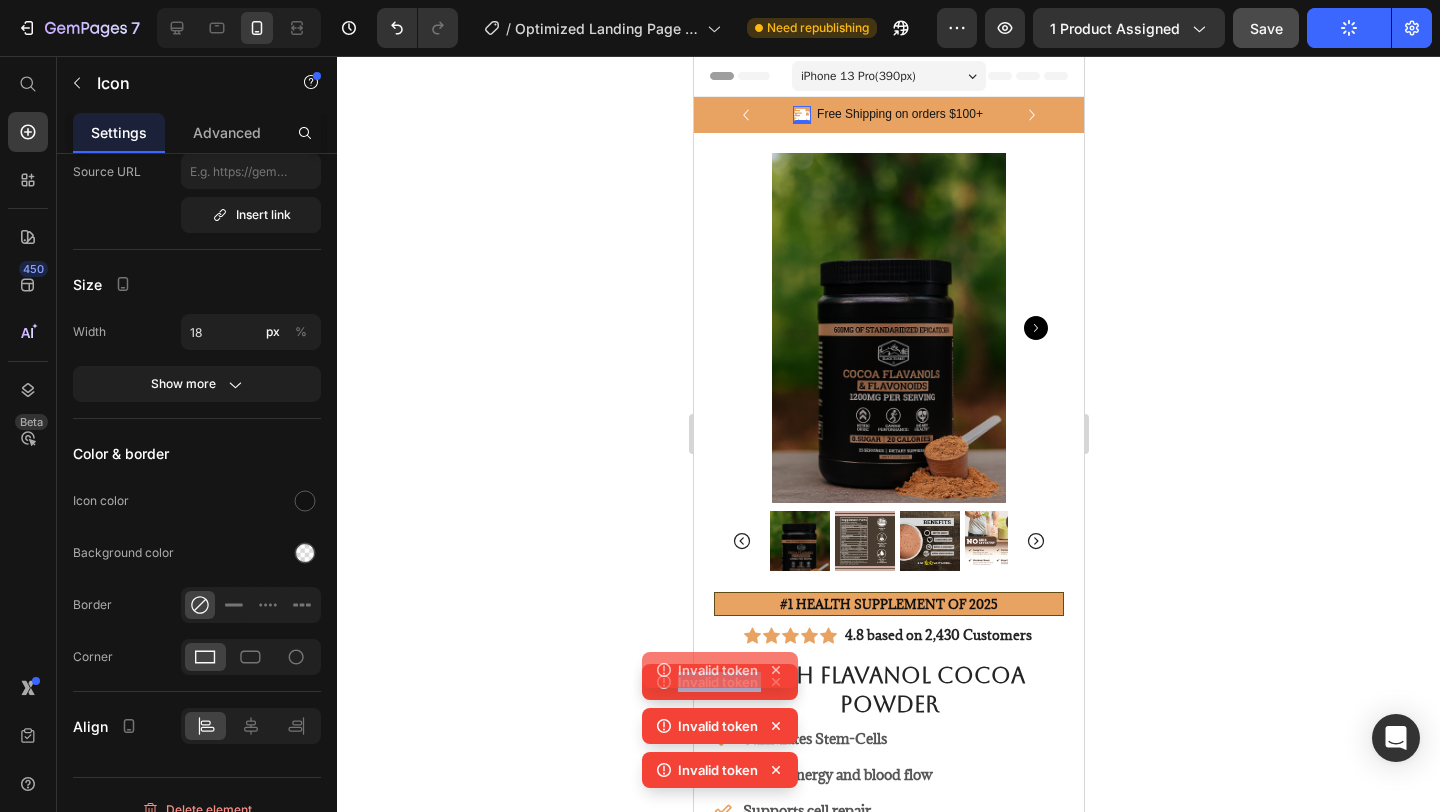 click 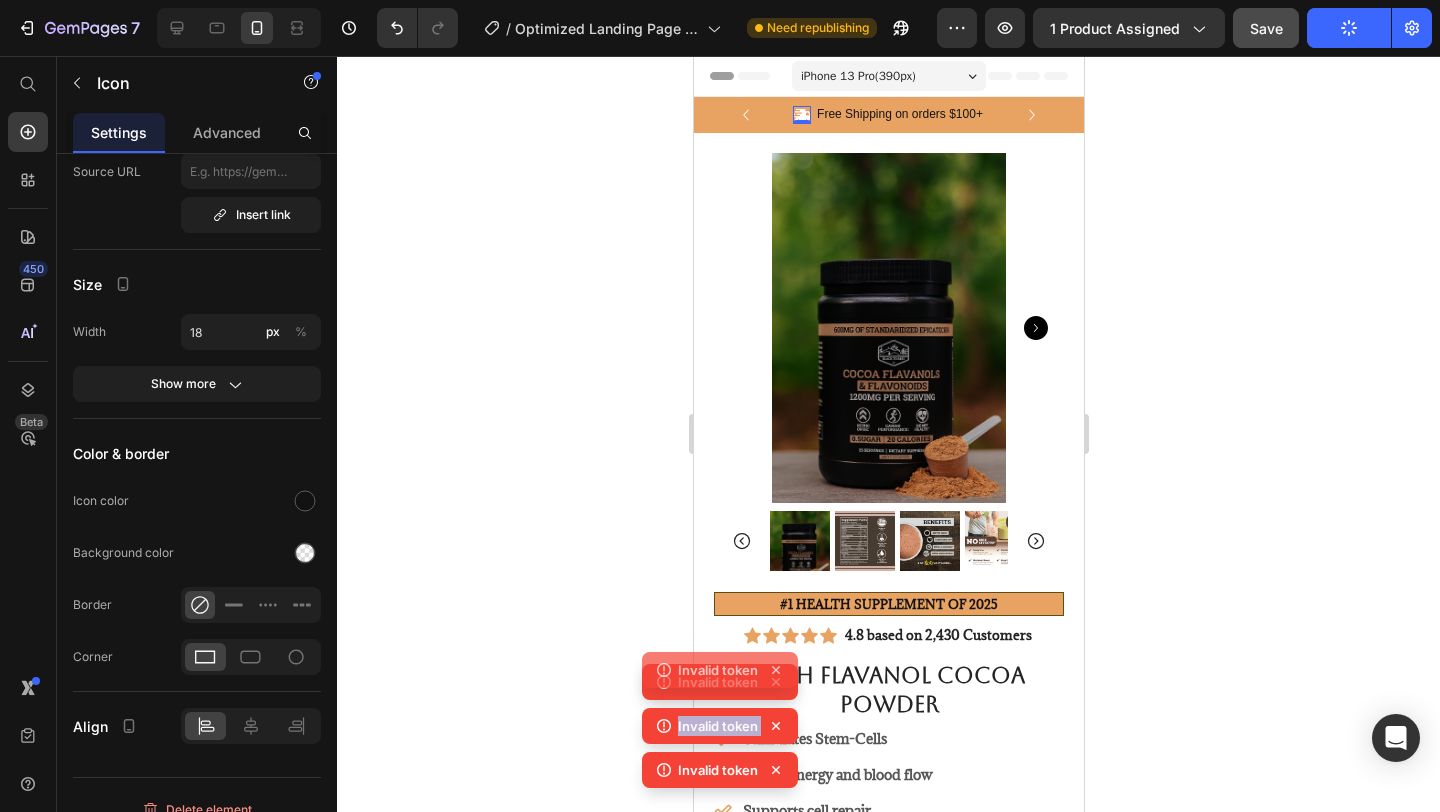 click 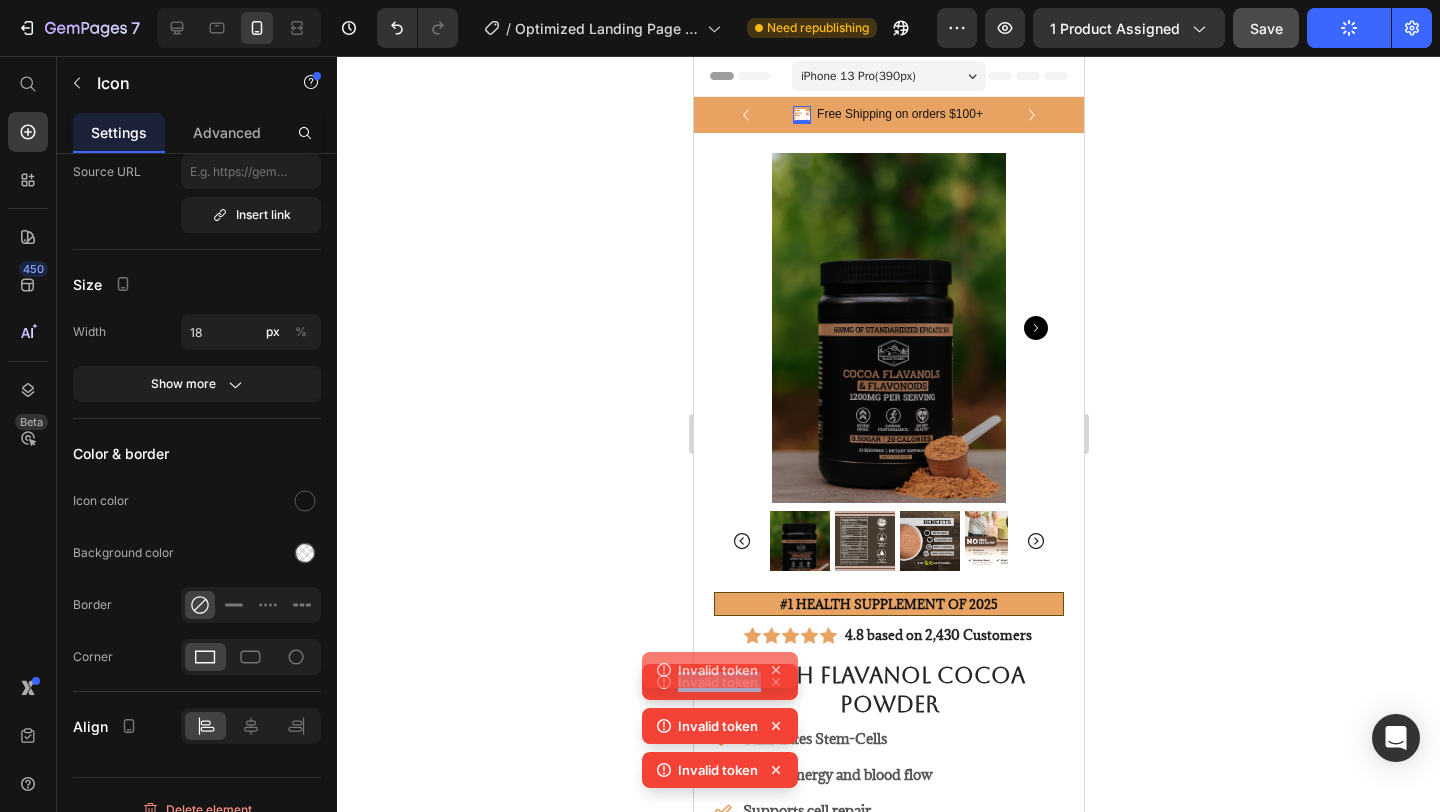 click on "Invalid token Invalid token Invalid token Invalid token" at bounding box center [720, 708] 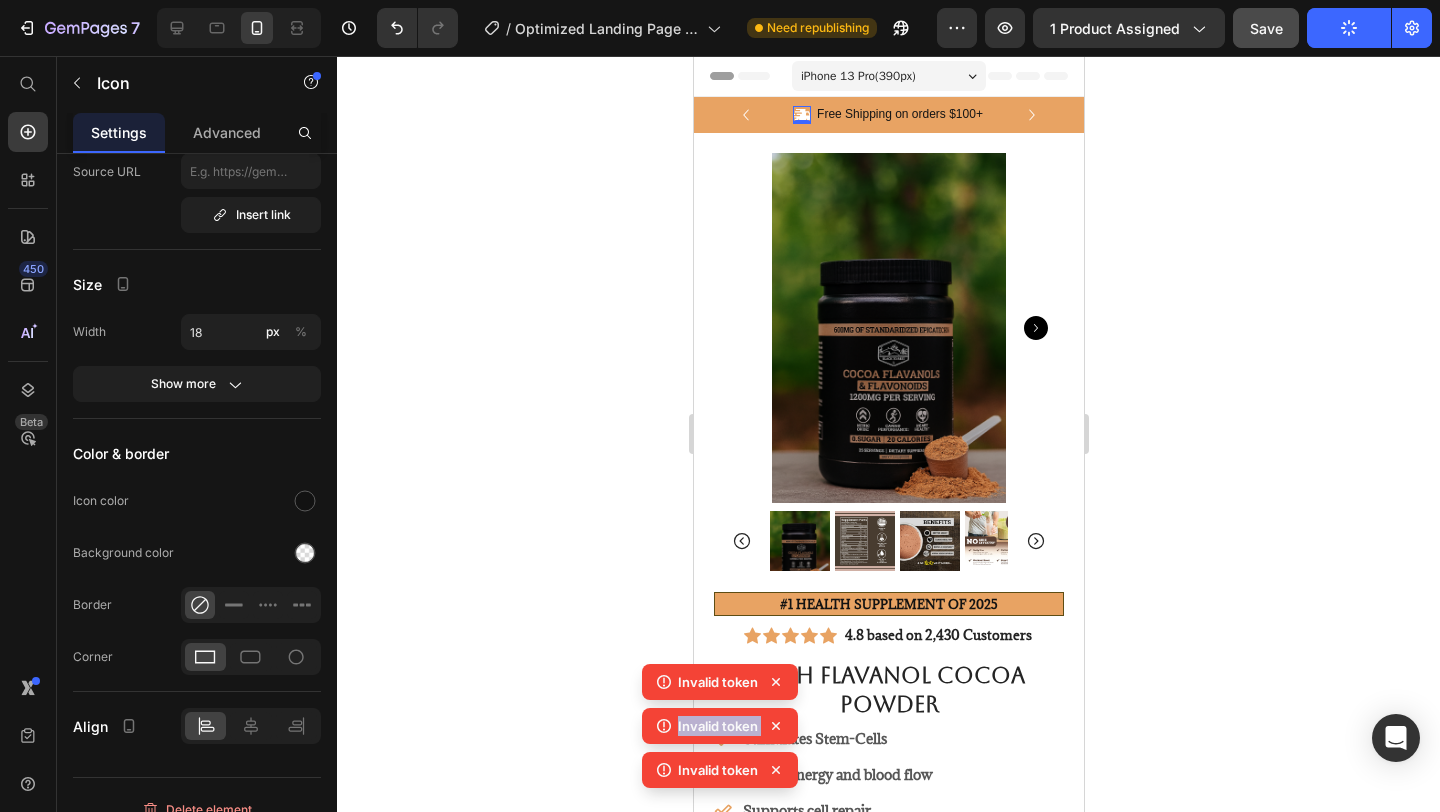 click 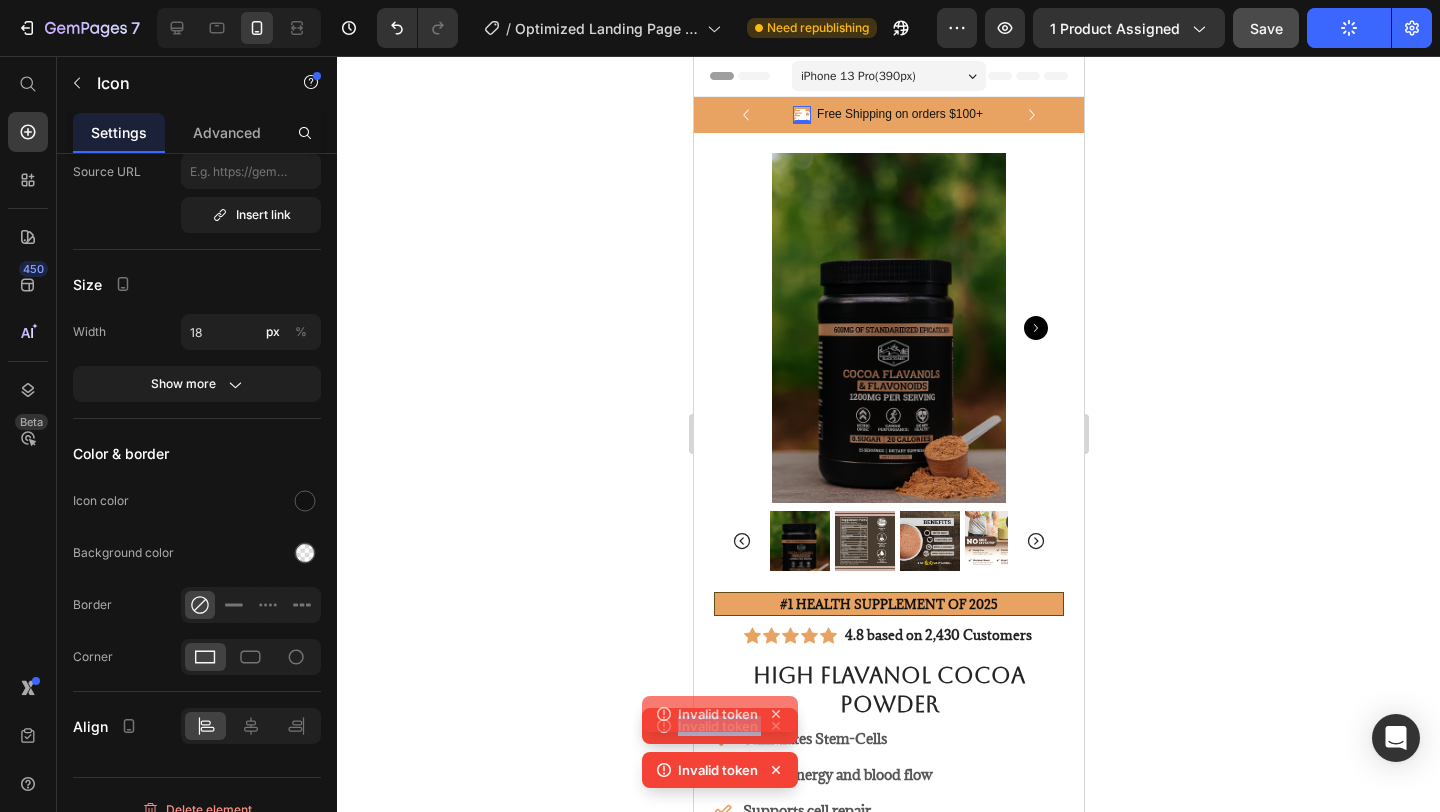 click 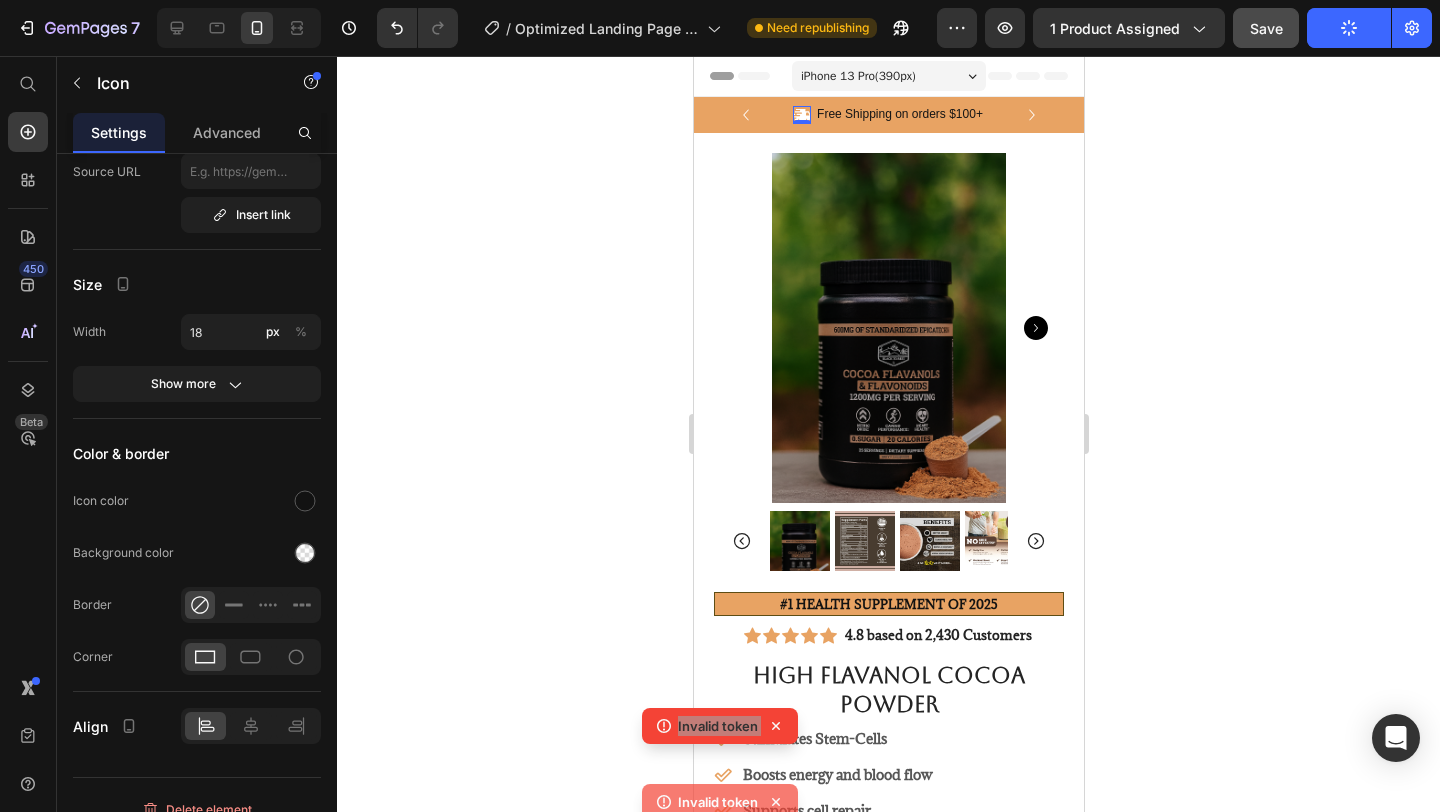 click on "High Flavanol Cocoa Powder" at bounding box center [888, 690] 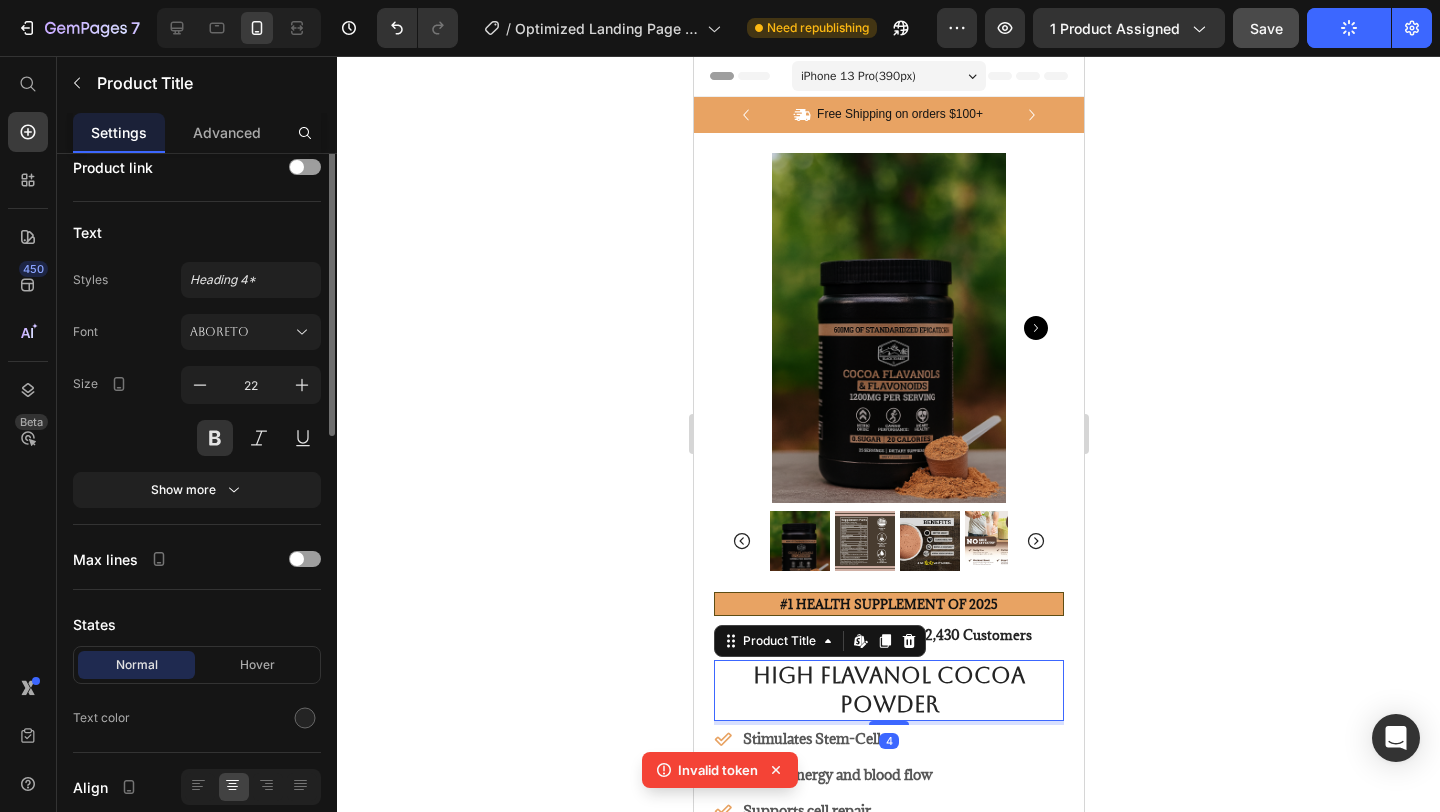 scroll, scrollTop: 0, scrollLeft: 0, axis: both 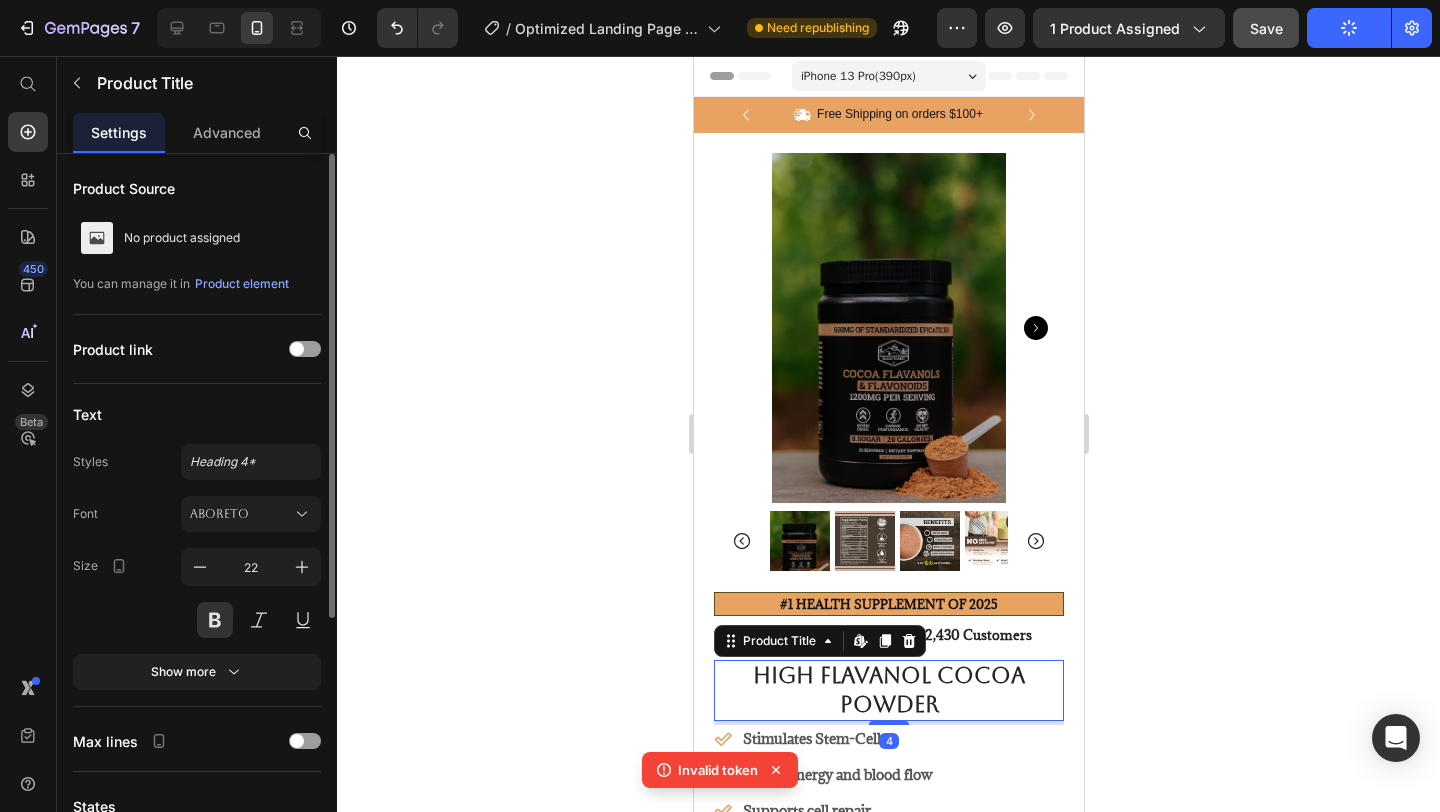 click 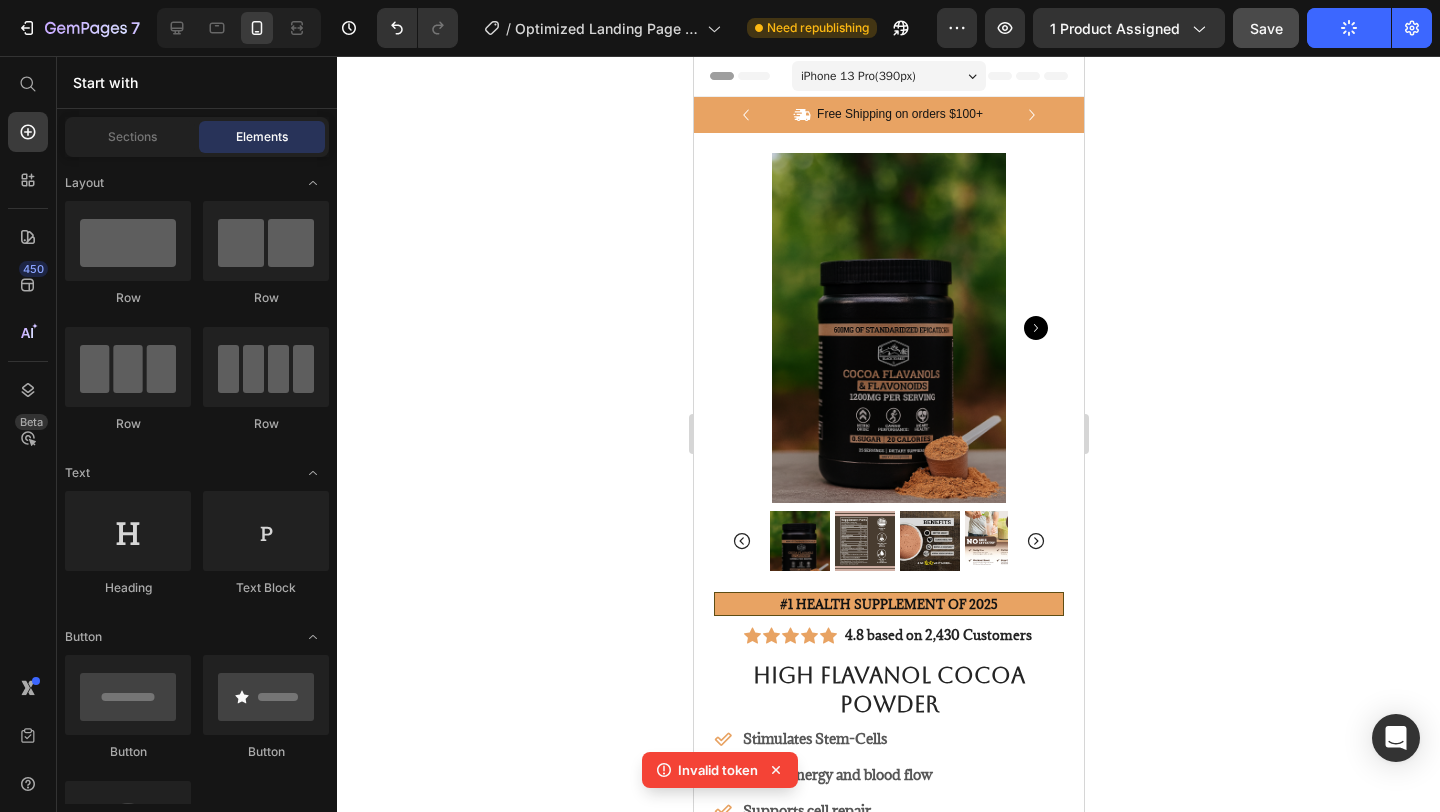 click 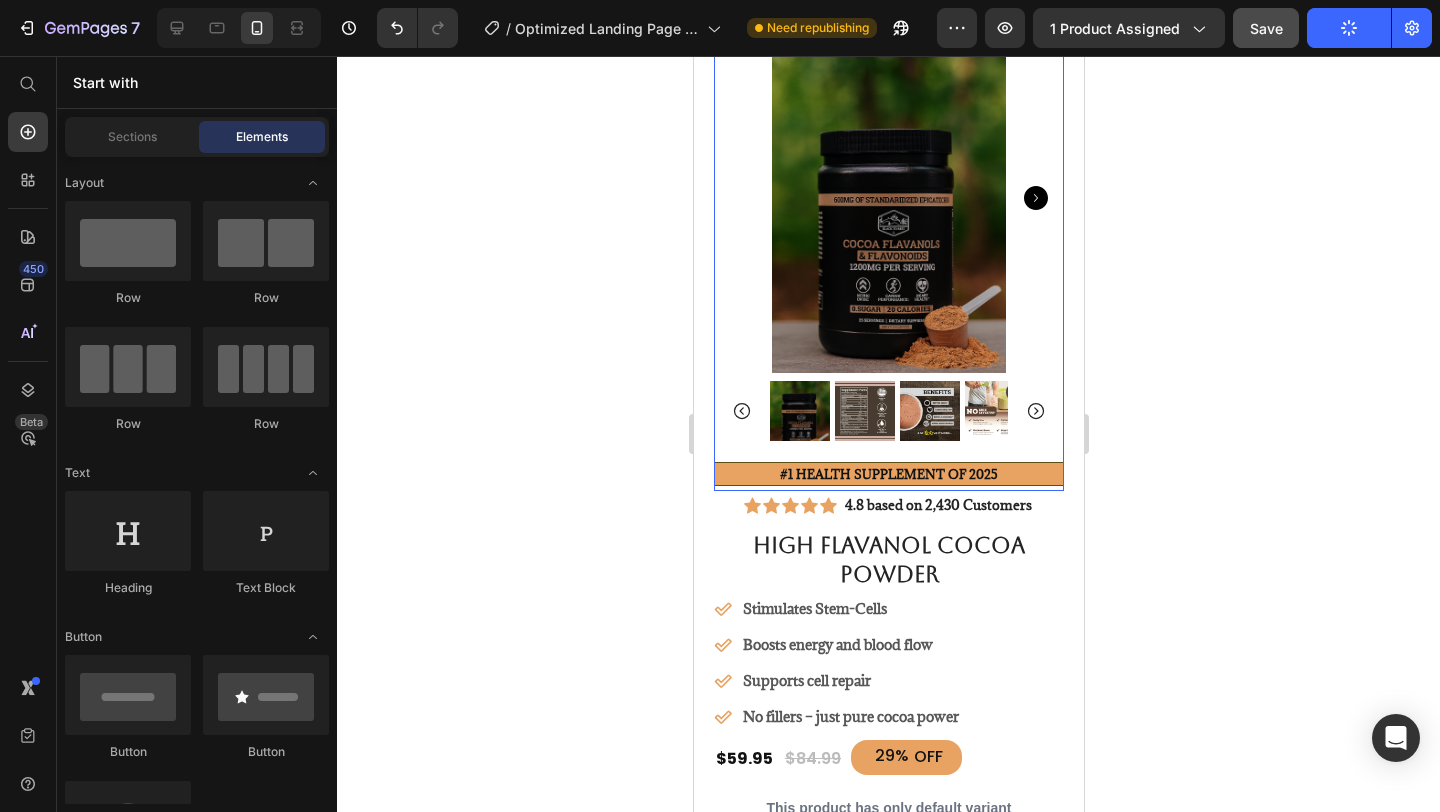 scroll, scrollTop: 0, scrollLeft: 0, axis: both 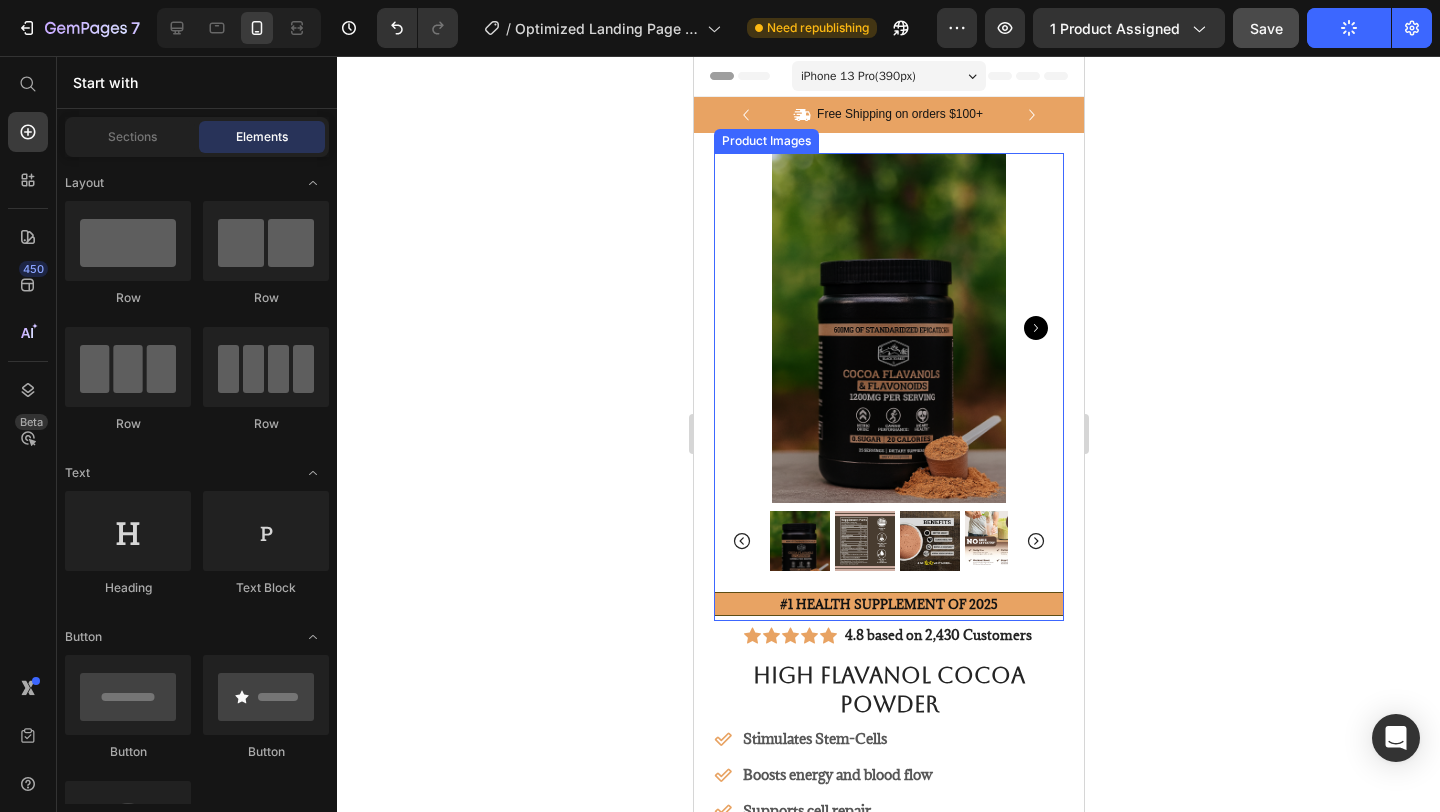 click at bounding box center [864, 541] 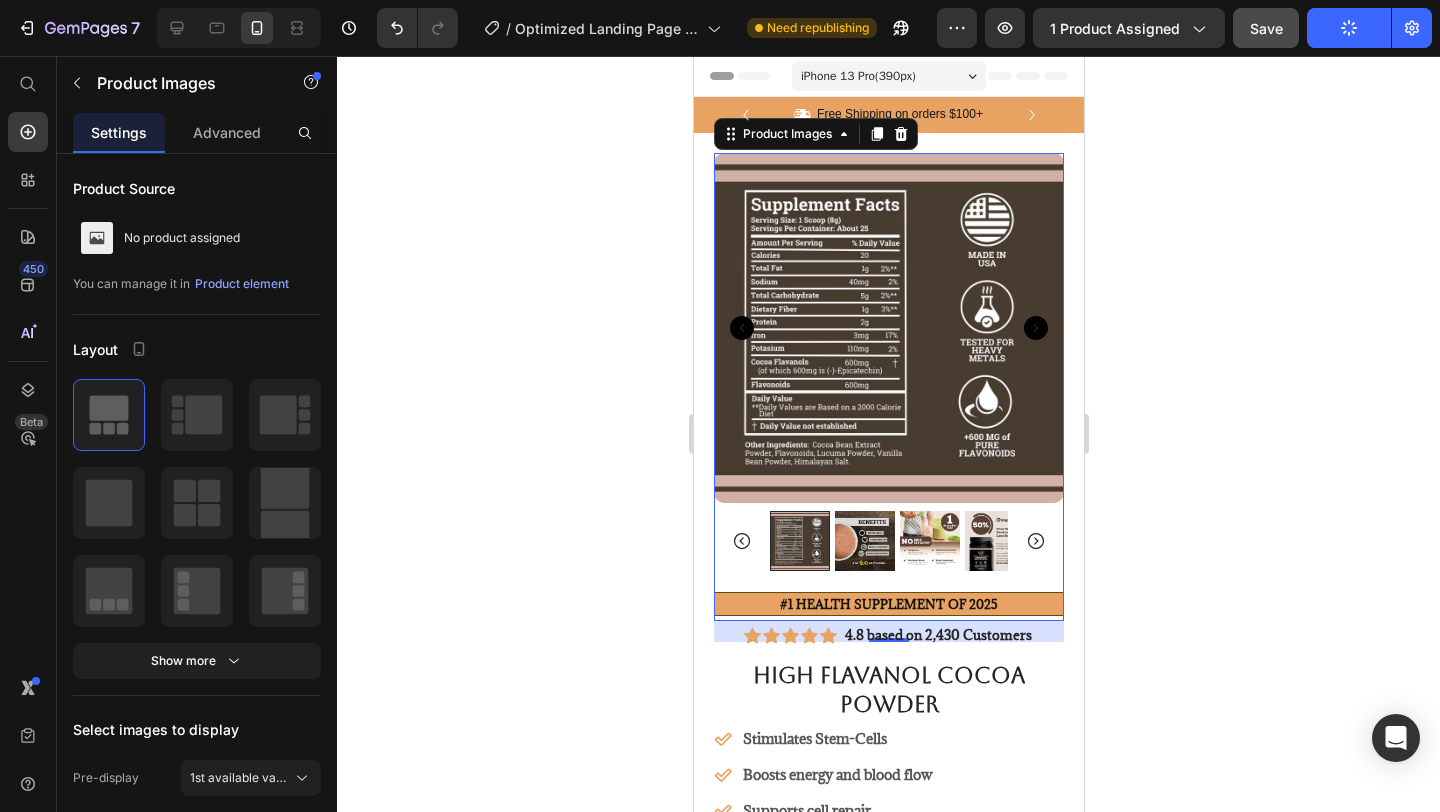 click at bounding box center [864, 541] 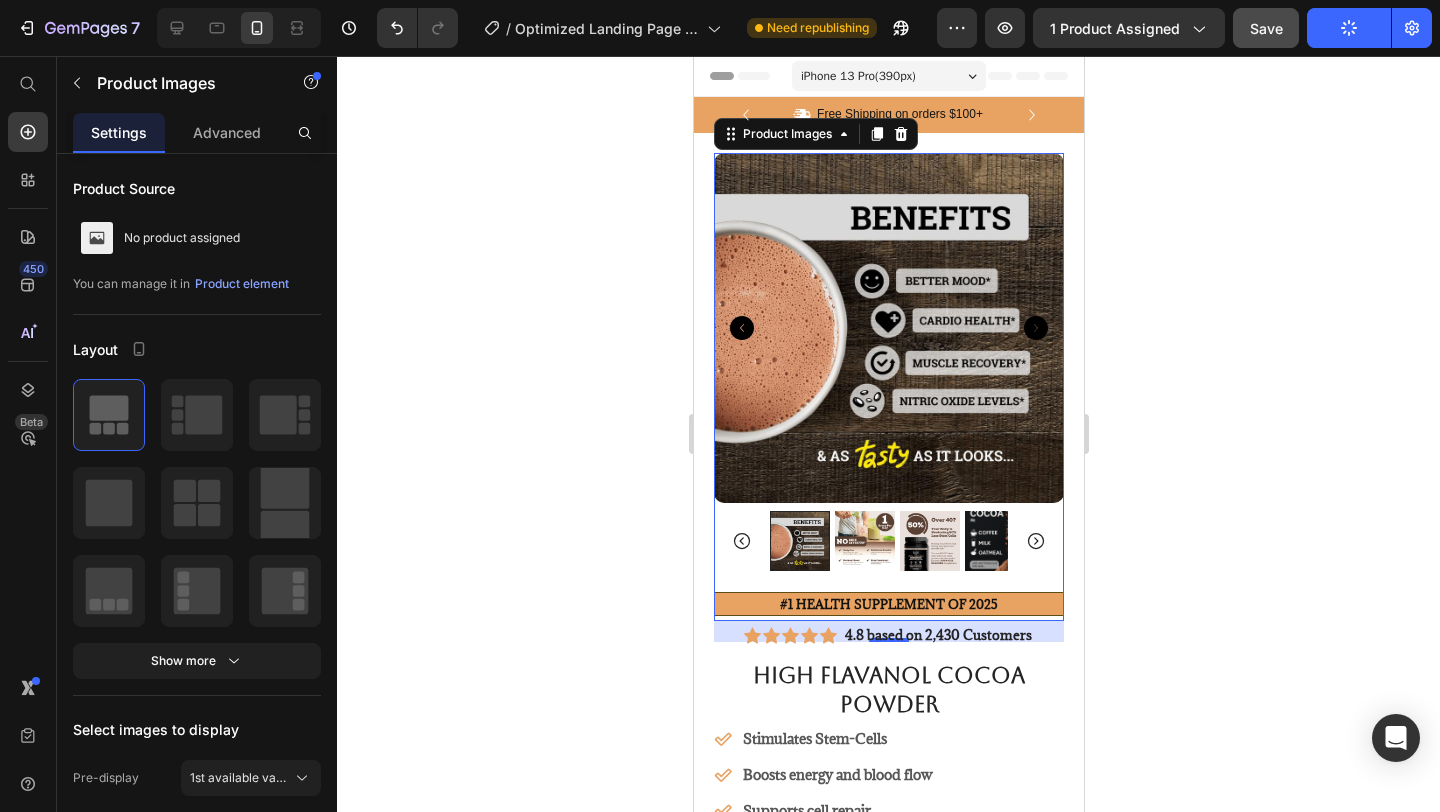 click 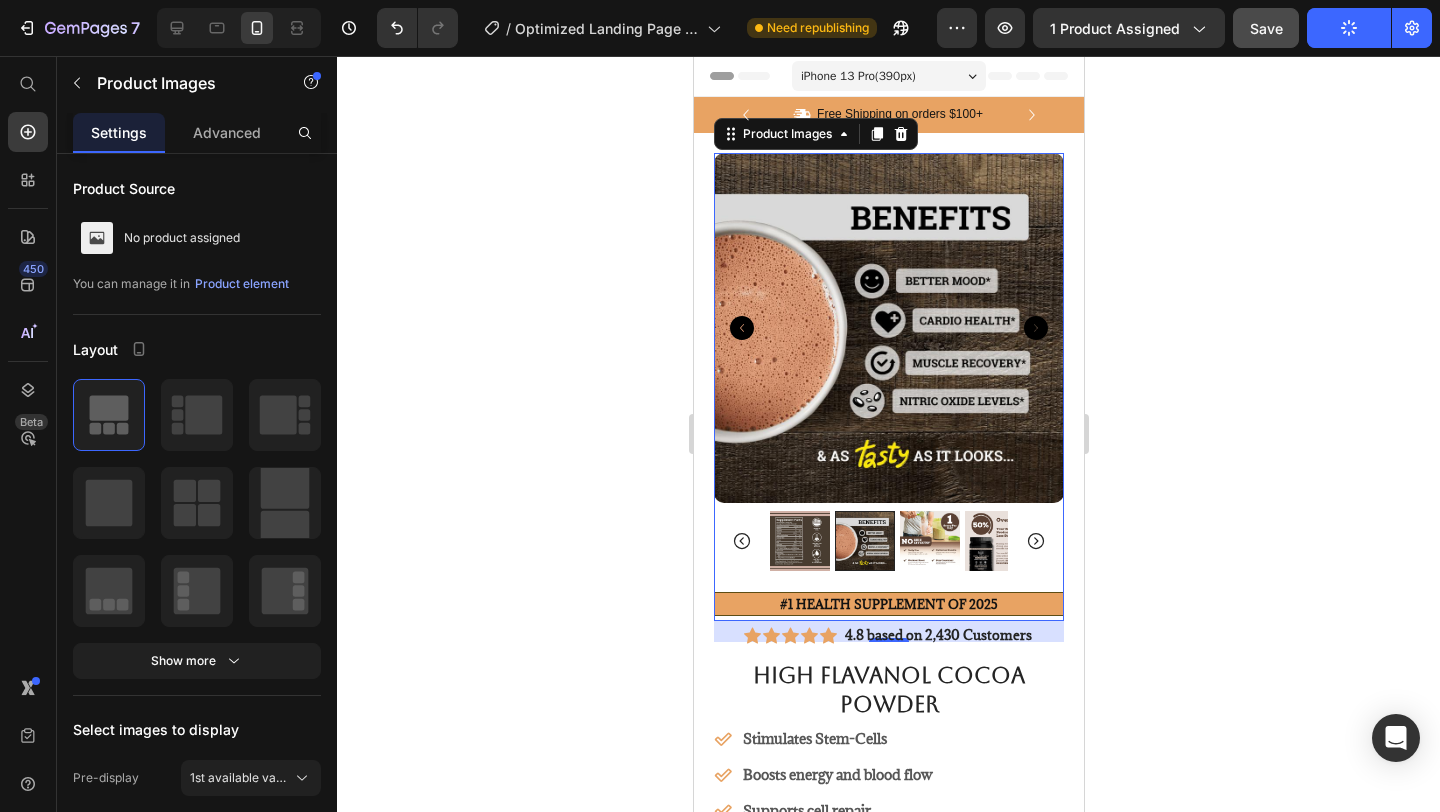 click at bounding box center [799, 541] 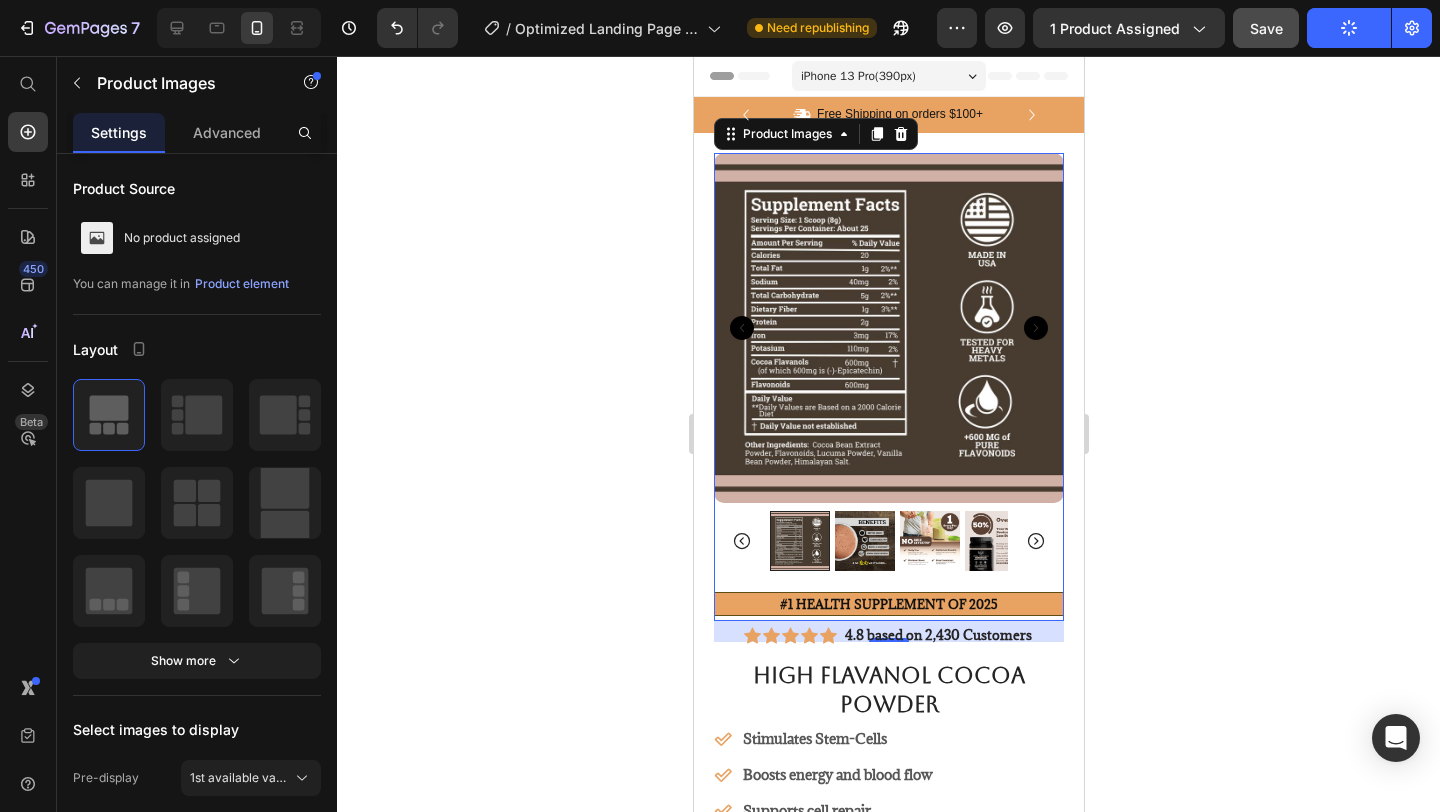 click 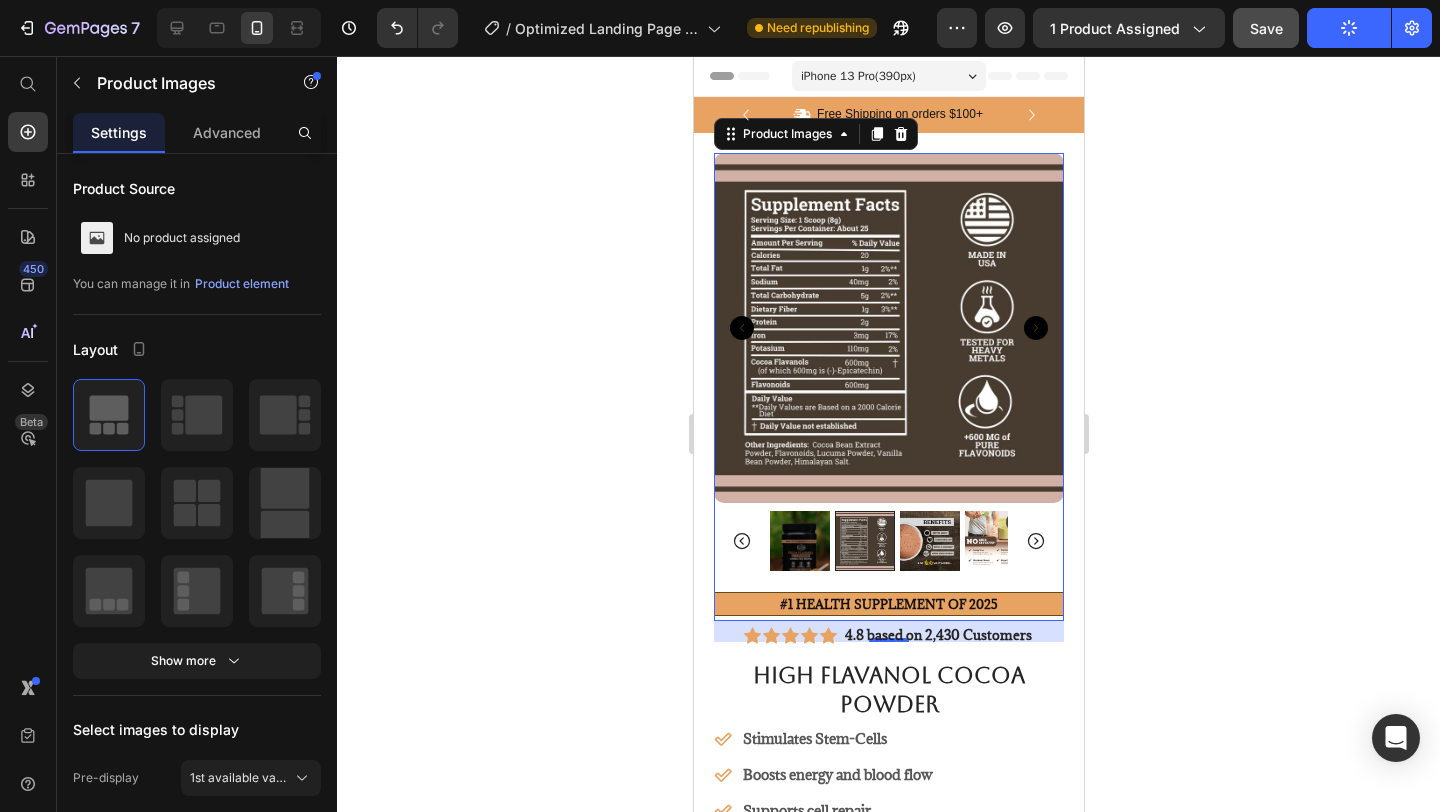 click at bounding box center (799, 541) 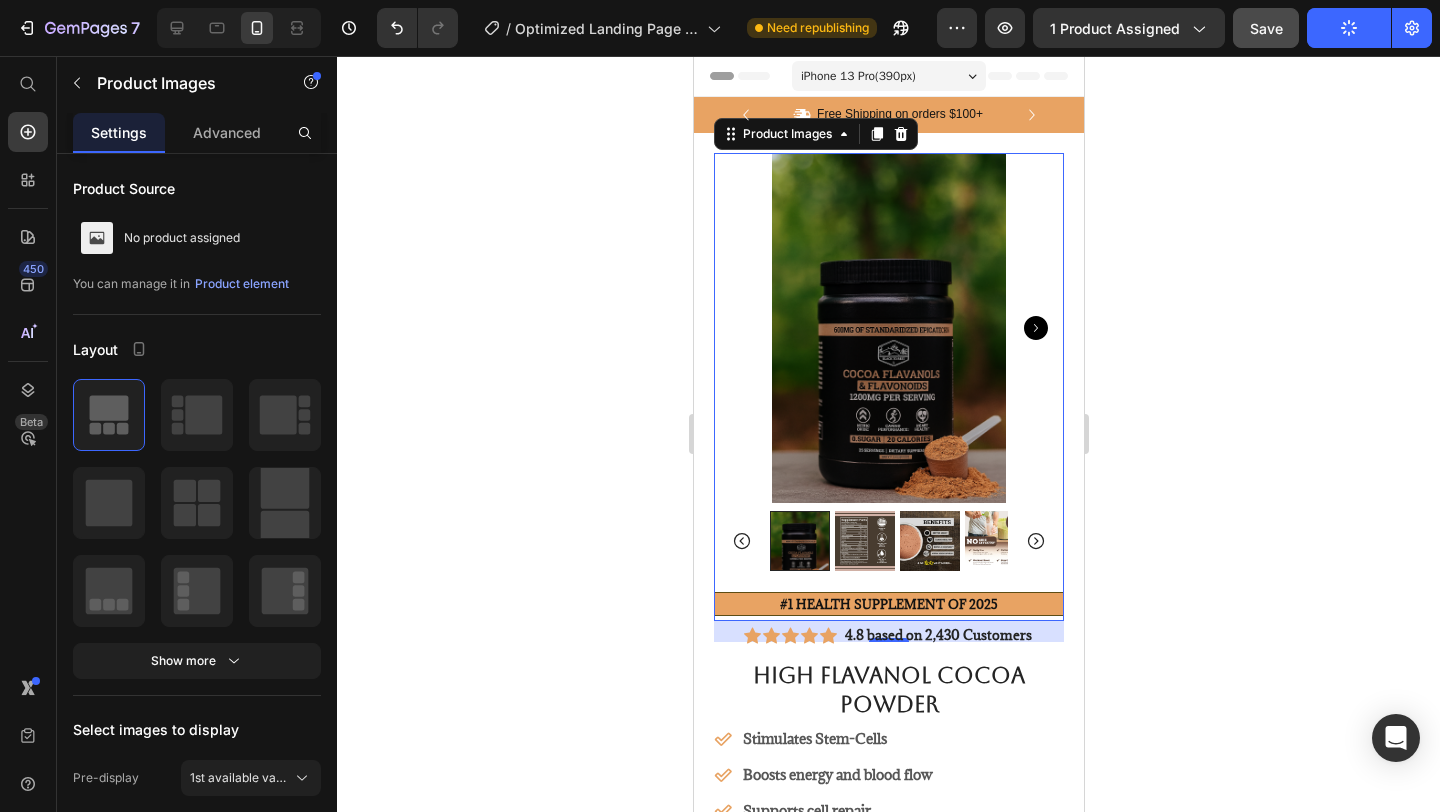 click 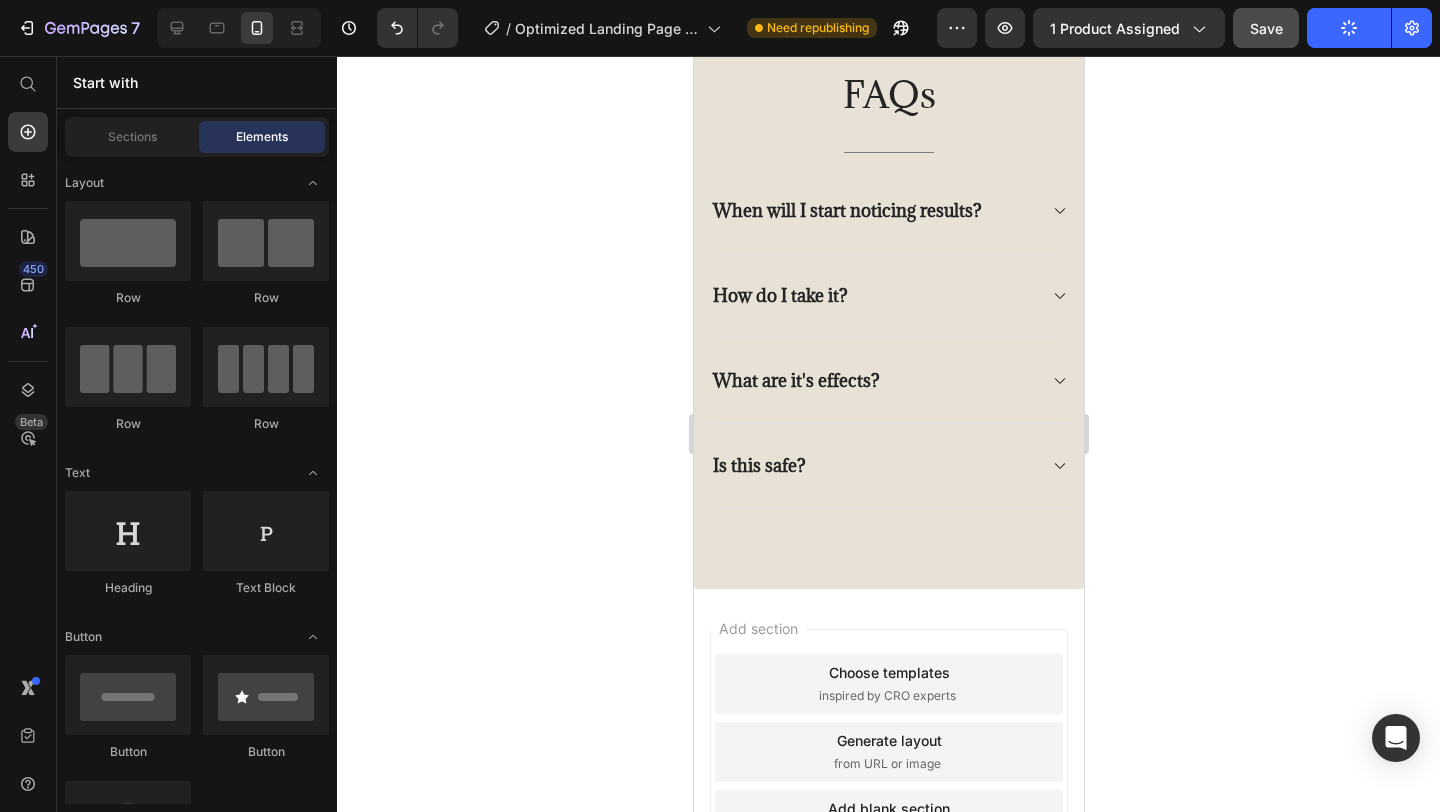 scroll, scrollTop: 5185, scrollLeft: 0, axis: vertical 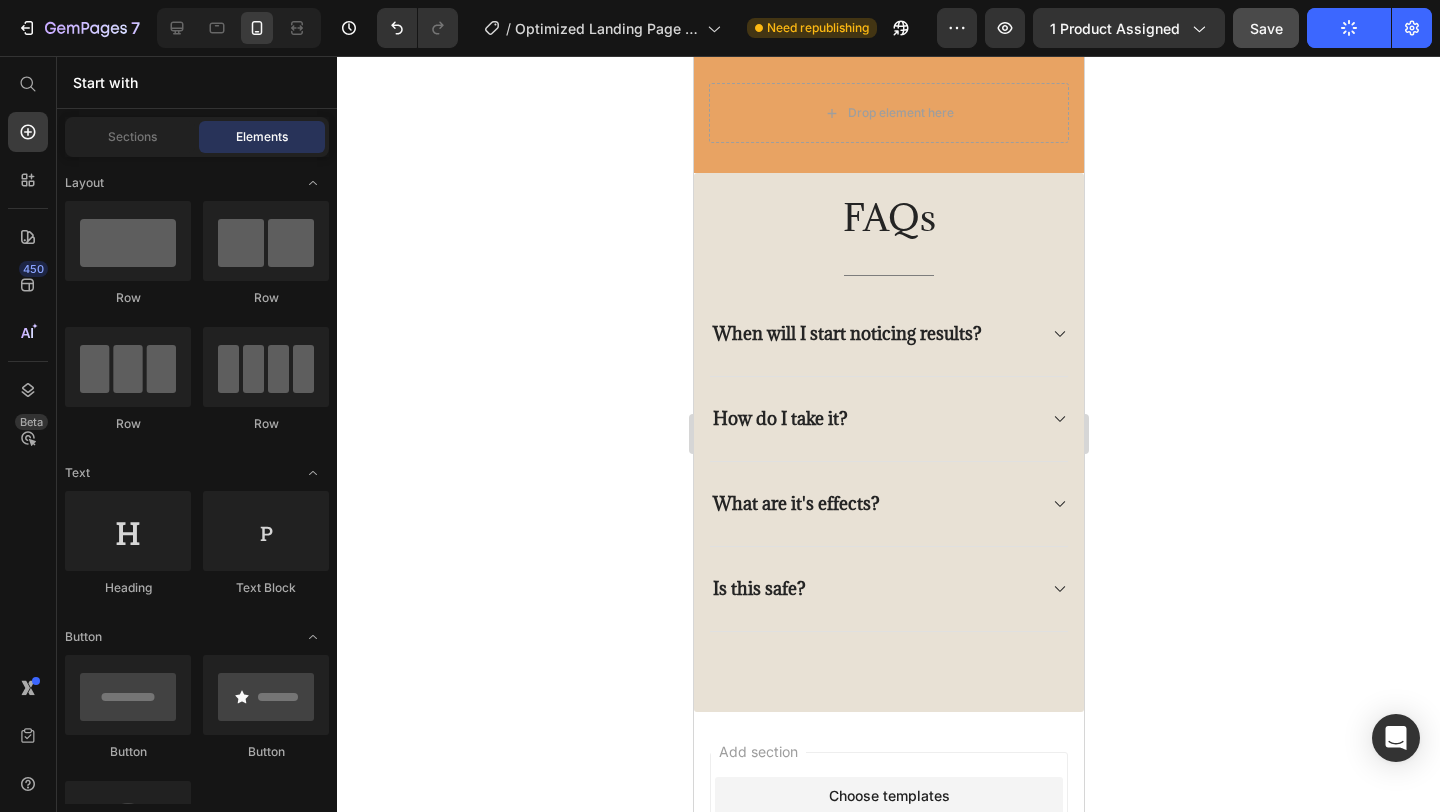 click 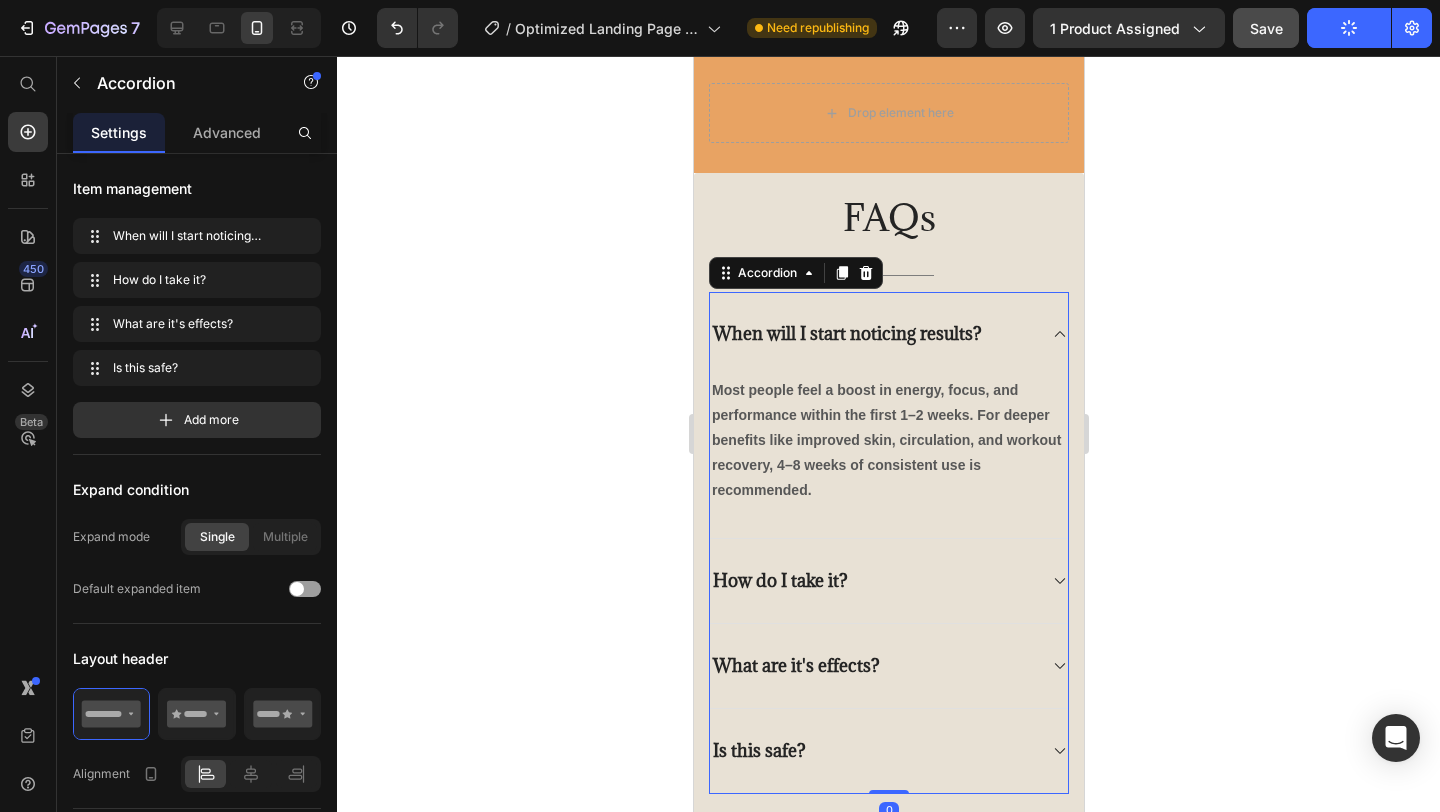 click 